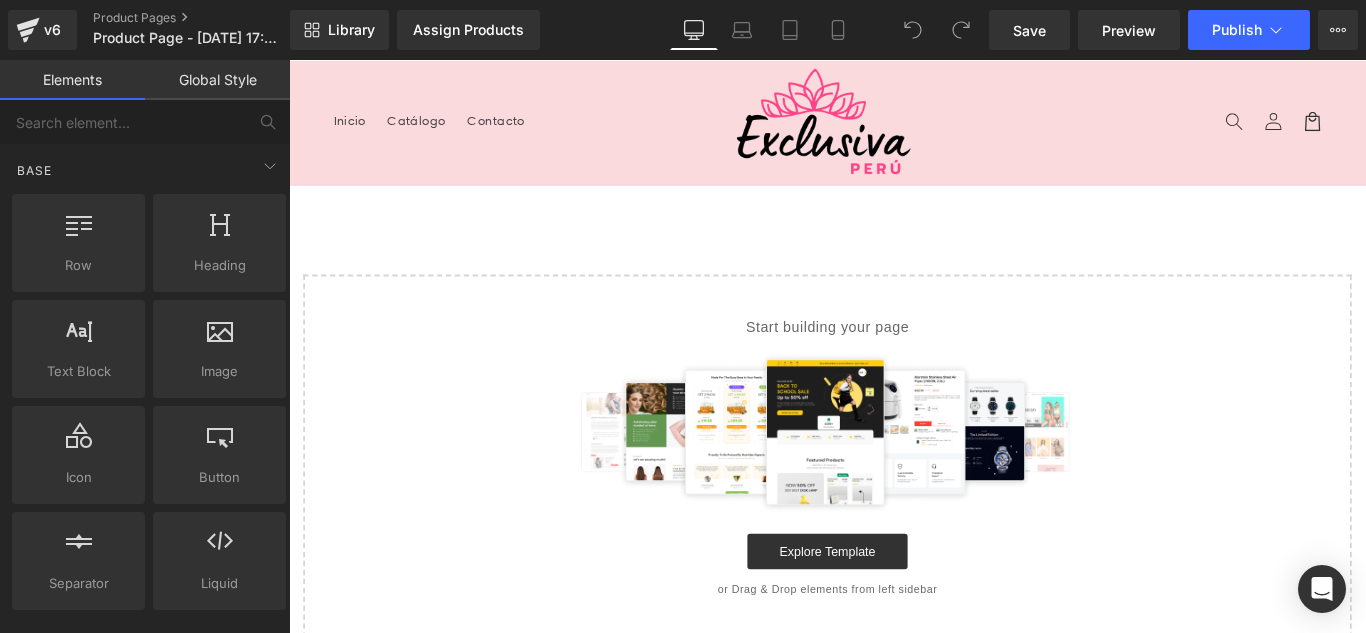 scroll, scrollTop: 0, scrollLeft: 0, axis: both 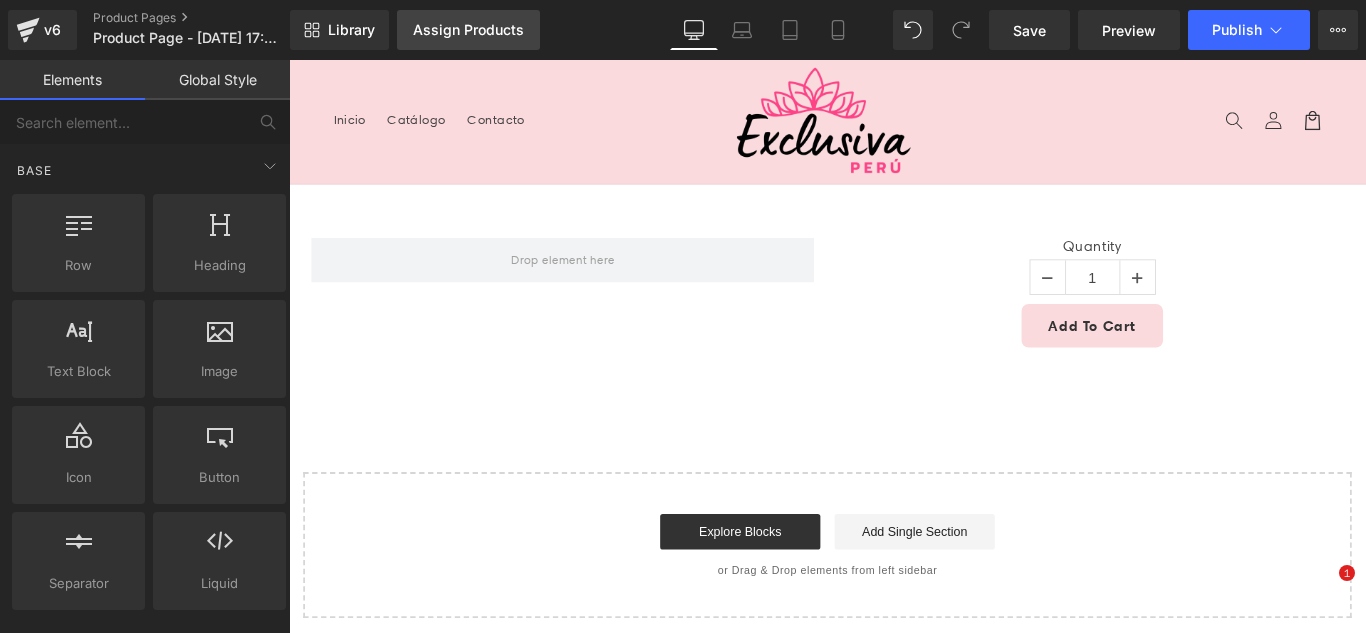 click on "Assign Products" at bounding box center (468, 30) 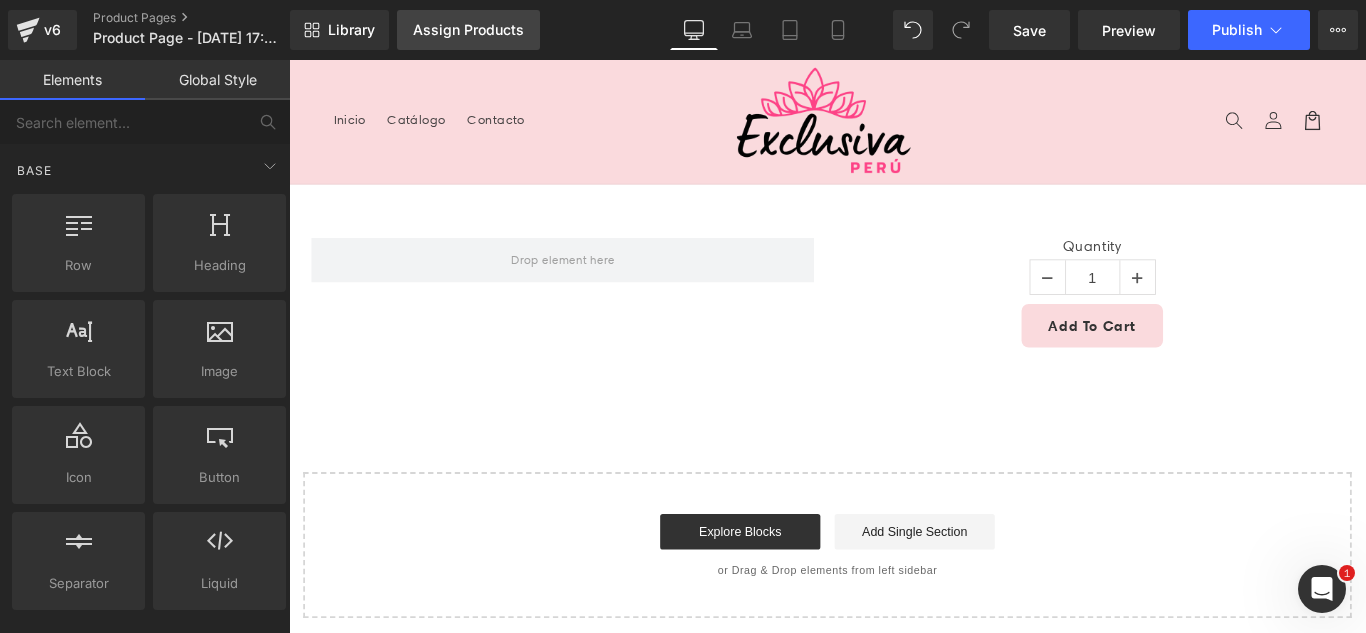 scroll, scrollTop: 0, scrollLeft: 0, axis: both 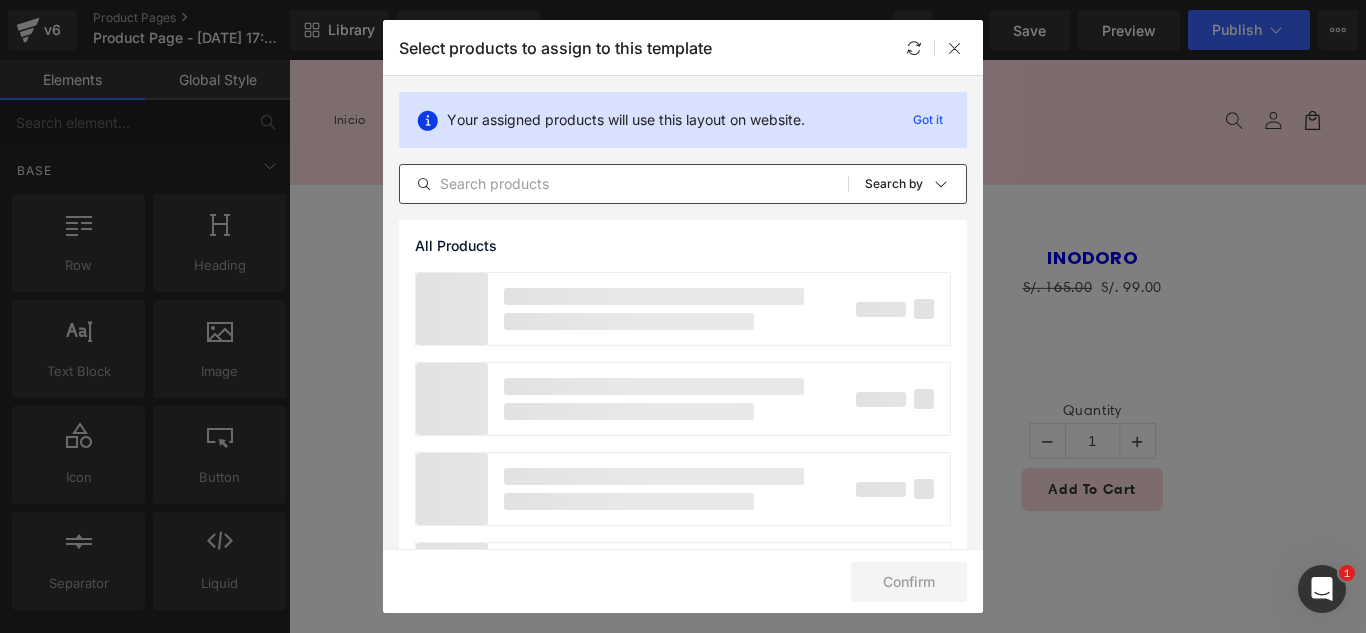 click on "All Products Shopify Collections Product Templates Shopify Collections Sort:  Search by" at bounding box center (683, 184) 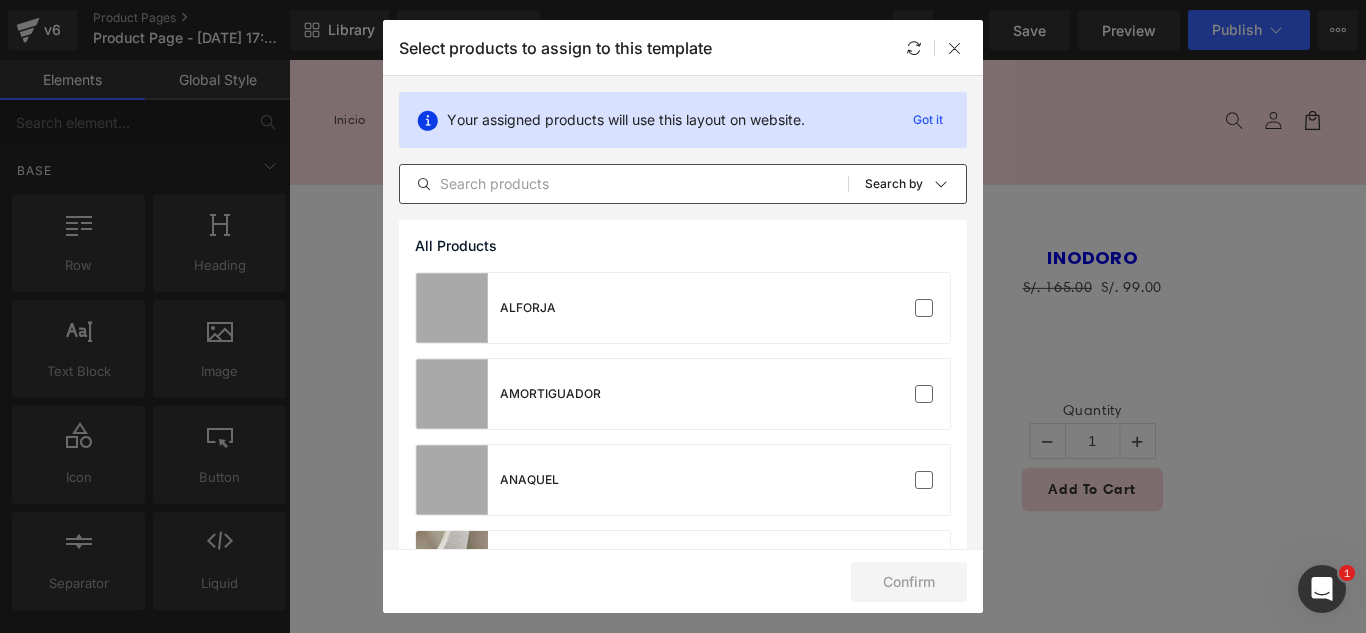 click at bounding box center (624, 184) 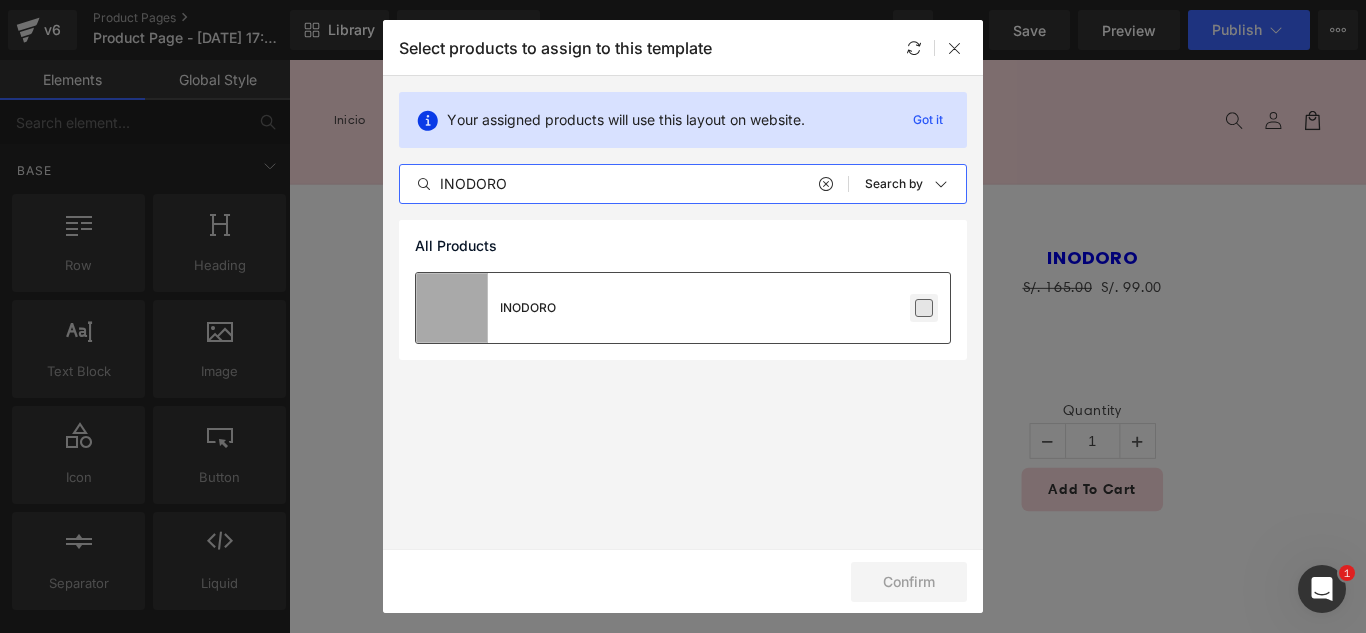 type on "INODORO" 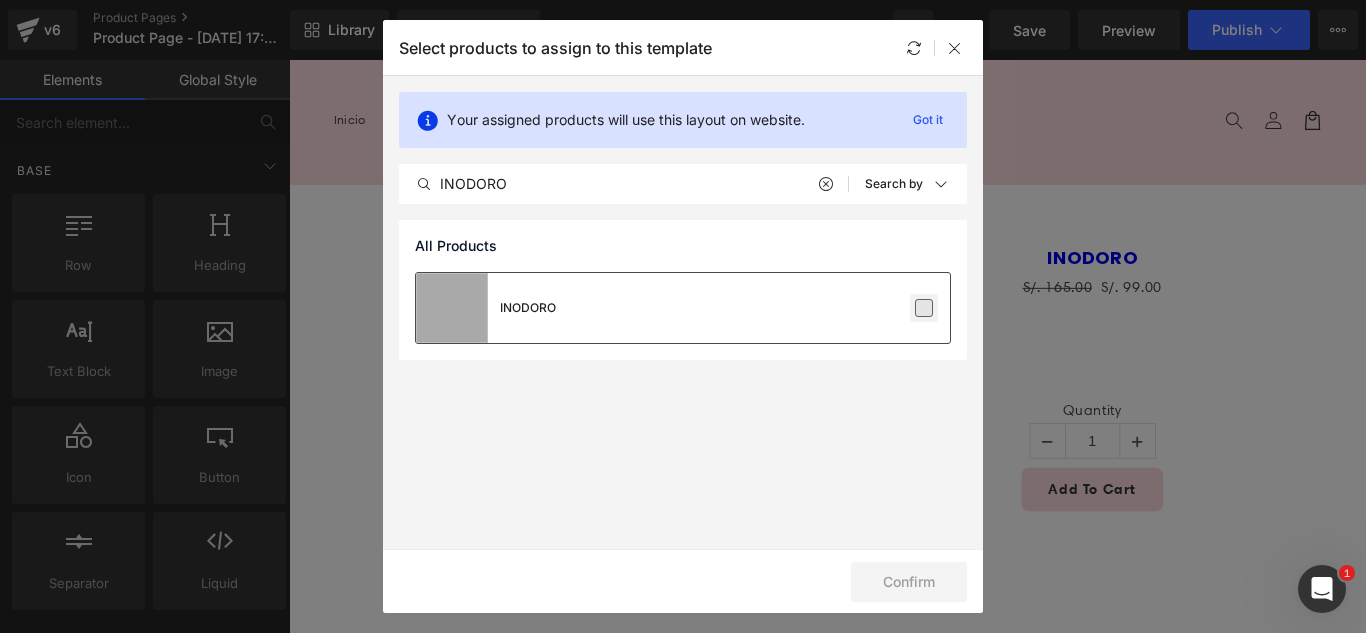 click at bounding box center [924, 308] 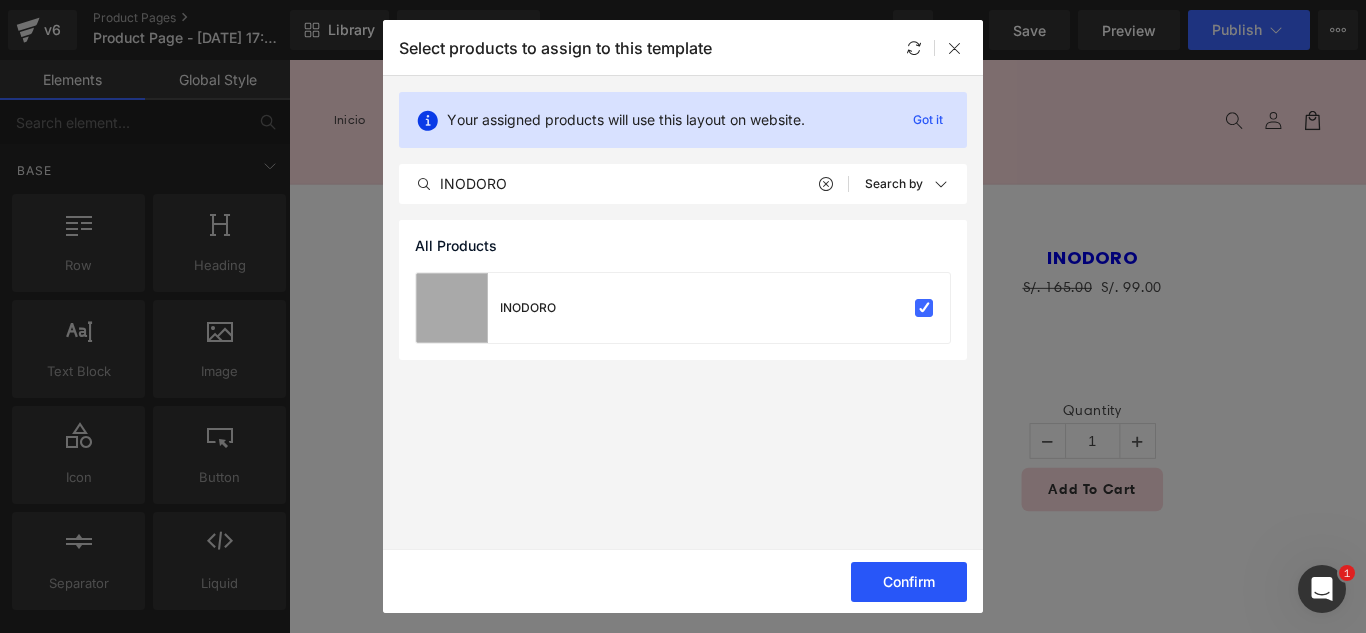 click on "Confirm" at bounding box center (909, 582) 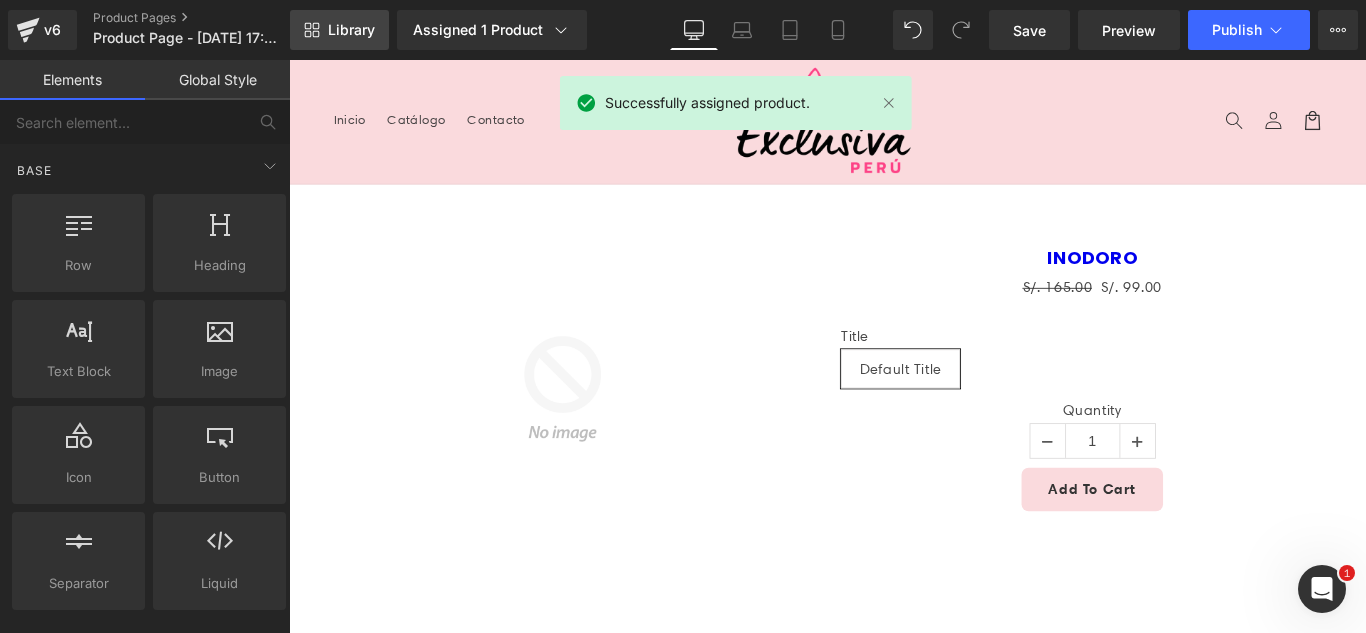 click on "Library" at bounding box center [351, 30] 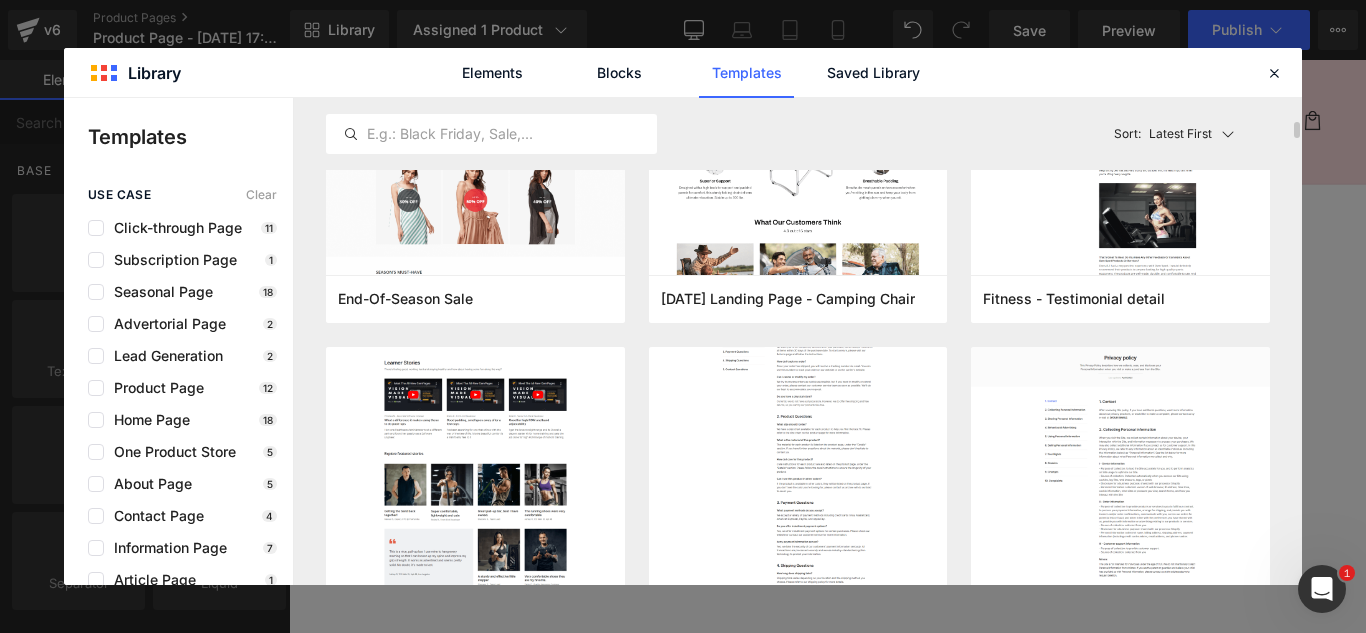 scroll, scrollTop: 600, scrollLeft: 0, axis: vertical 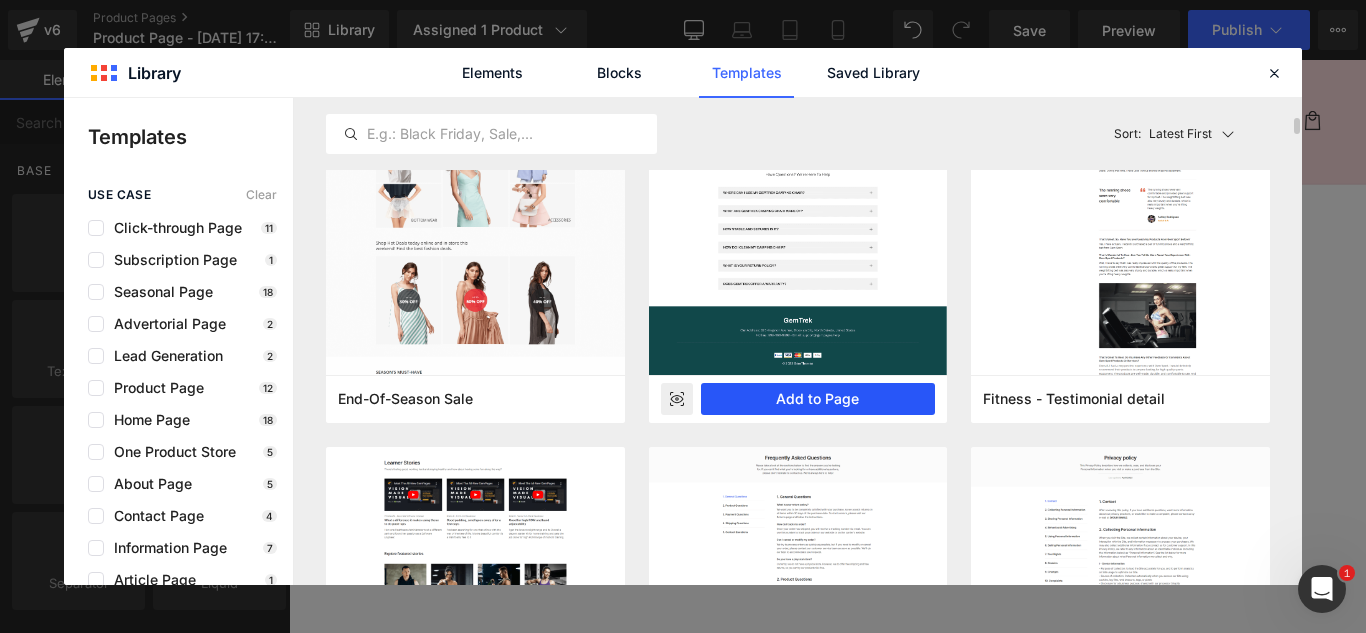 click on "Add to Page" at bounding box center [818, 399] 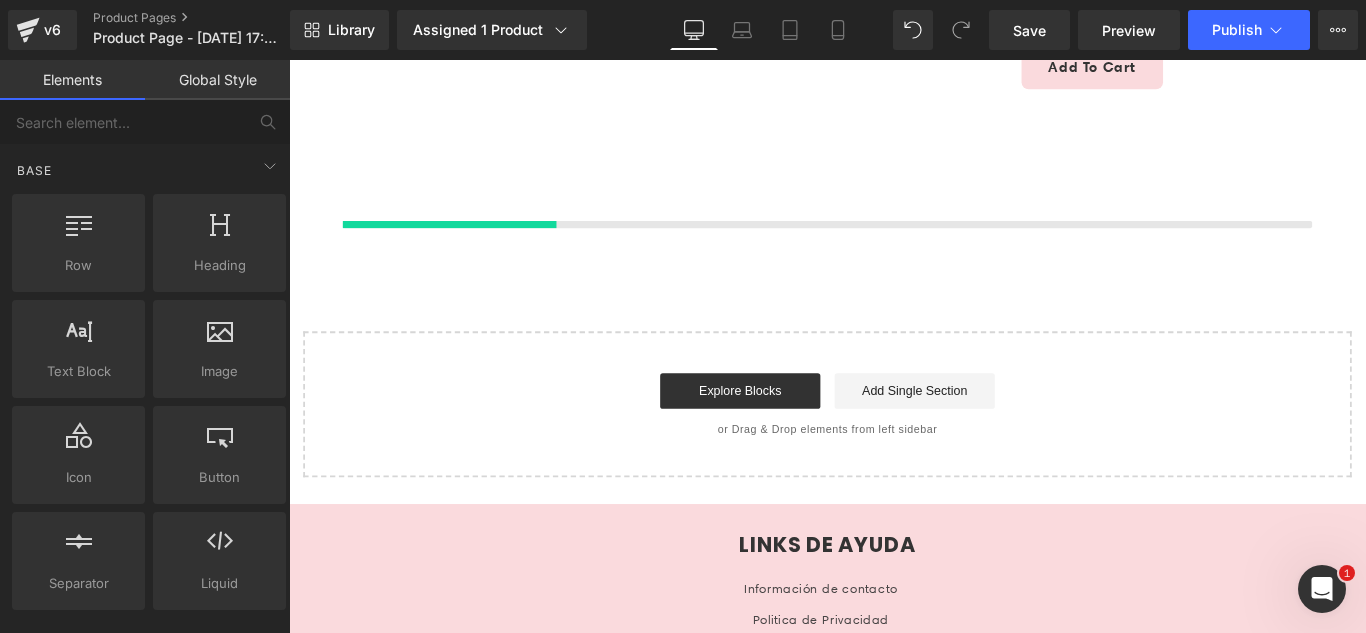 scroll, scrollTop: 475, scrollLeft: 0, axis: vertical 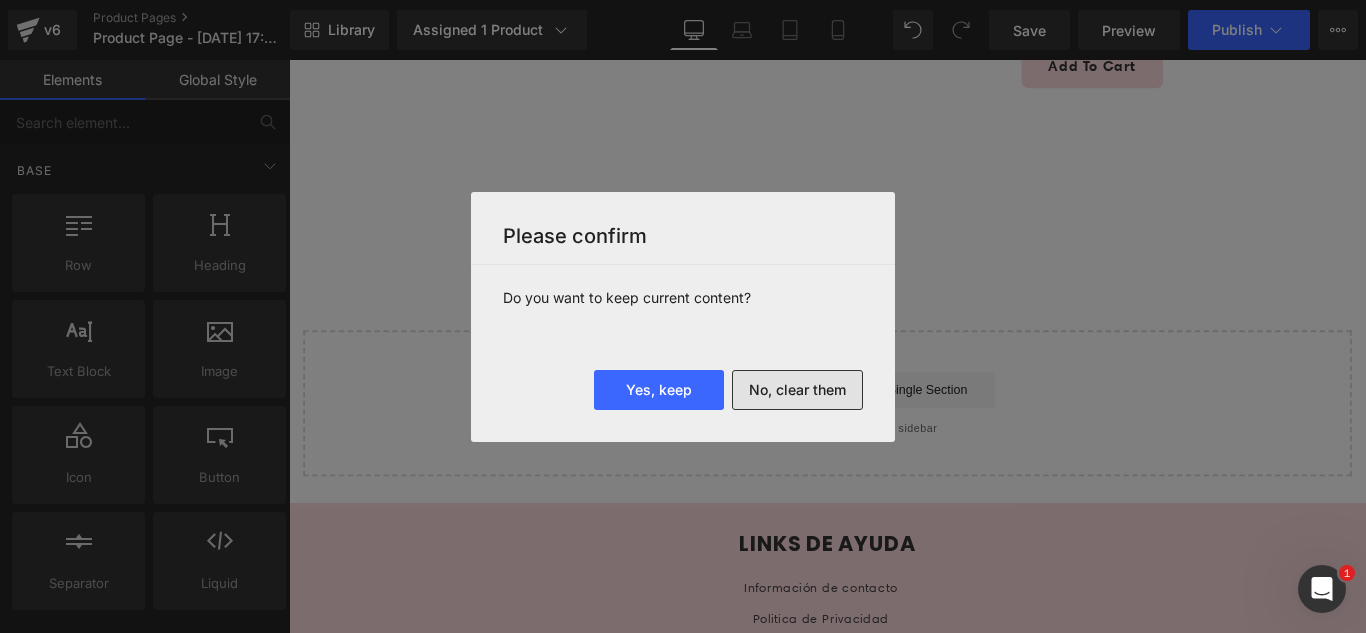 click on "No, clear them" at bounding box center (797, 390) 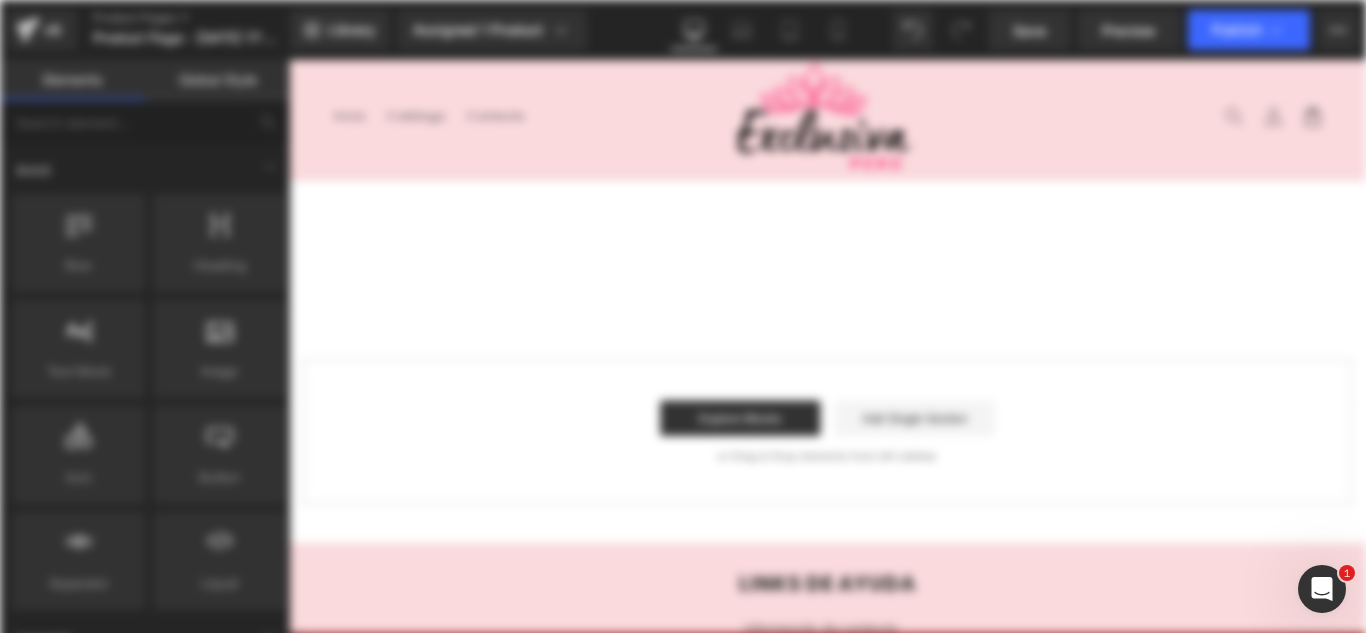 scroll, scrollTop: 0, scrollLeft: 0, axis: both 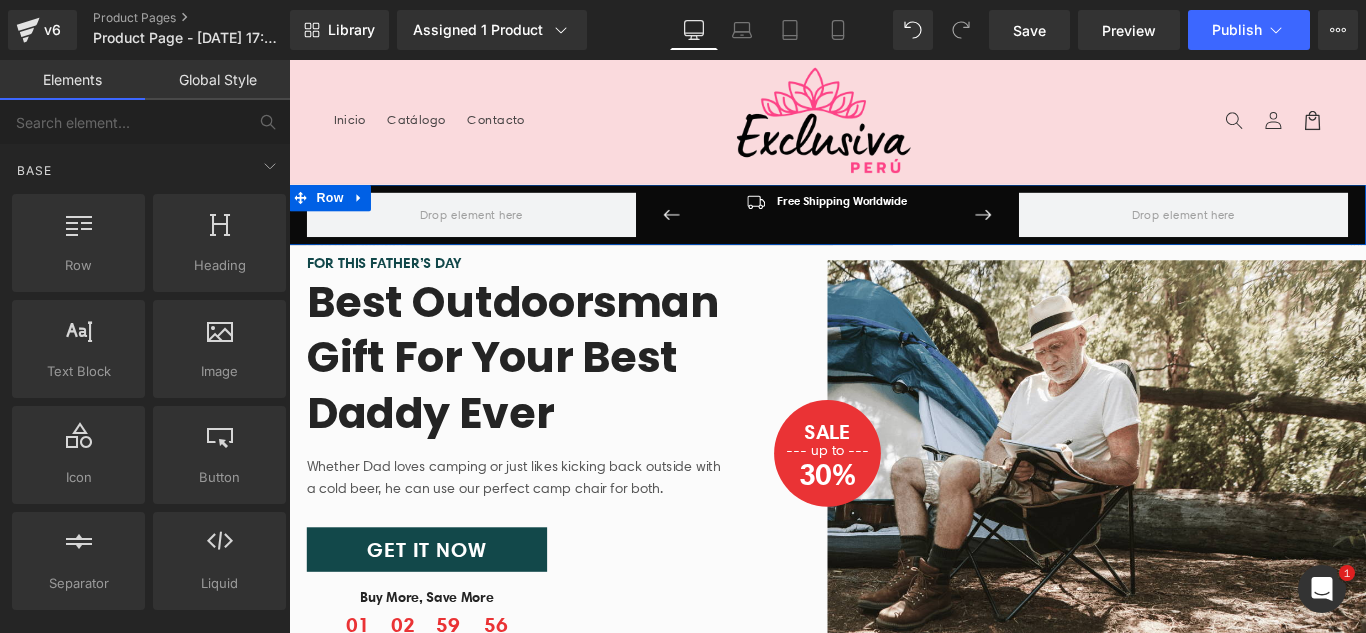 click 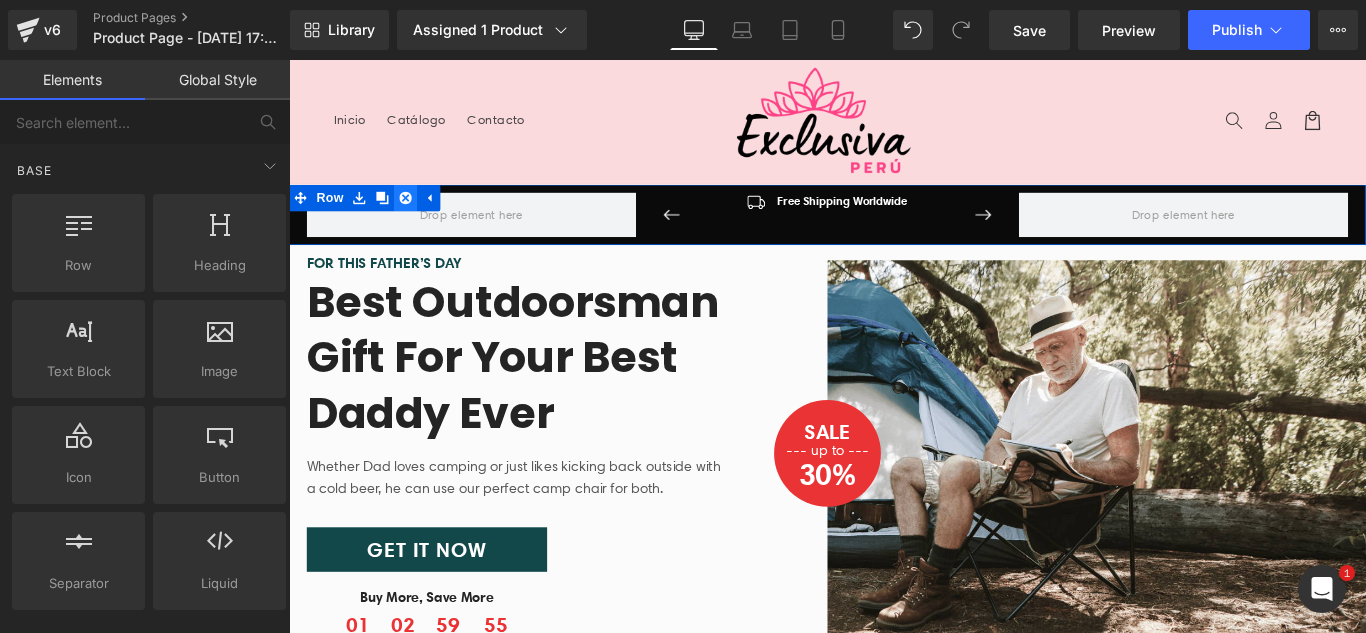 click 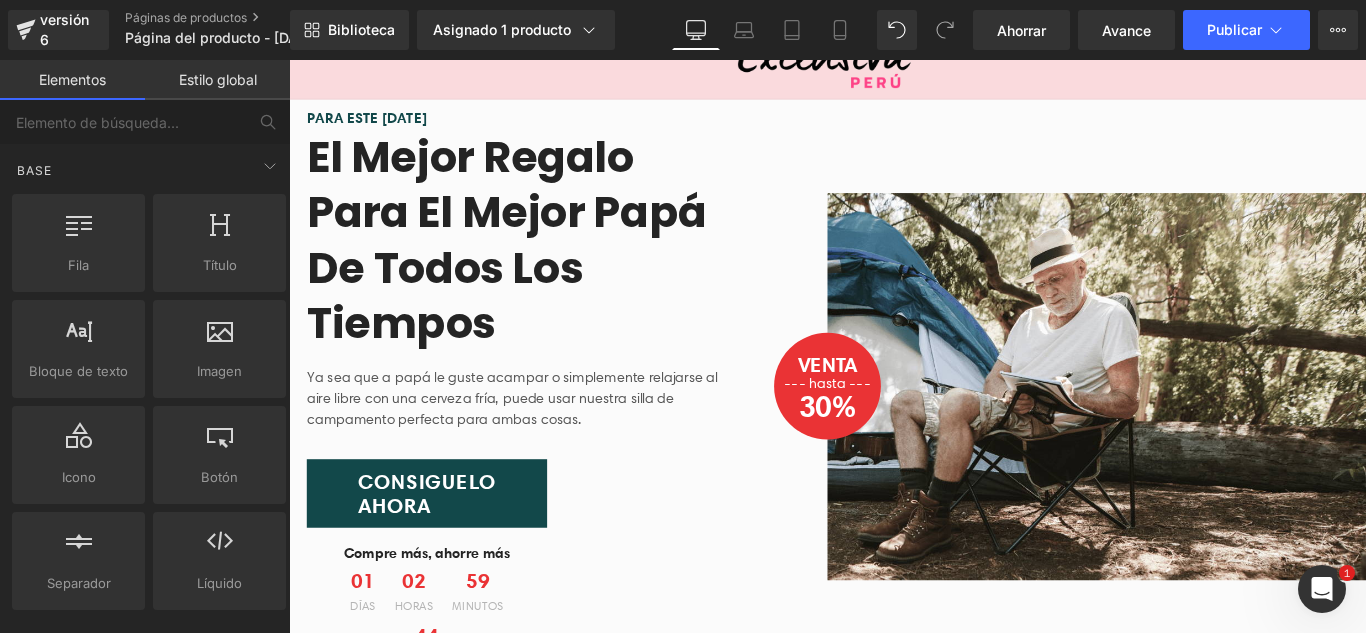 scroll, scrollTop: 0, scrollLeft: 0, axis: both 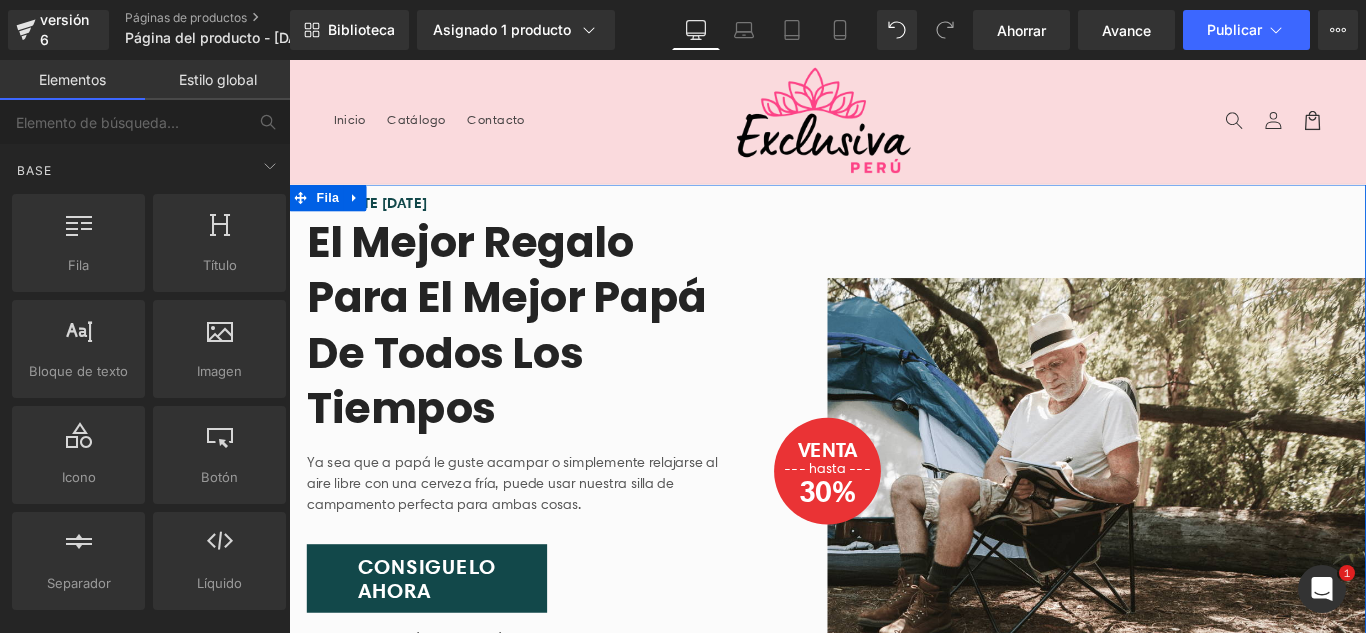 drag, startPoint x: 350, startPoint y: 210, endPoint x: 366, endPoint y: 208, distance: 16.124516 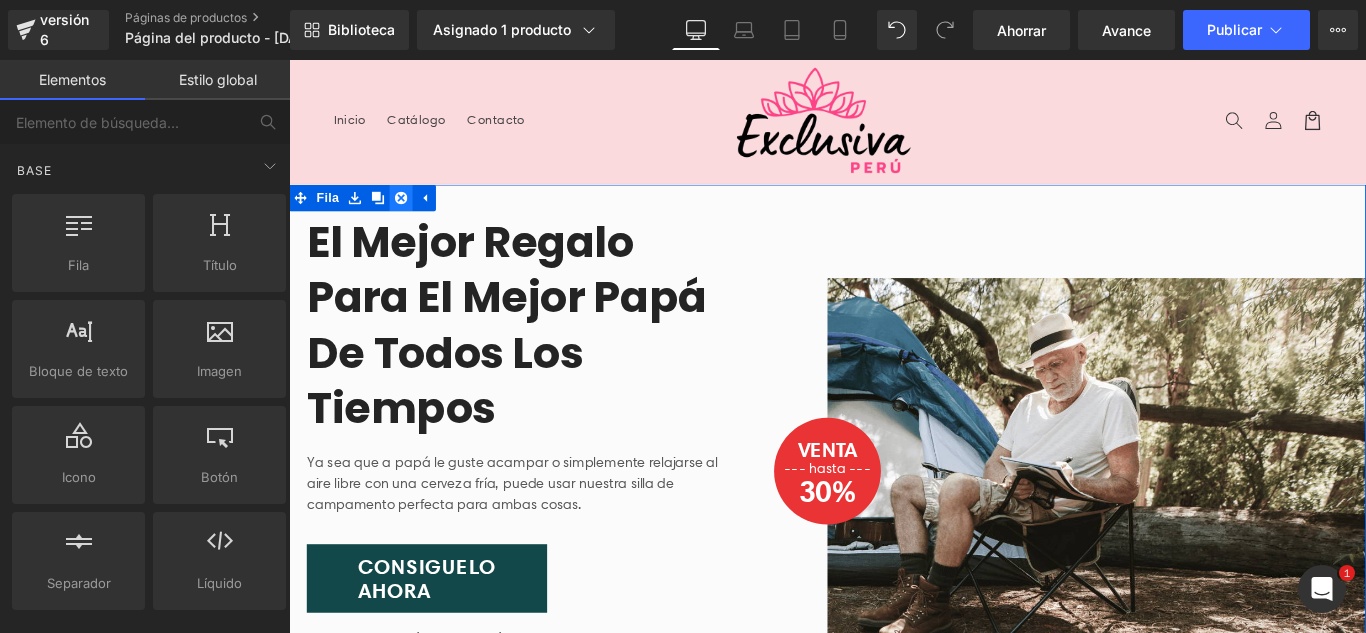 click 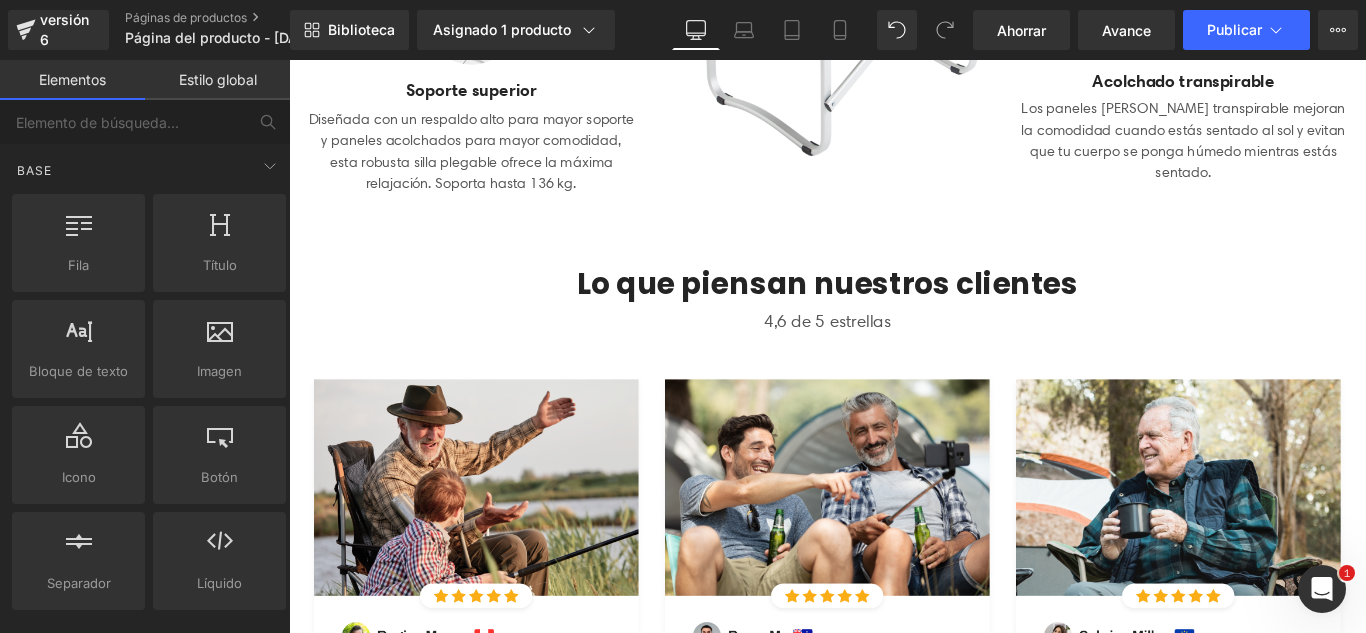 scroll, scrollTop: 700, scrollLeft: 0, axis: vertical 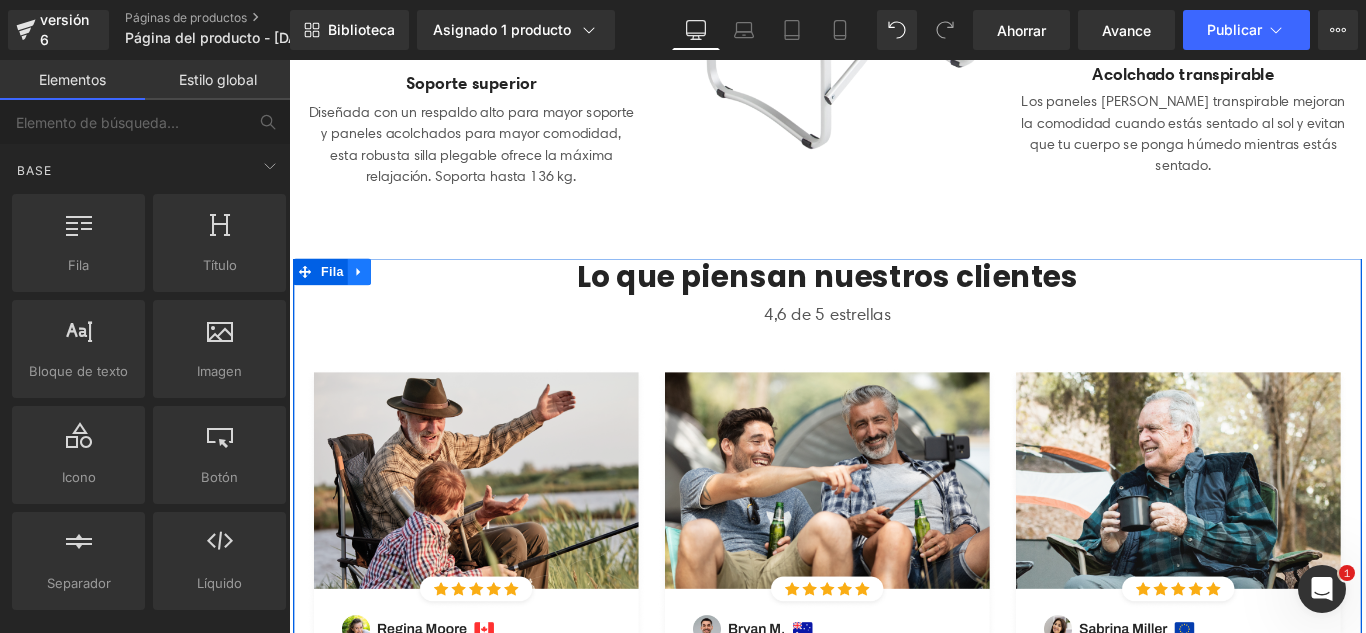 click 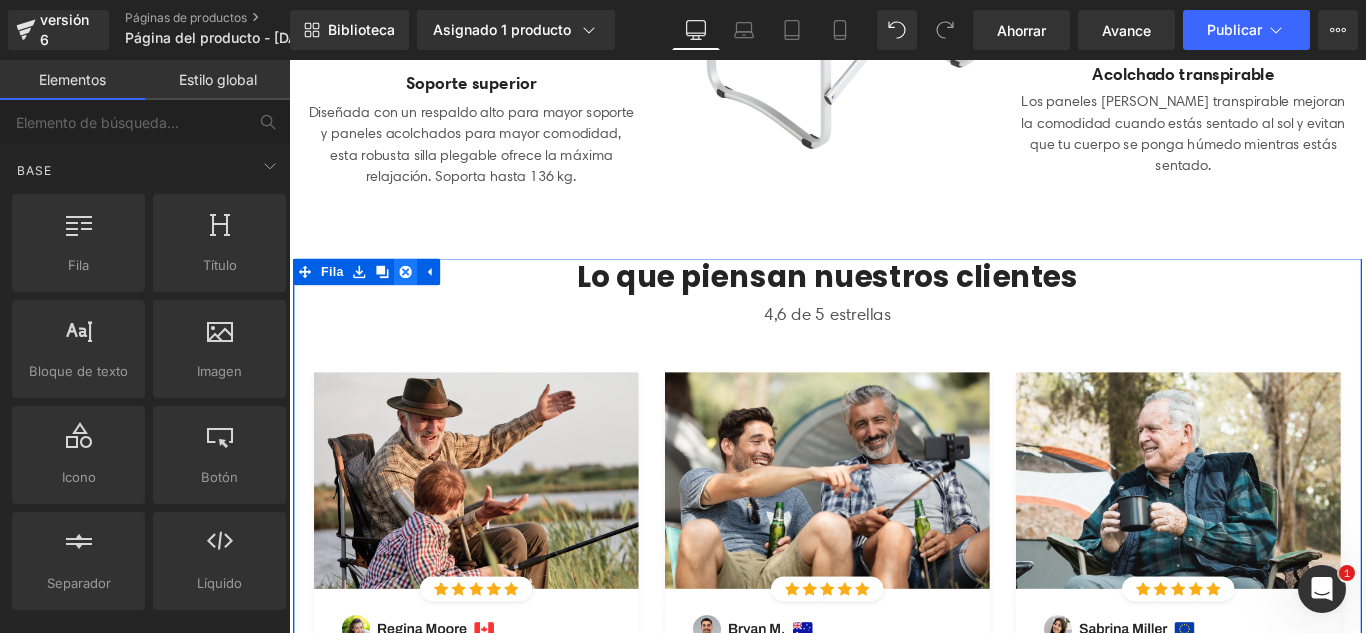 click 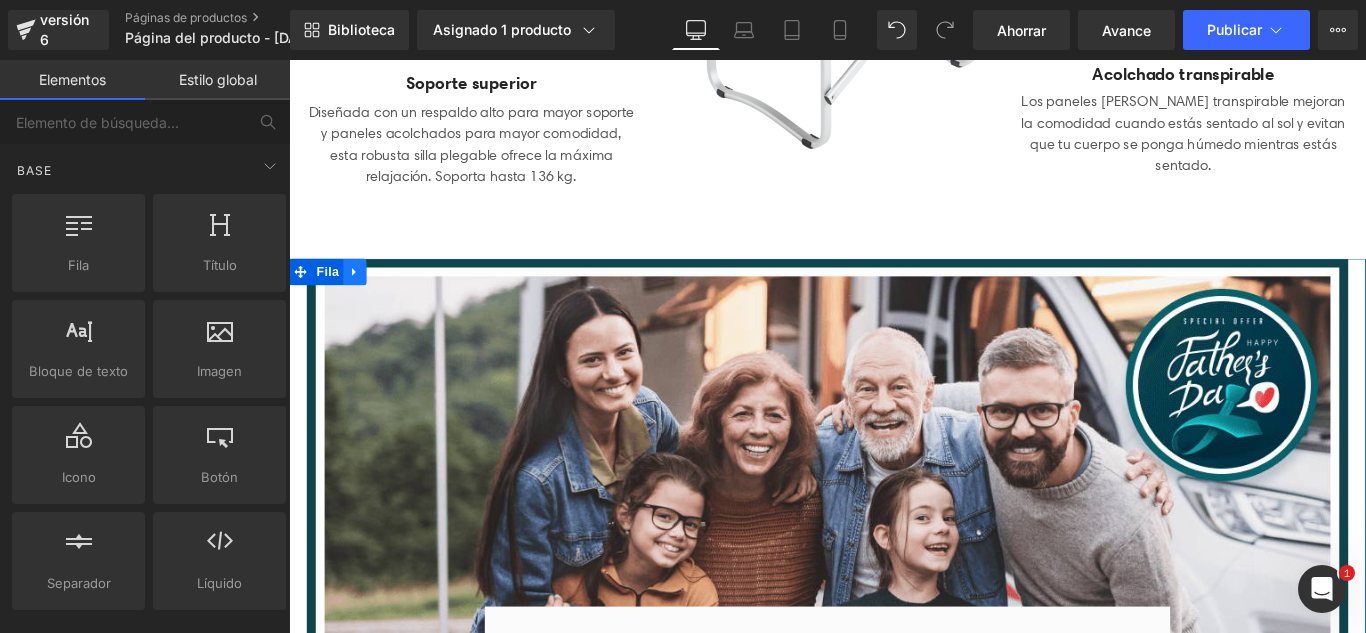 click 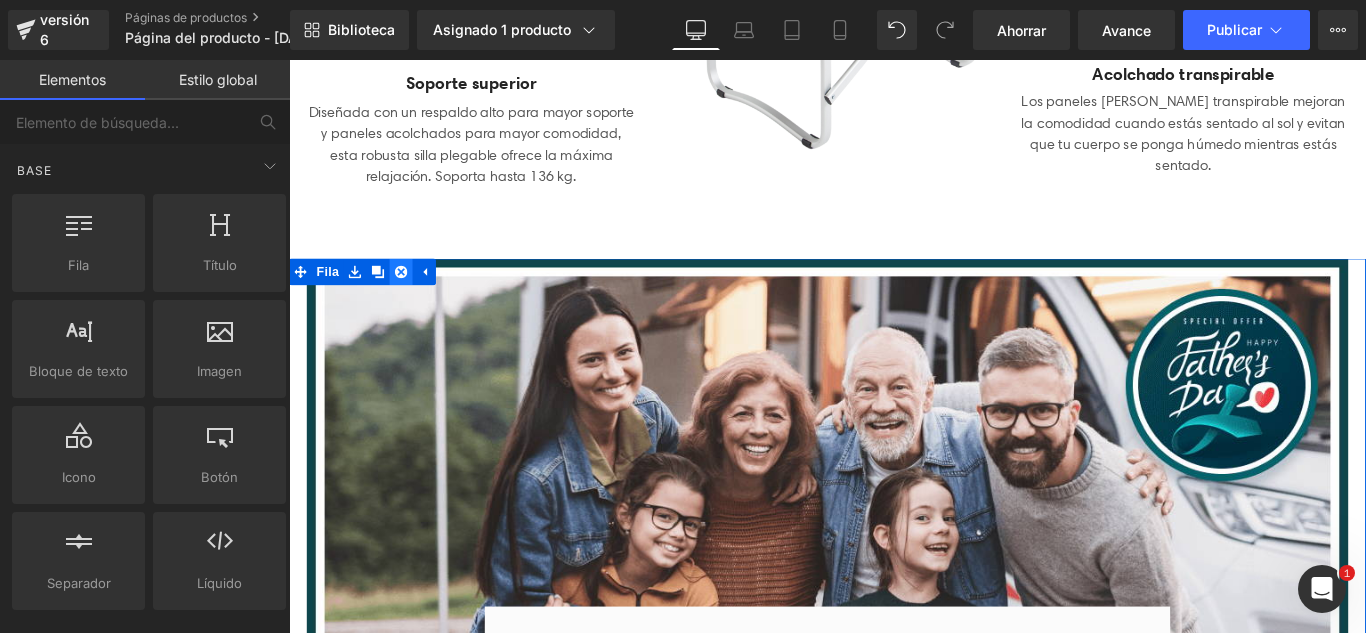 click at bounding box center (415, 298) 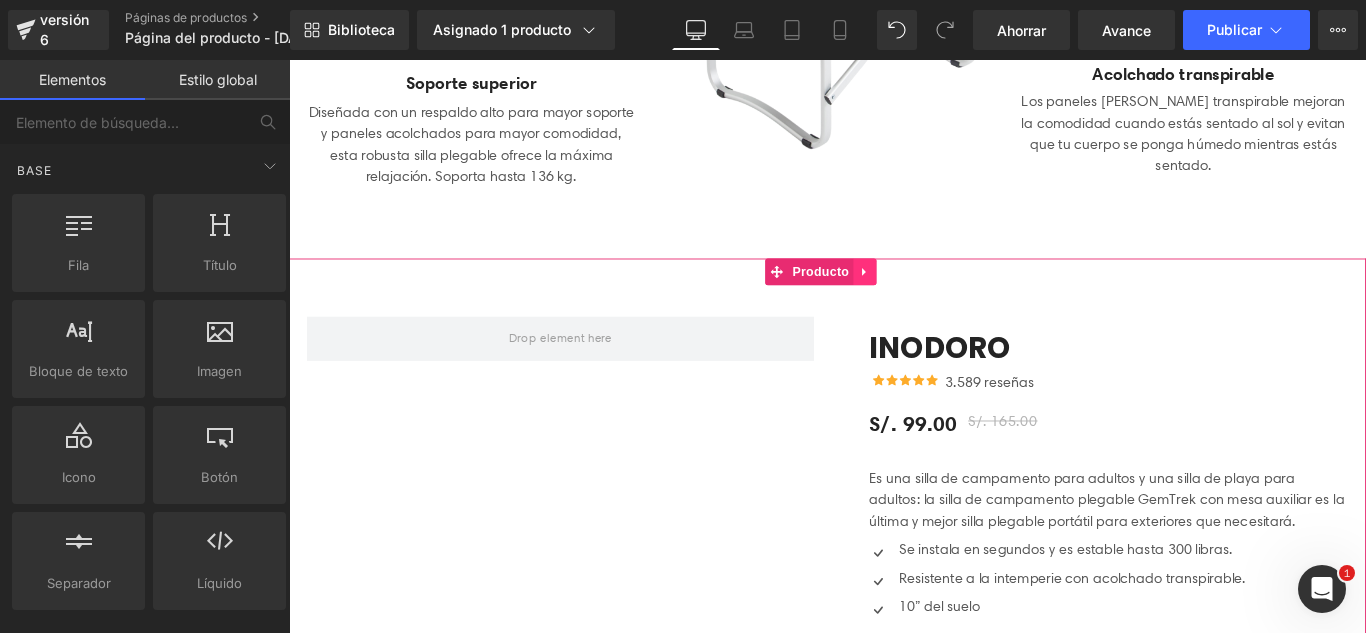 click 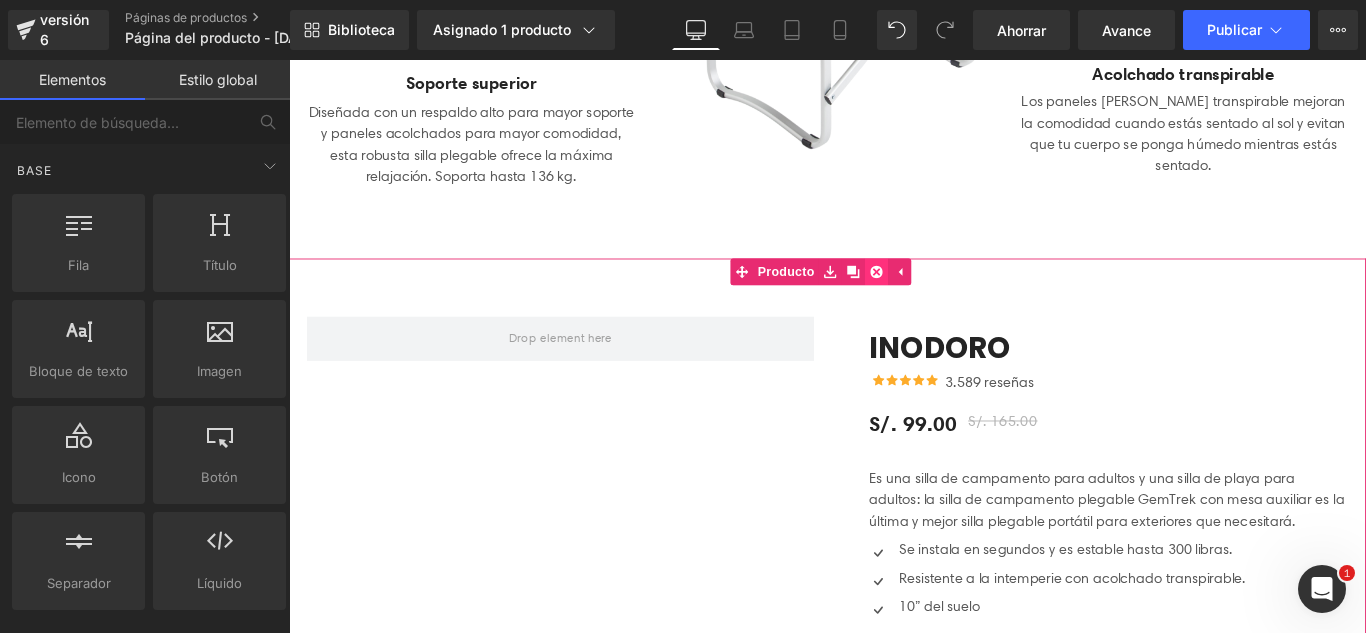 click 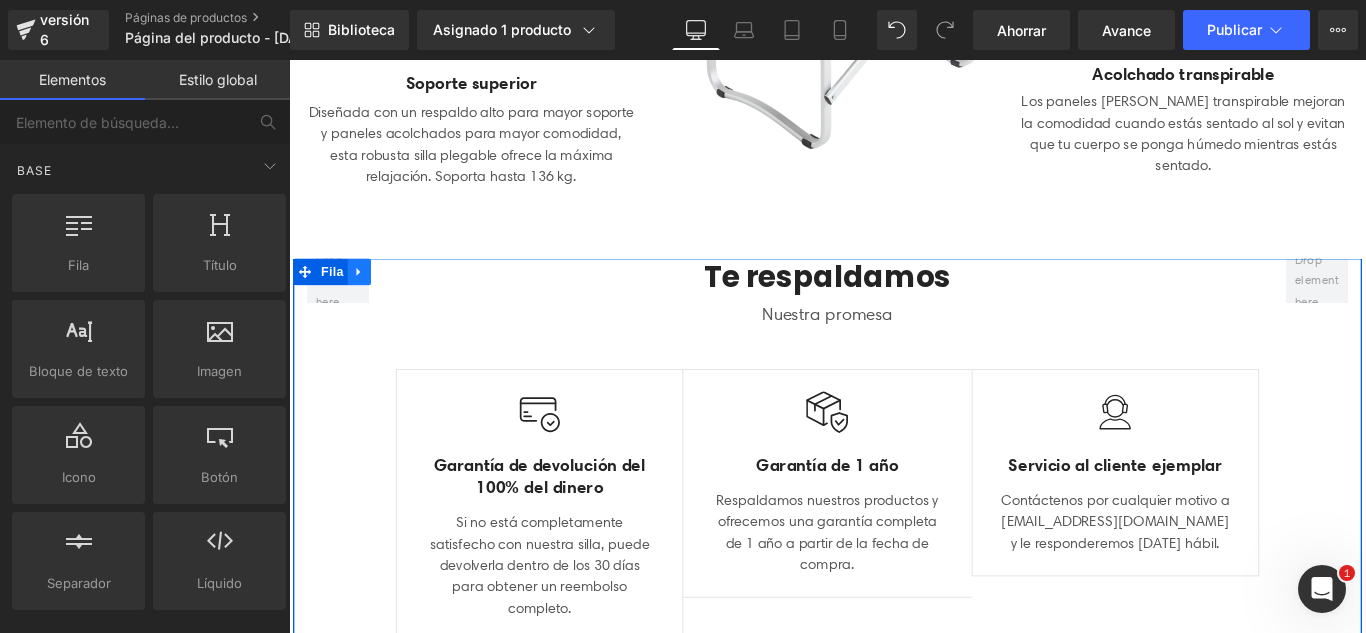 click 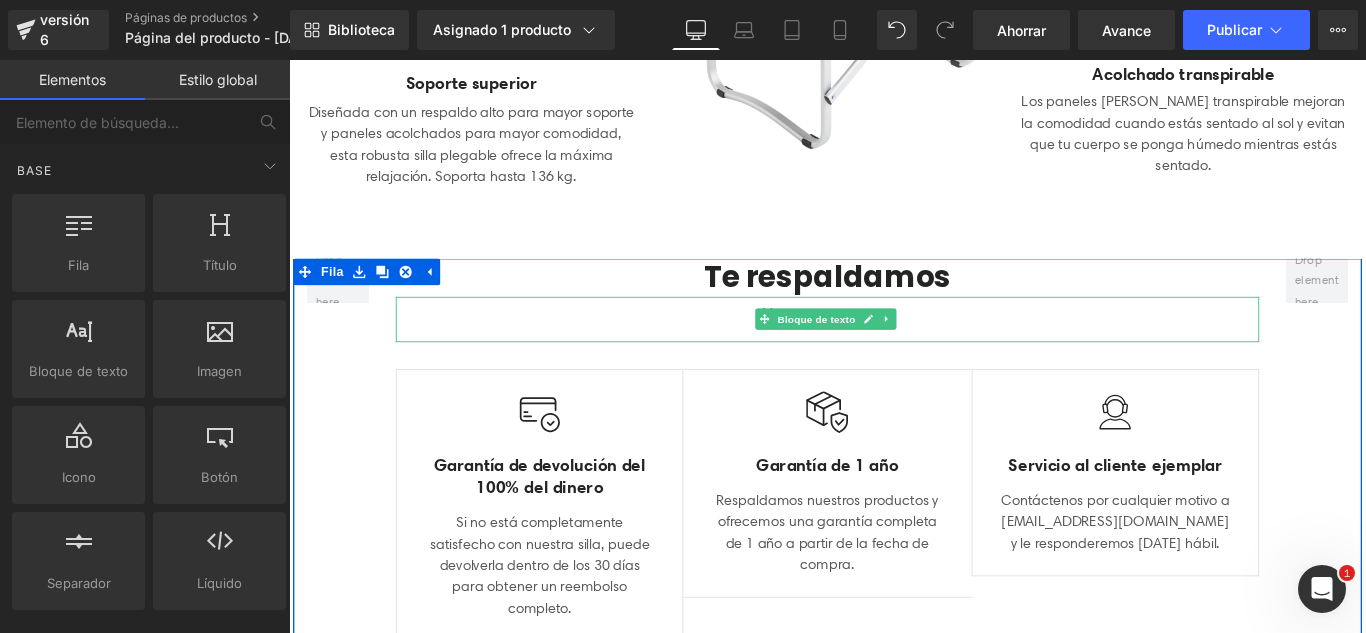 click on "Nuestra promesa" at bounding box center (894, 346) 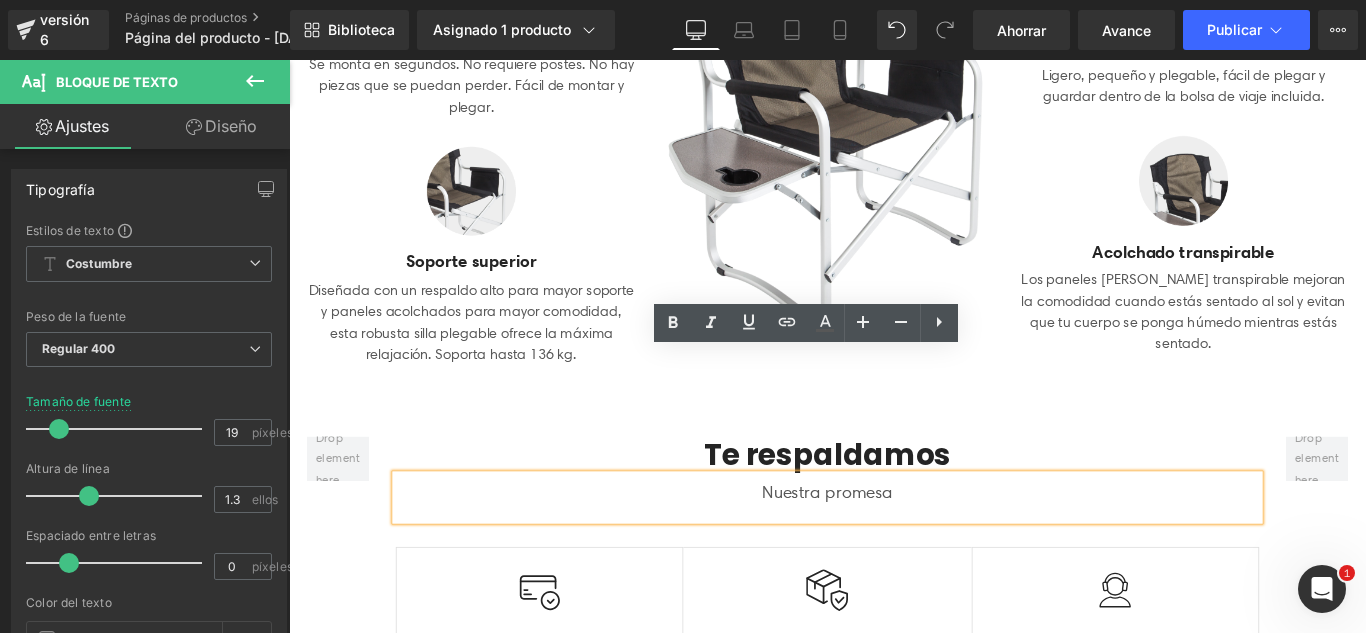 scroll, scrollTop: 800, scrollLeft: 0, axis: vertical 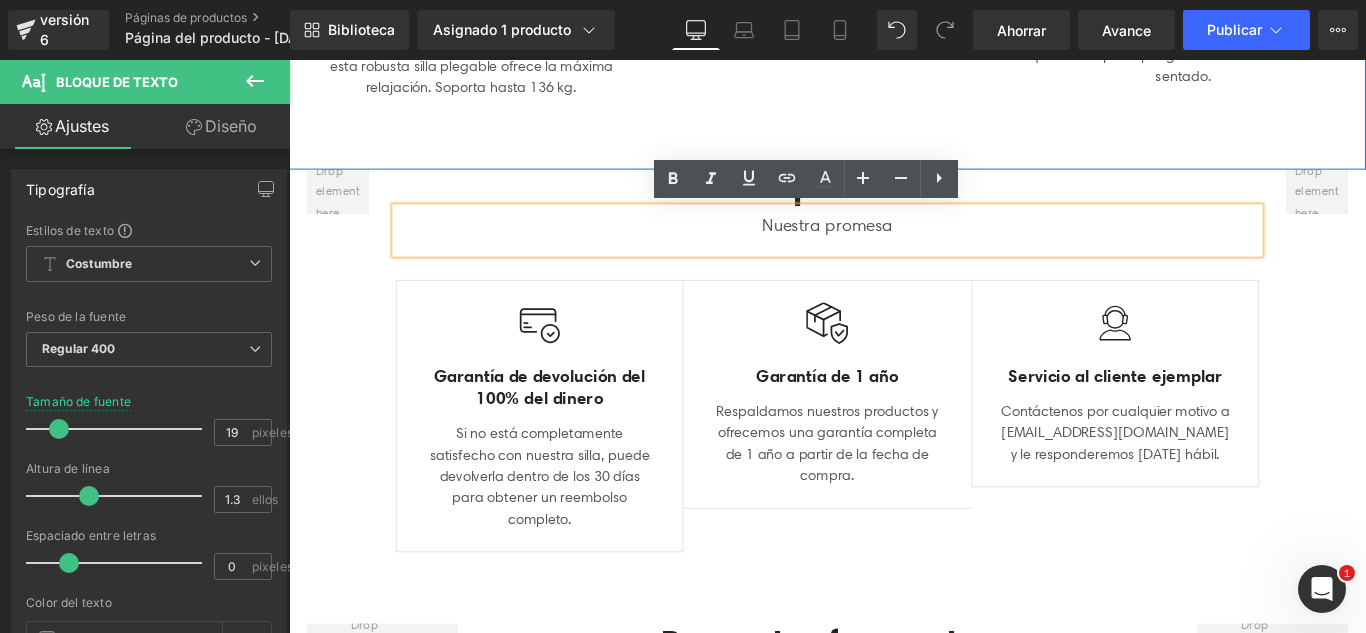 click on "Una revolución en la comodidad portátil Título         Listo para cualquier lugar. Instalación en segundos. Siéntate cómodamente. Bloque de texto         Fila         Imagen         Imagen         Fácil instalación con mesa auxiliar Bloque de texto         Se monta en segundos. No requiere postes. No hay piezas que se puedan perder. Fácil de montar y plegar. Bloque de texto         Imagen         Soporte superior Bloque de texto         Diseñada con un respaldo alto para mayor soporte y paneles acolchados para mayor comodidad, esta robusta silla plegable ofrece la máxima relajación. Soporta hasta 136 kg. Bloque de texto         Imagen         Perfectamente portátil y empacable Bloque de texto         Ligero, pequeño y plegable, fácil de plegar y guardar dentro de la bolsa de viaje incluida. Bloque de texto         Imagen         Acolchado transpirable Bloque de texto         Bloque de texto         Fila         Fila" at bounding box center (894, -209) 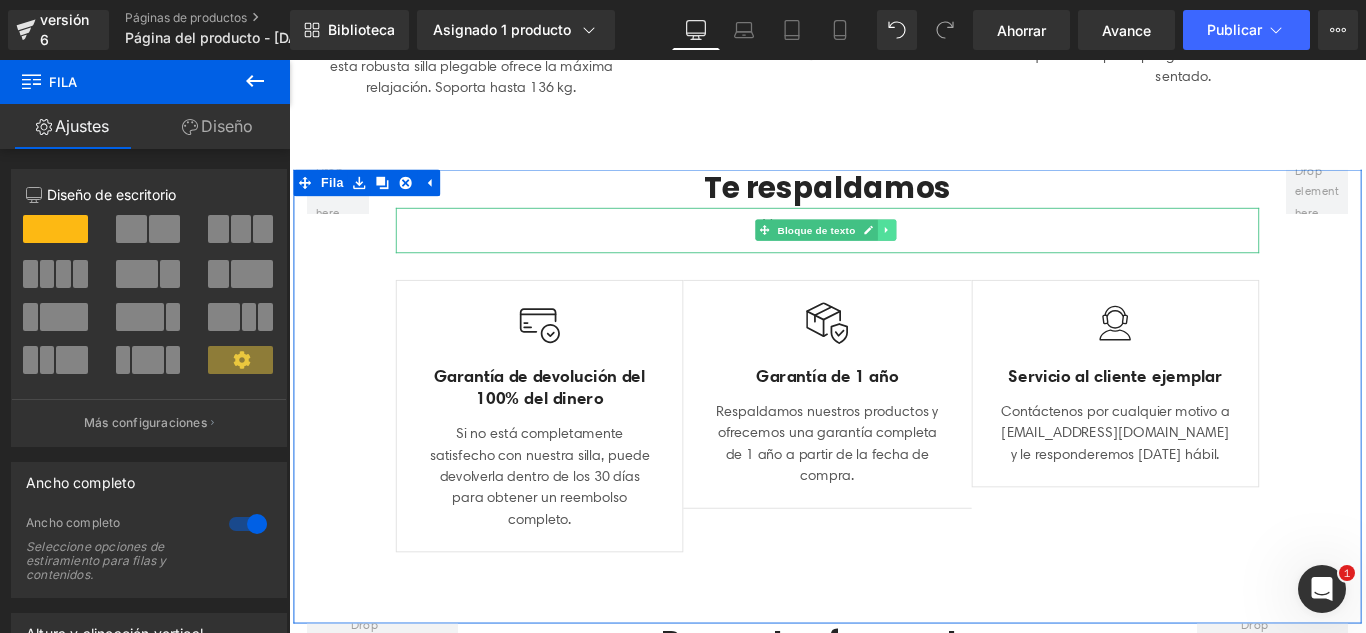 click 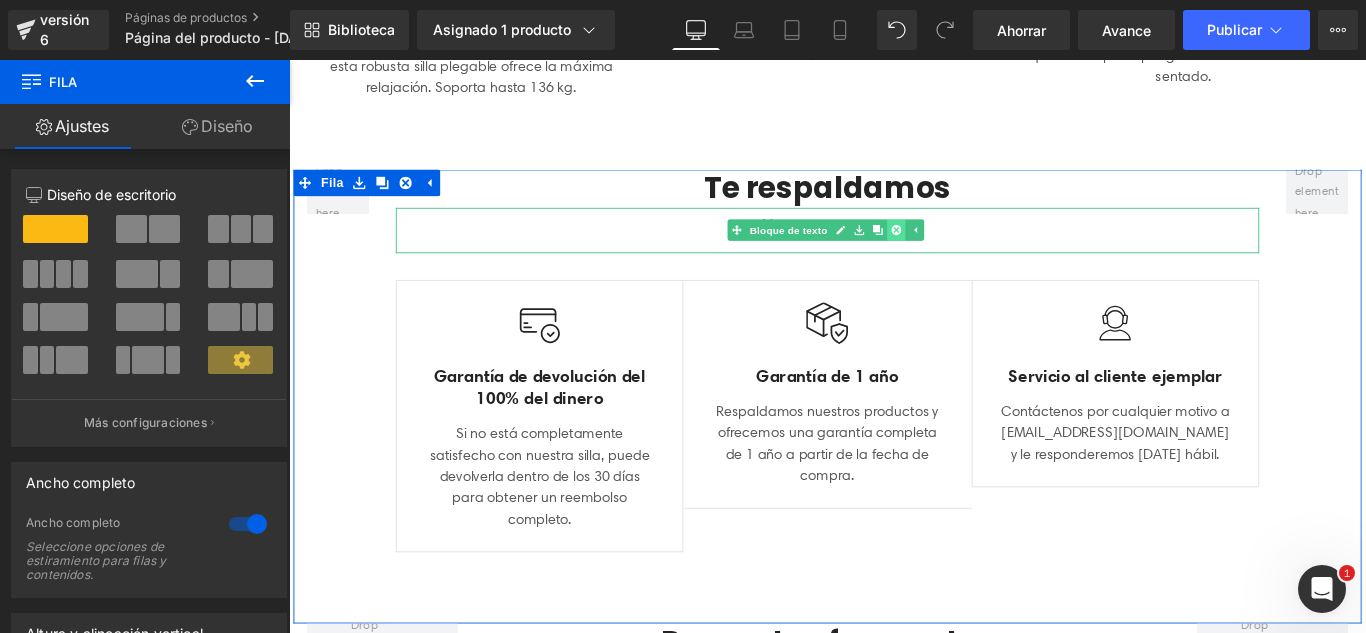 click 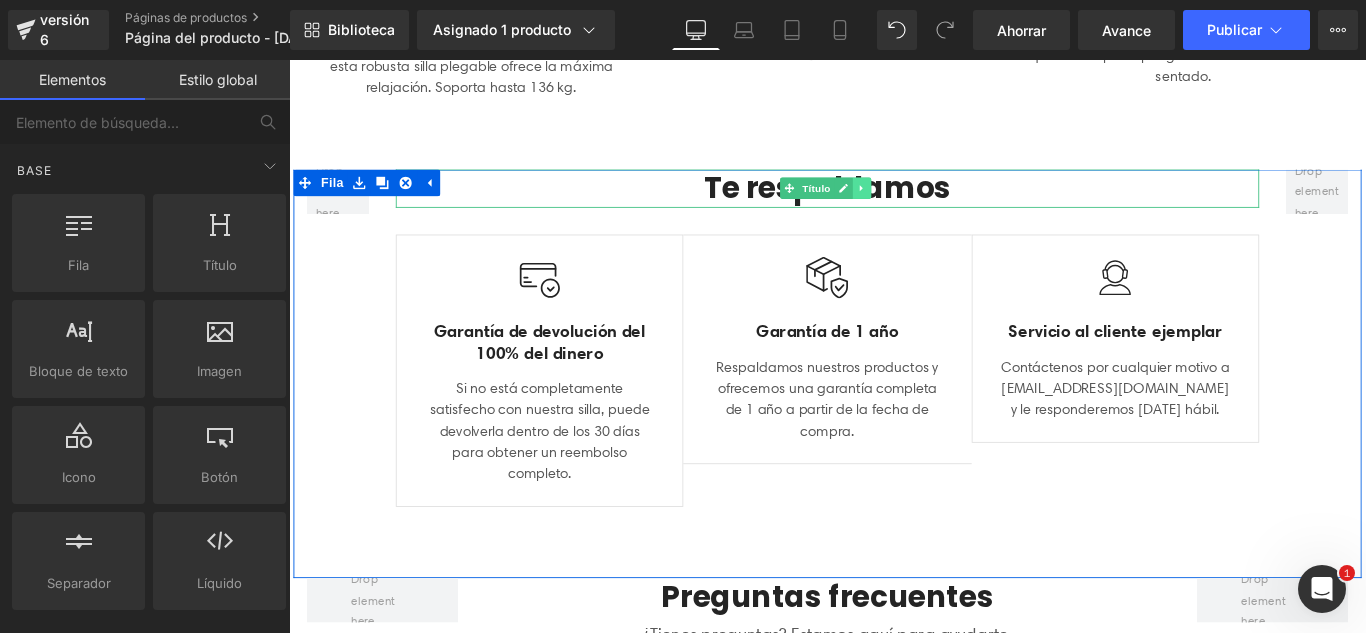 click at bounding box center [932, 204] 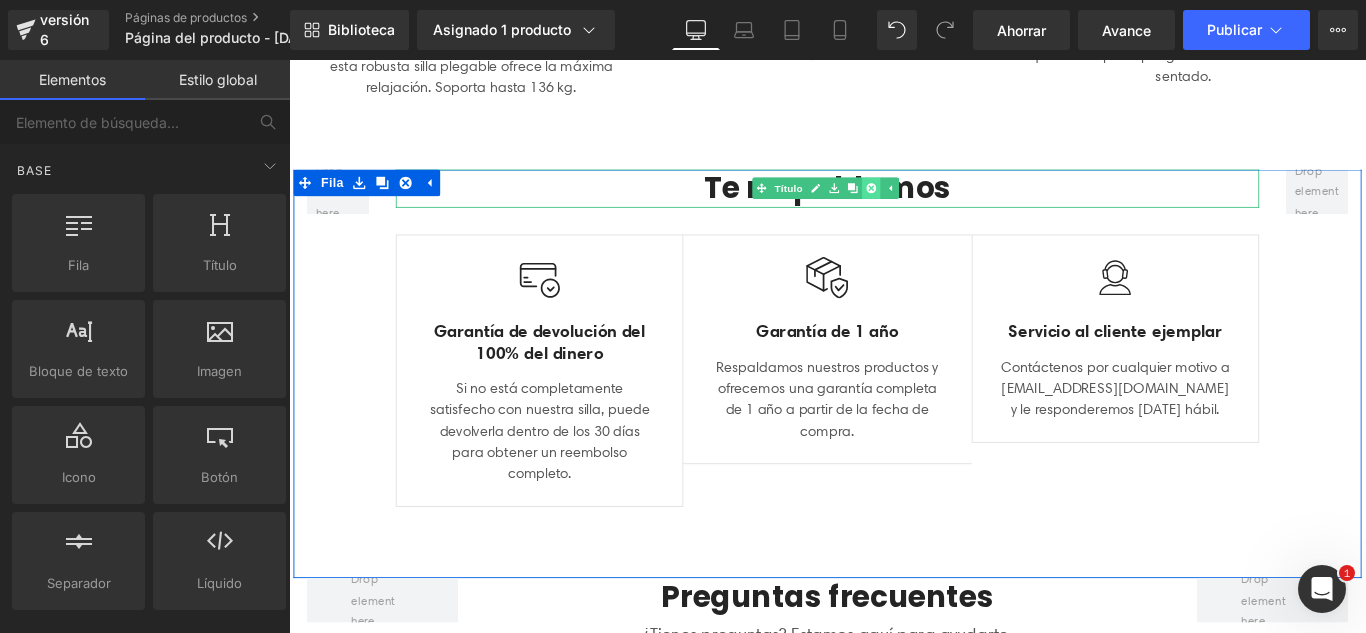 click 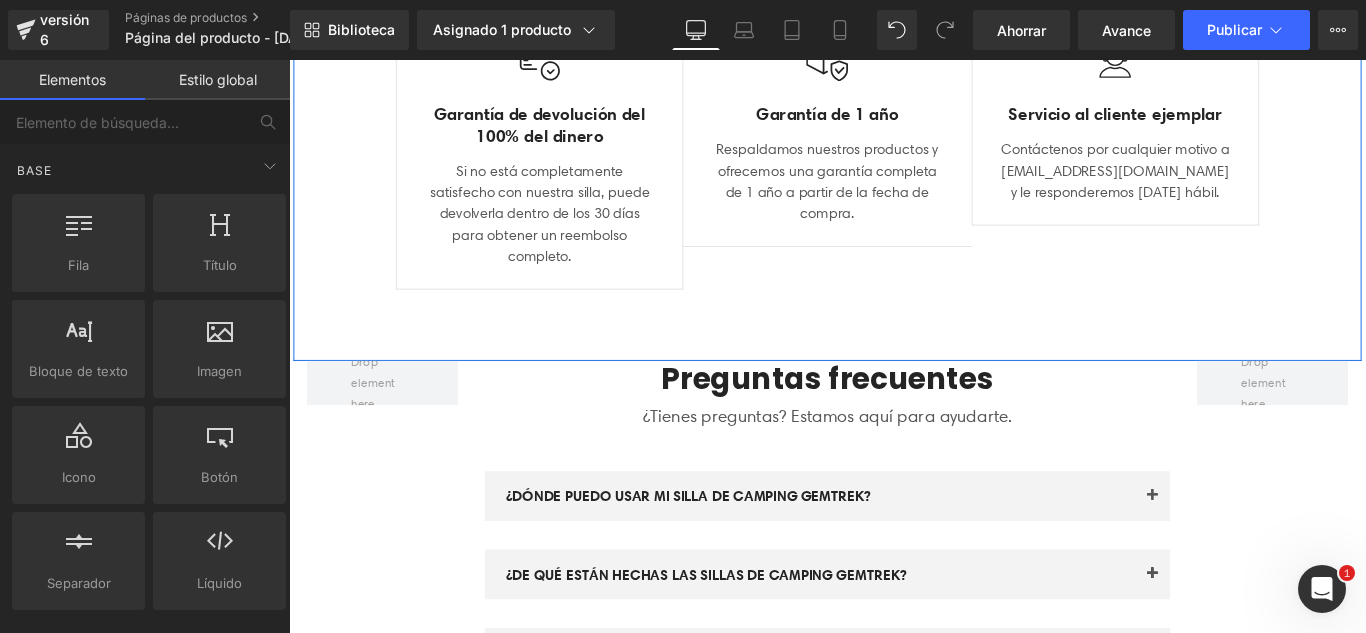 scroll, scrollTop: 1000, scrollLeft: 0, axis: vertical 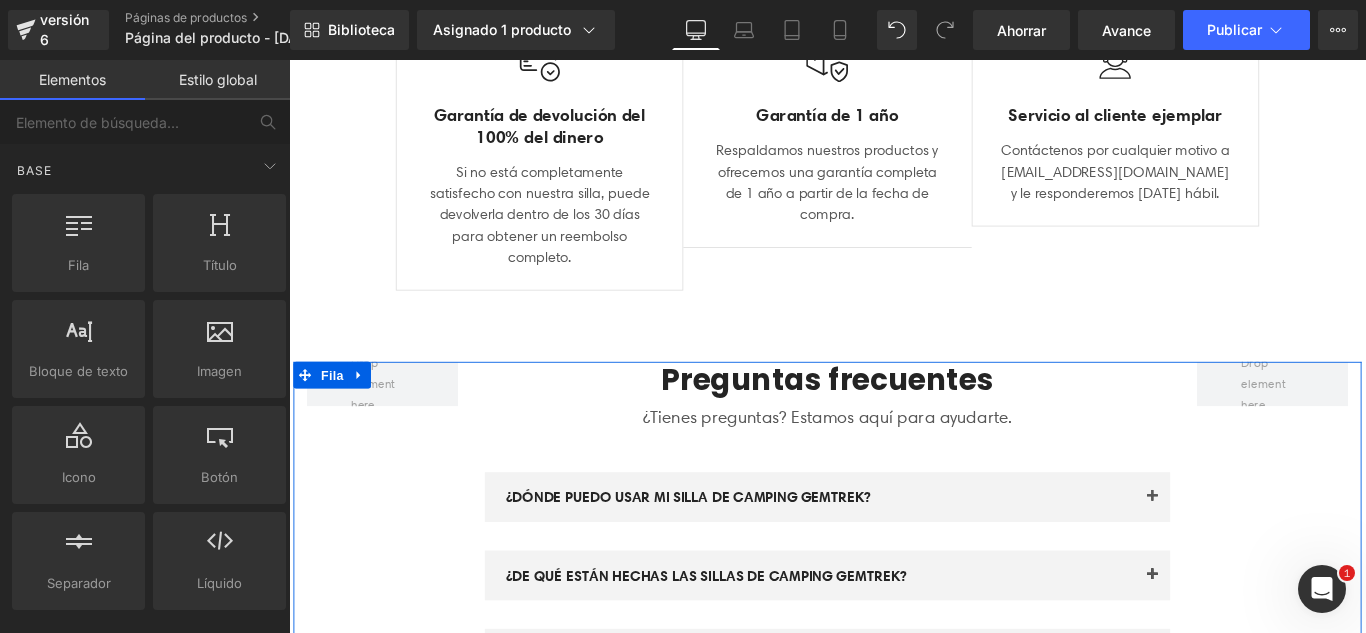 click 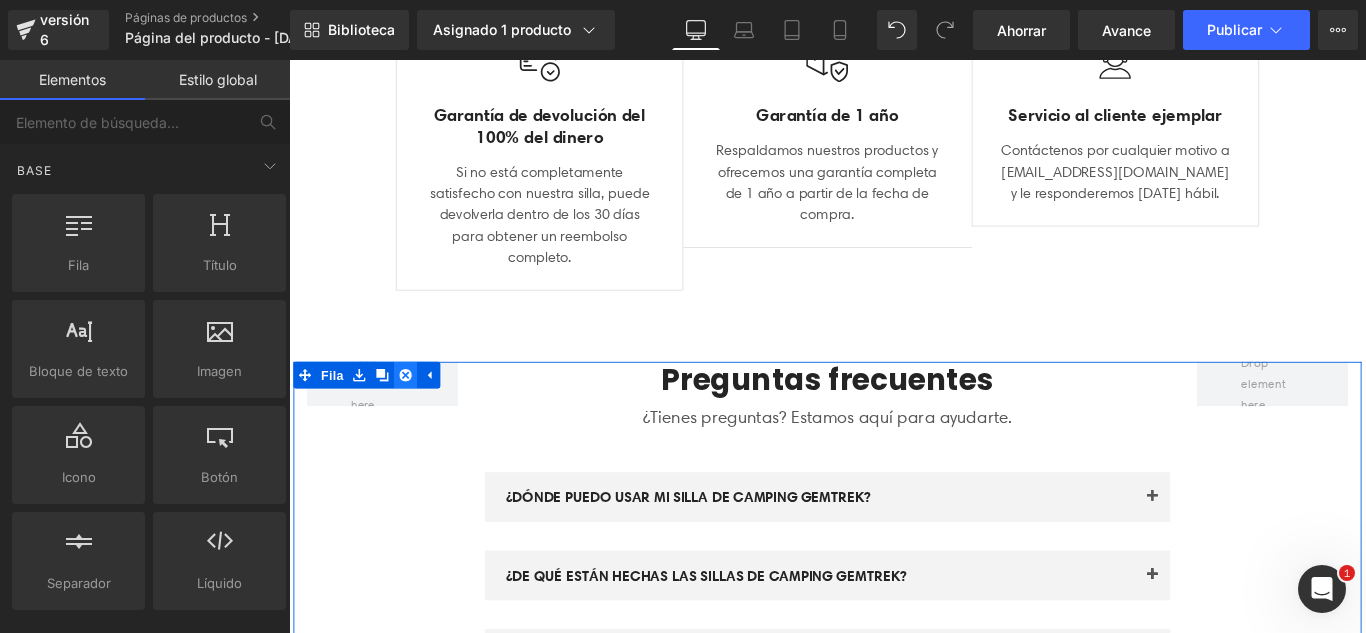 click 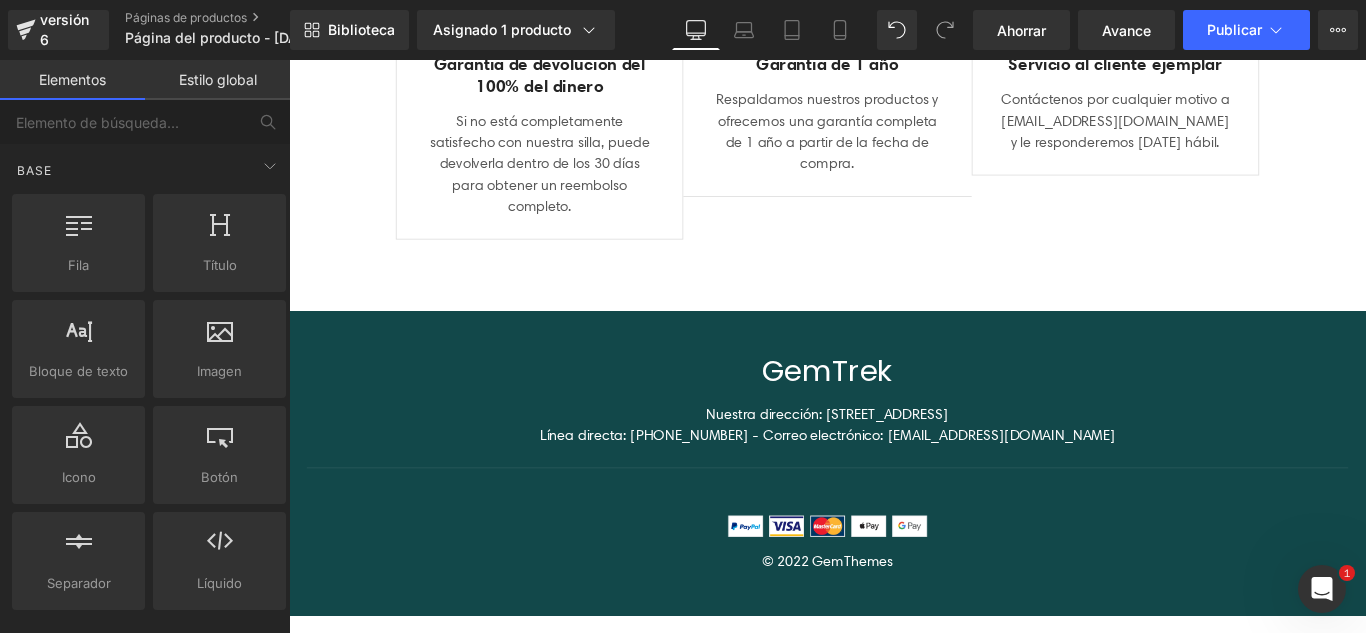 scroll, scrollTop: 1100, scrollLeft: 0, axis: vertical 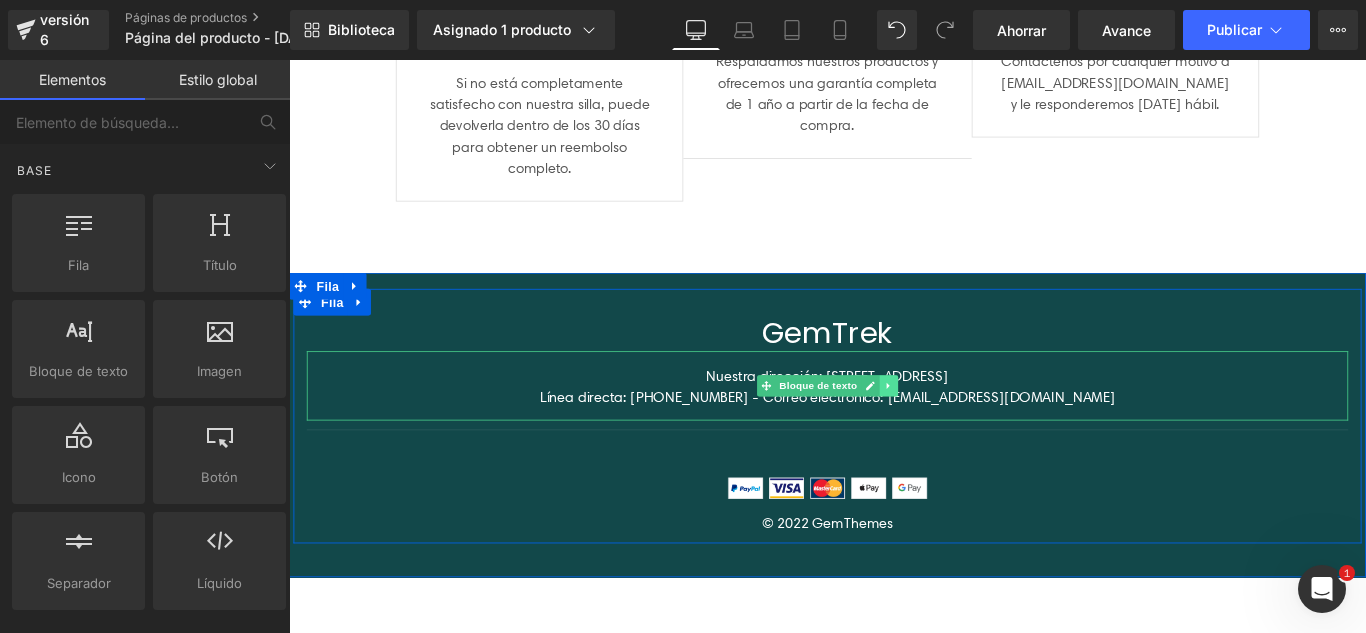 click 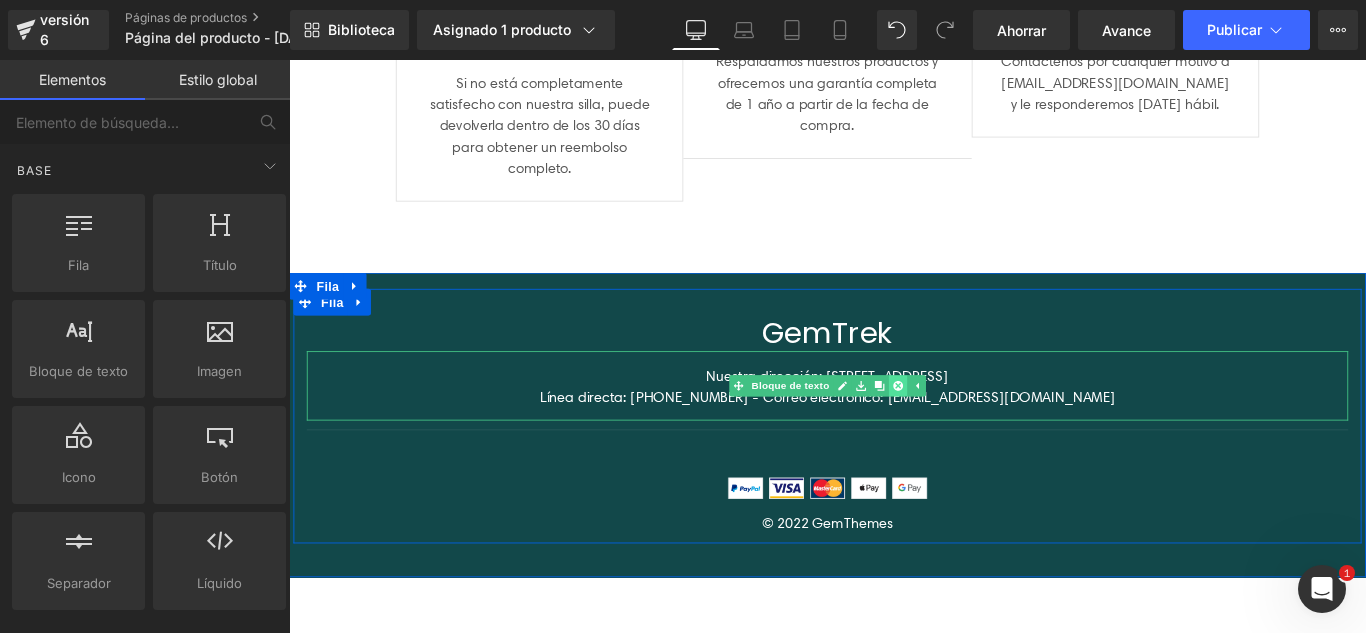 click 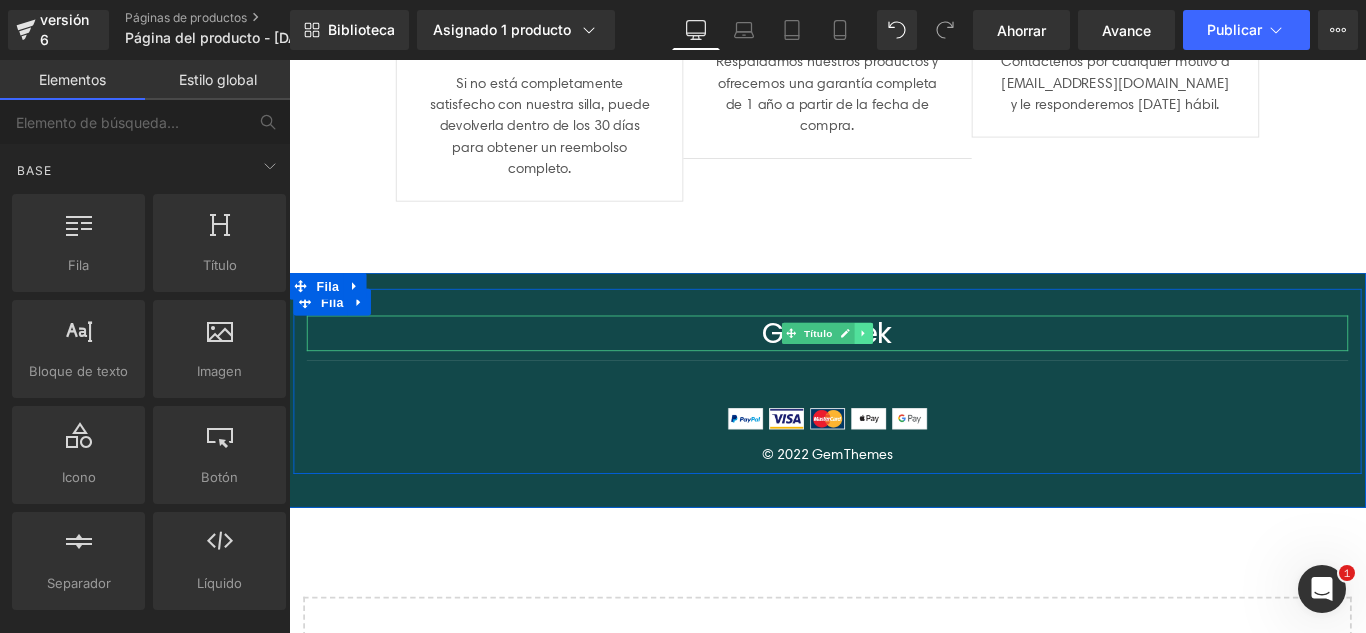 click 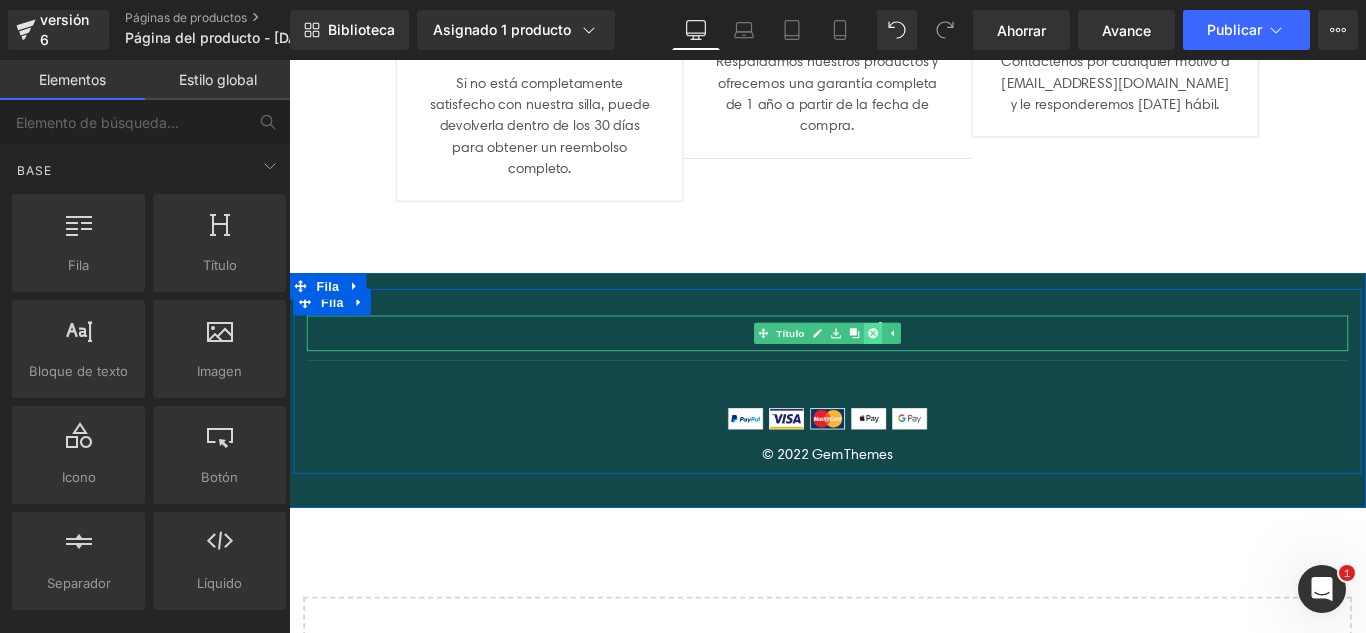 click 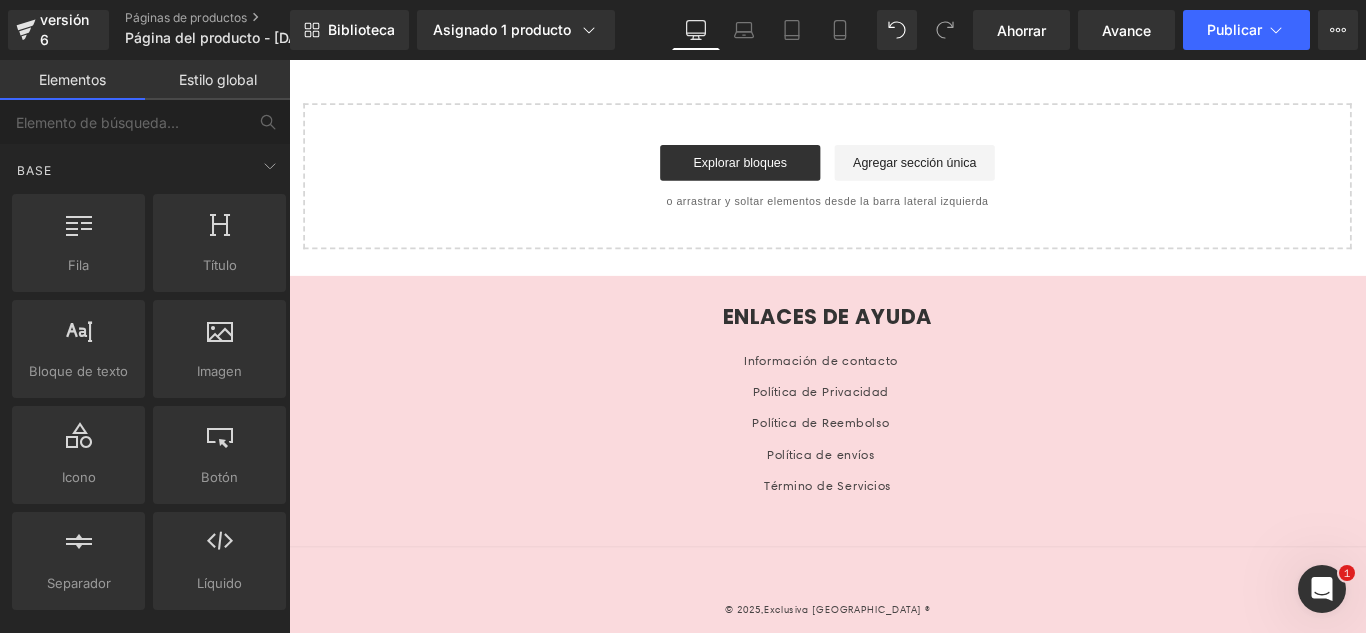 scroll, scrollTop: 1618, scrollLeft: 0, axis: vertical 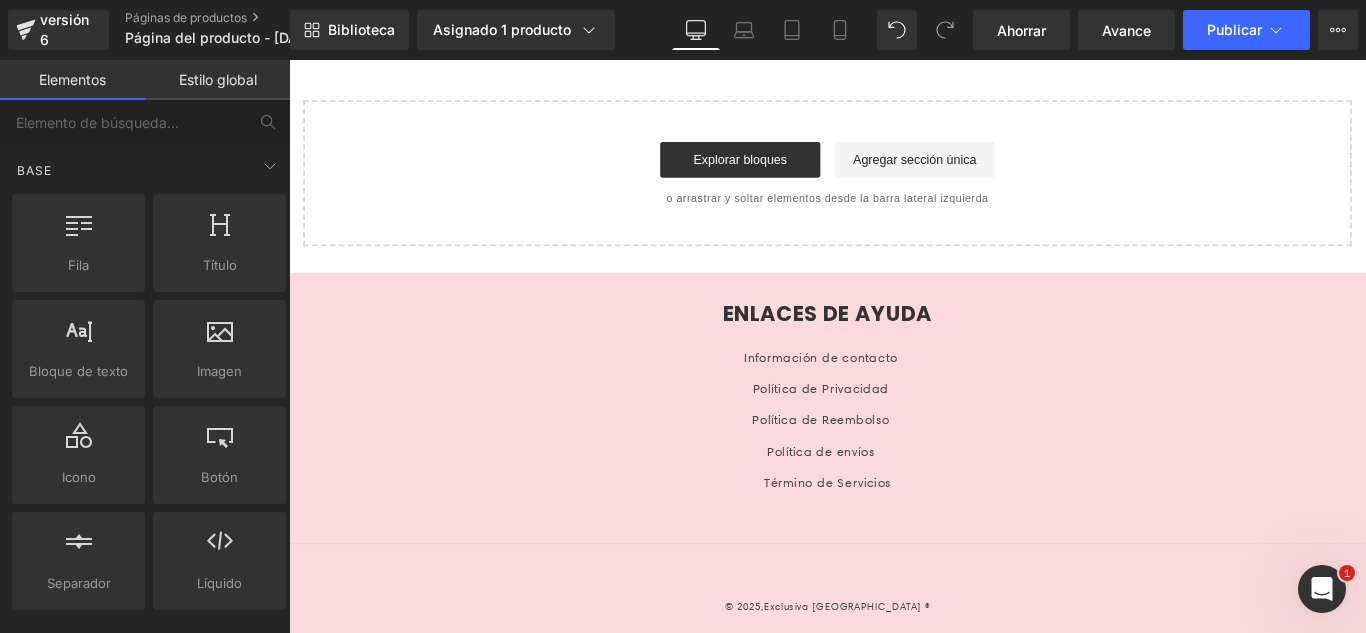 click on "ENLACES DE AYUDA
Información de contacto
Política de Privacidad
Política de Reembolso
Política de envíos
Término de Servicios" at bounding box center [894, 467] 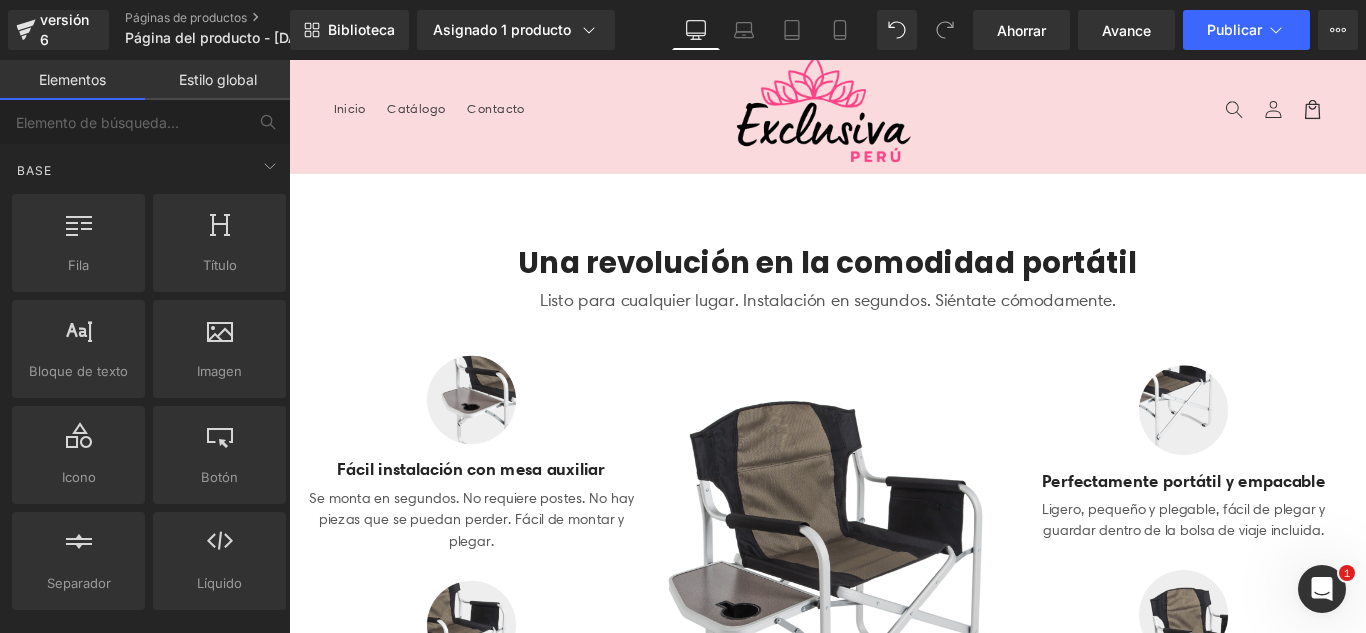 scroll, scrollTop: 0, scrollLeft: 0, axis: both 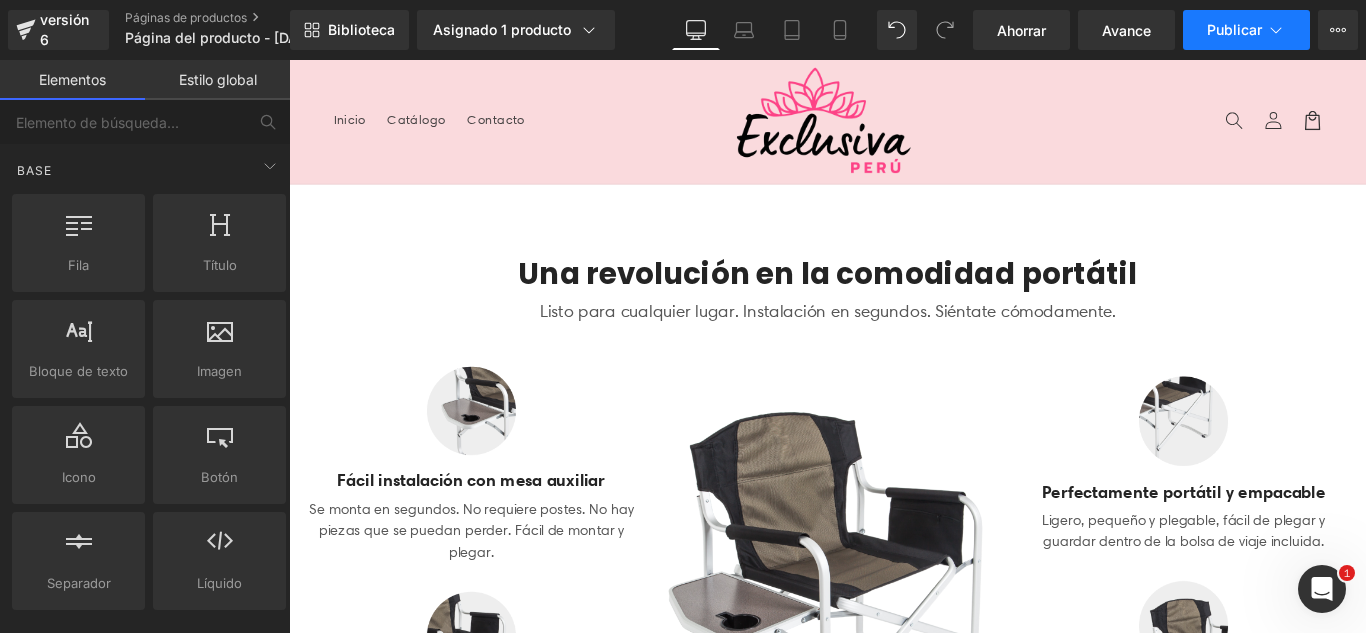 click 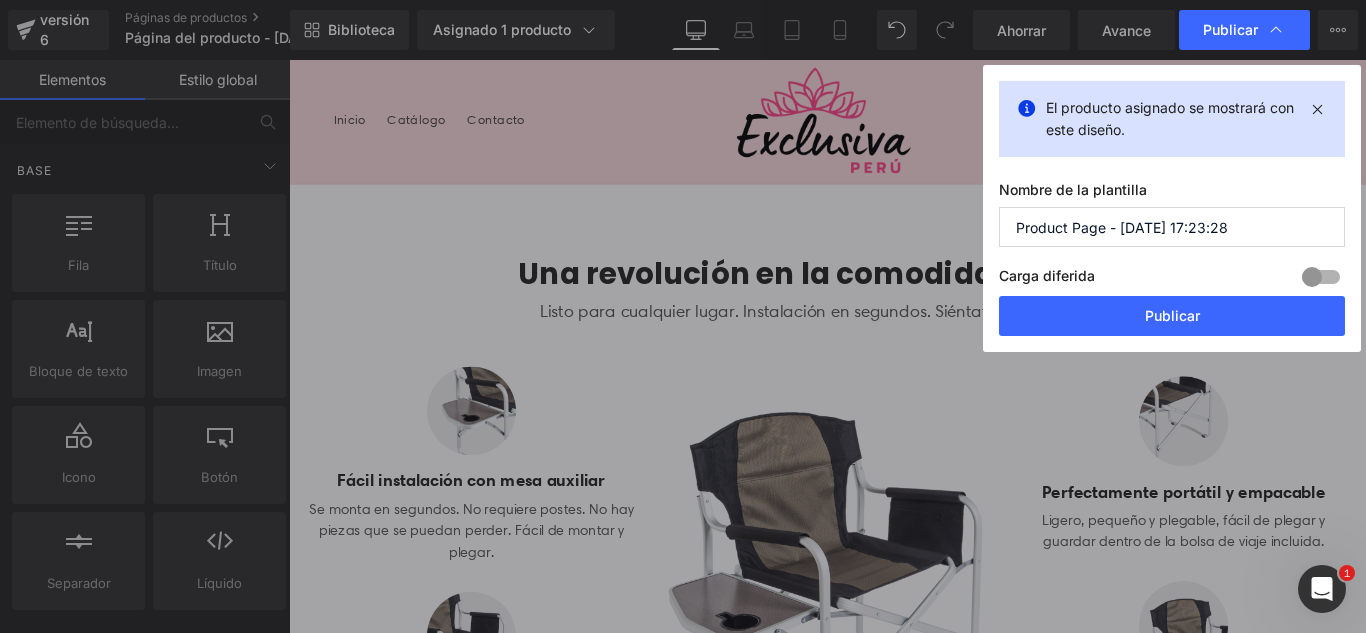 click on "Product Page - Jul 17, 17:23:28" at bounding box center (1172, 227) 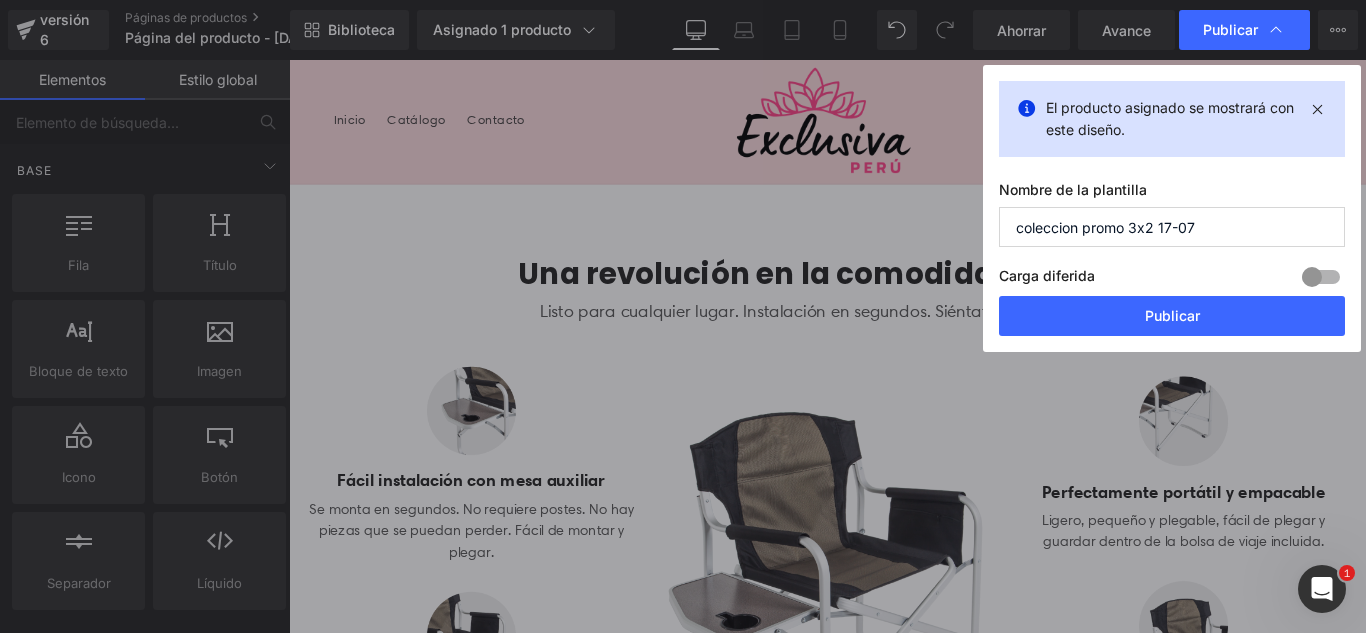 type on "coleccion promo 3x2 17-07" 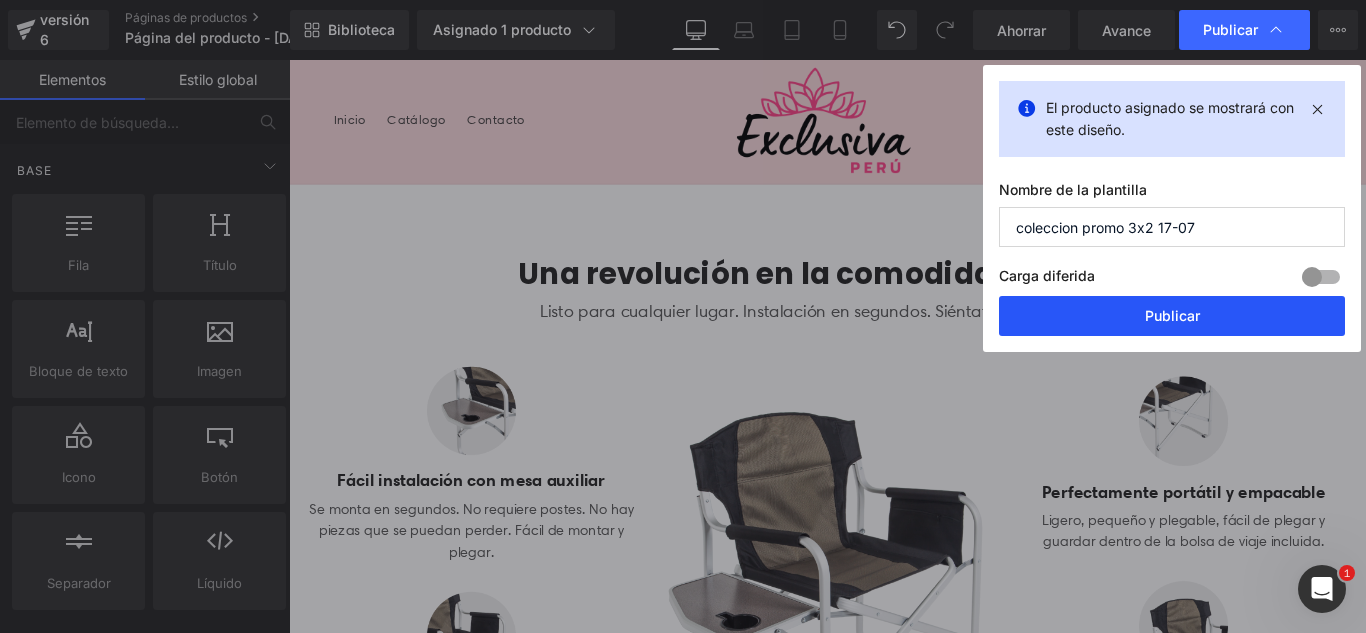 click on "Publicar" at bounding box center [1172, 315] 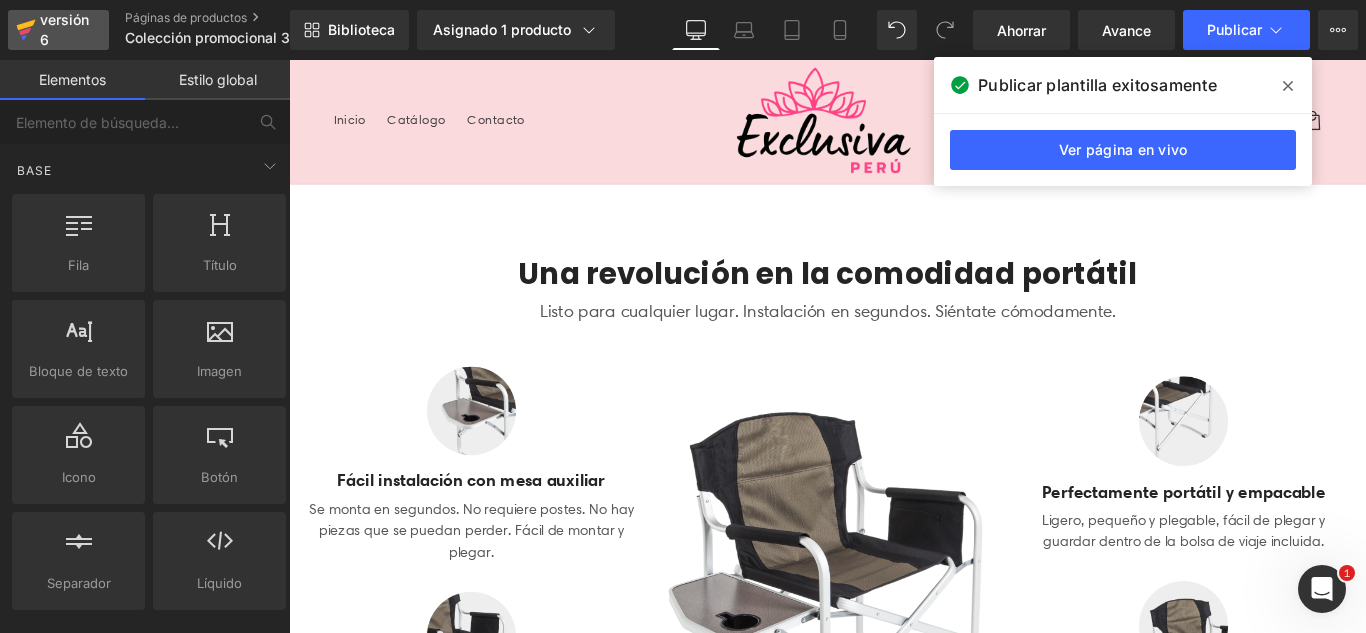 click on "versión 6" at bounding box center [64, 29] 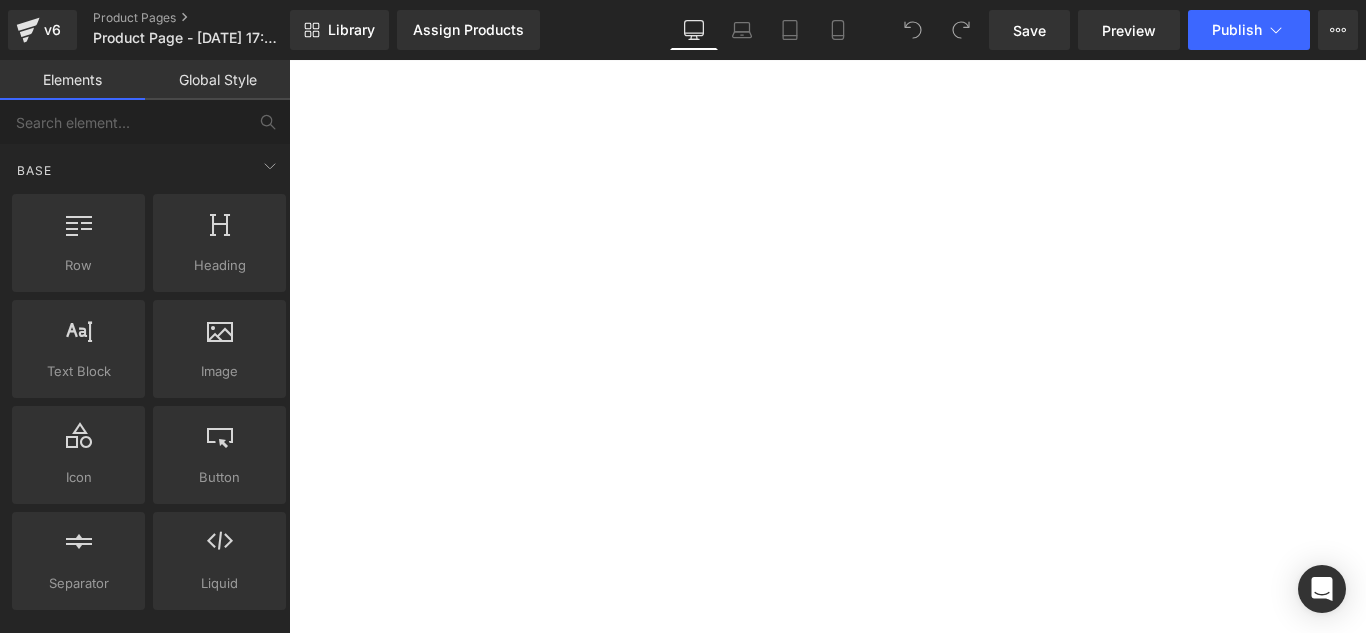 click on "Assign Products" at bounding box center [468, 30] 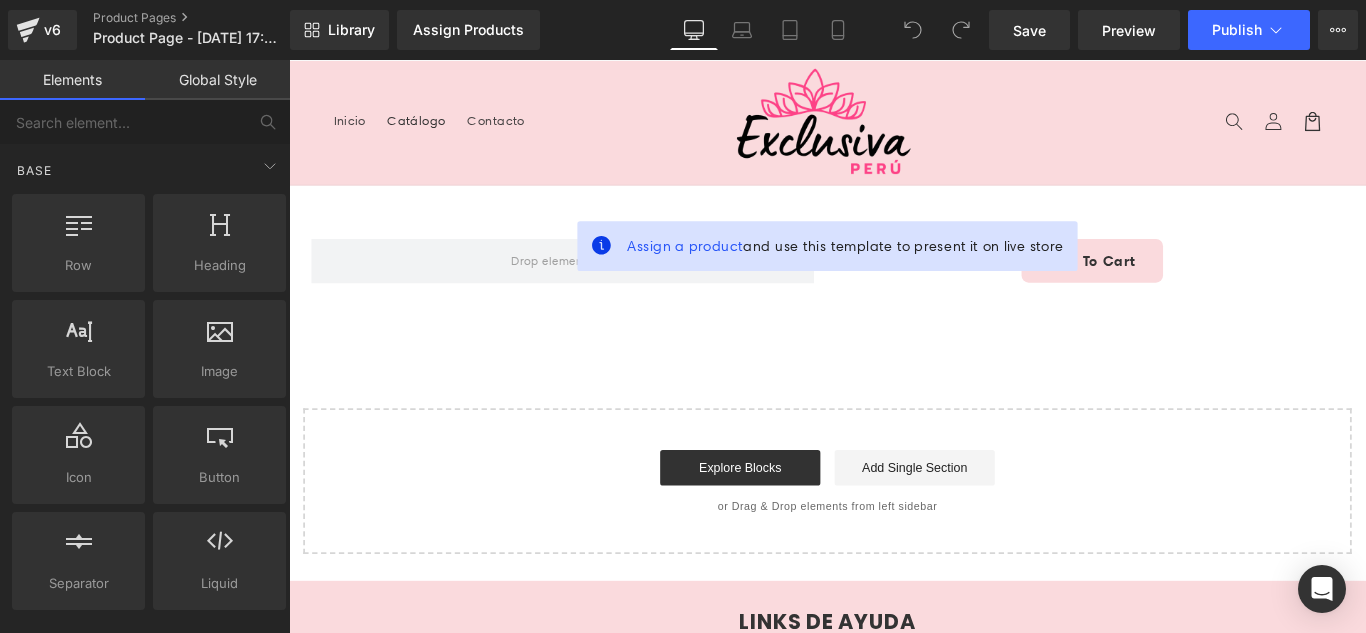 scroll, scrollTop: 0, scrollLeft: 0, axis: both 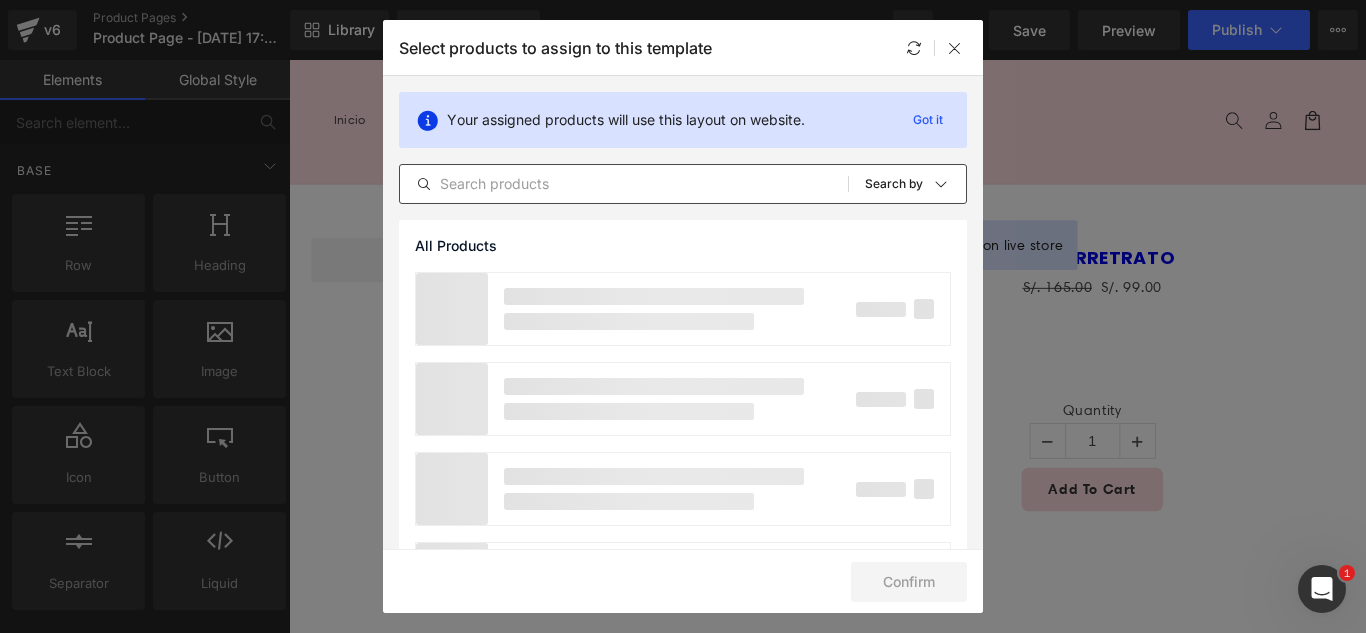 click at bounding box center (624, 184) 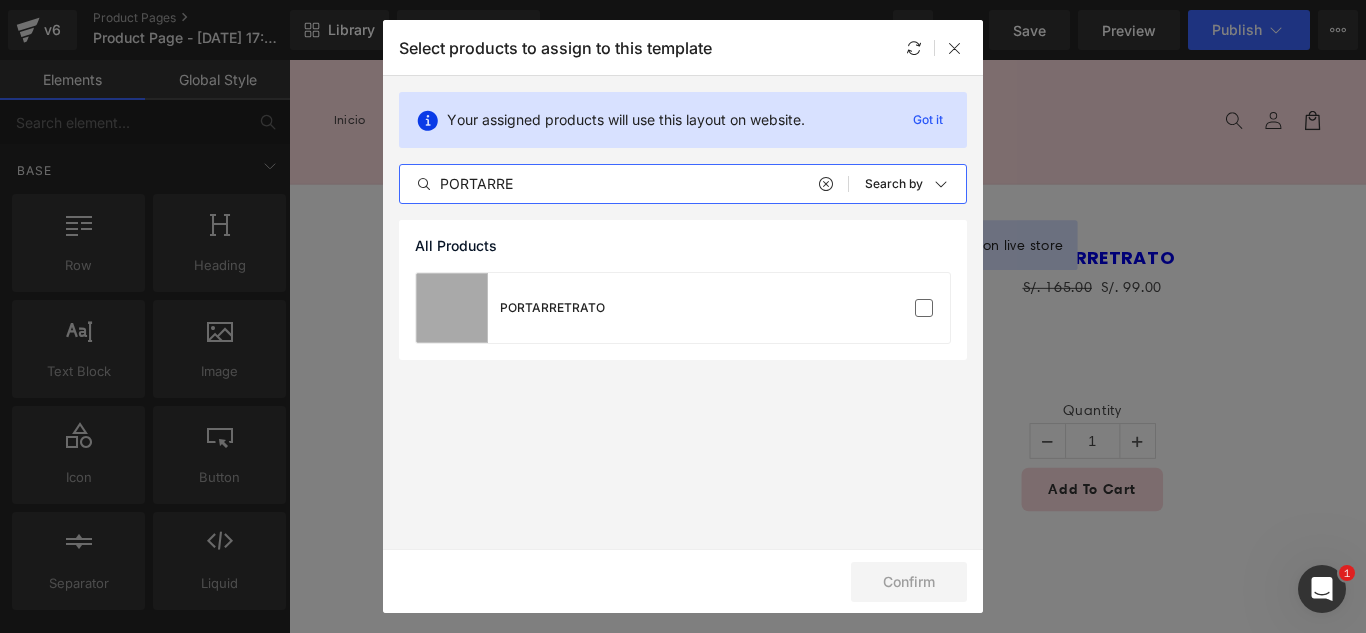 type on "PORTARRE" 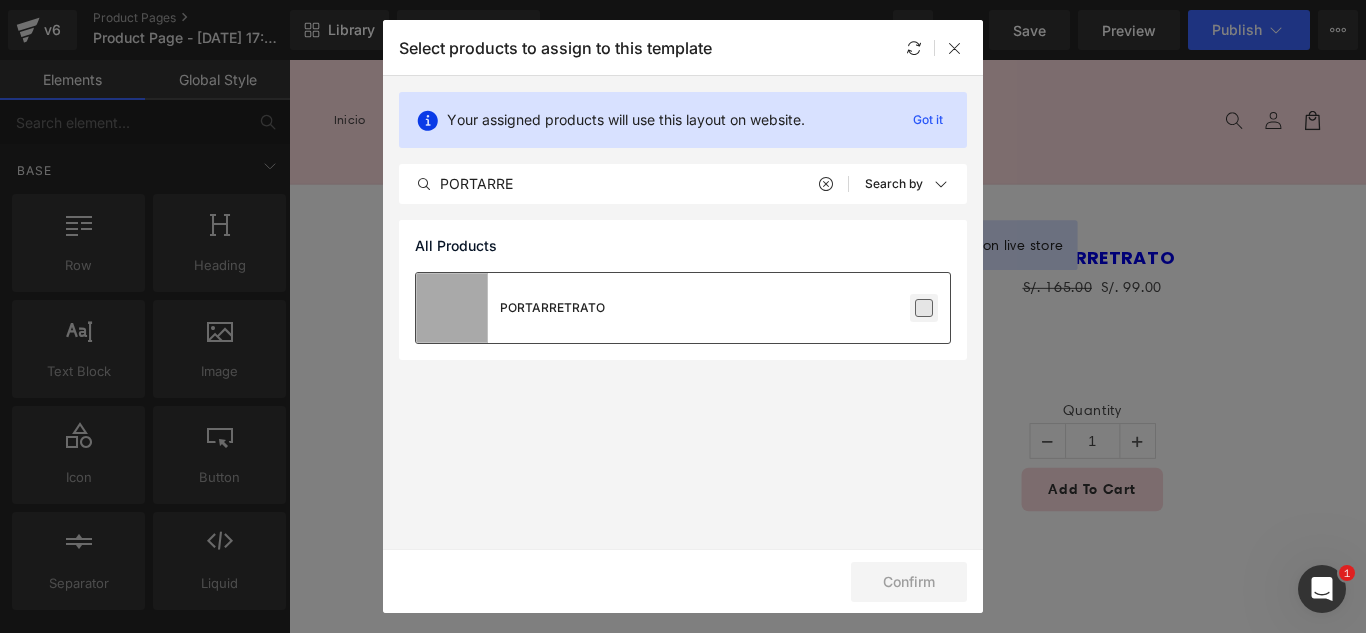 click at bounding box center [924, 308] 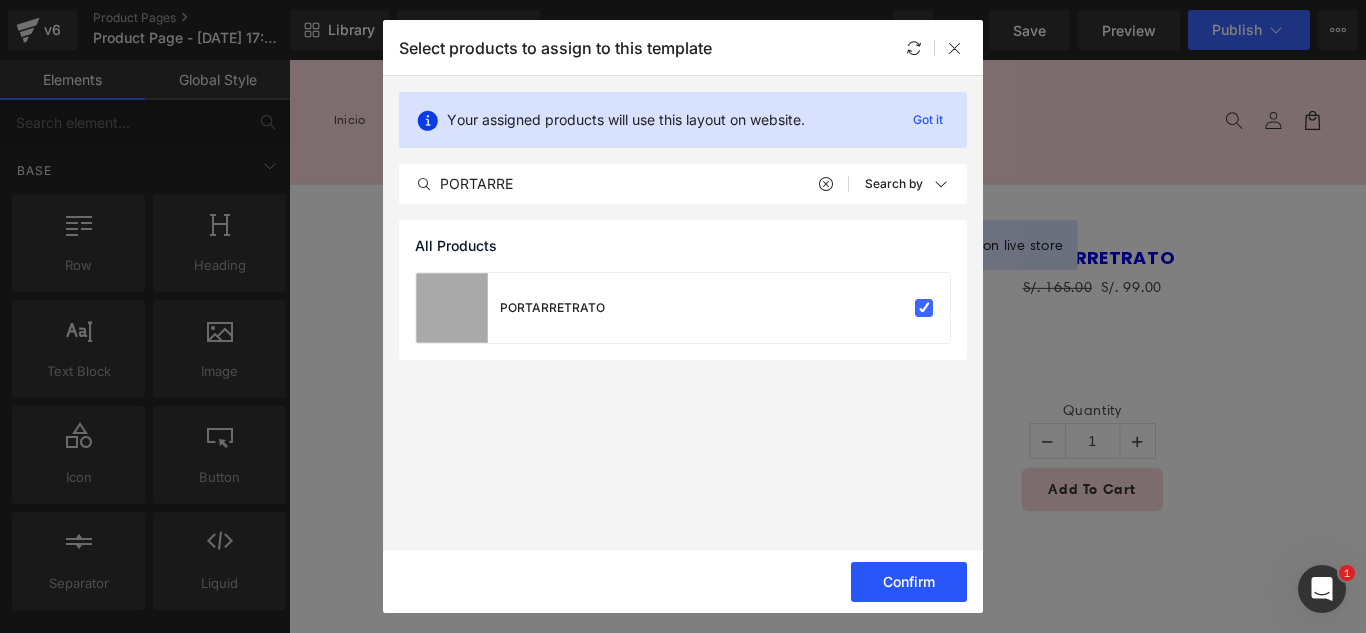 click on "Confirm" at bounding box center (909, 582) 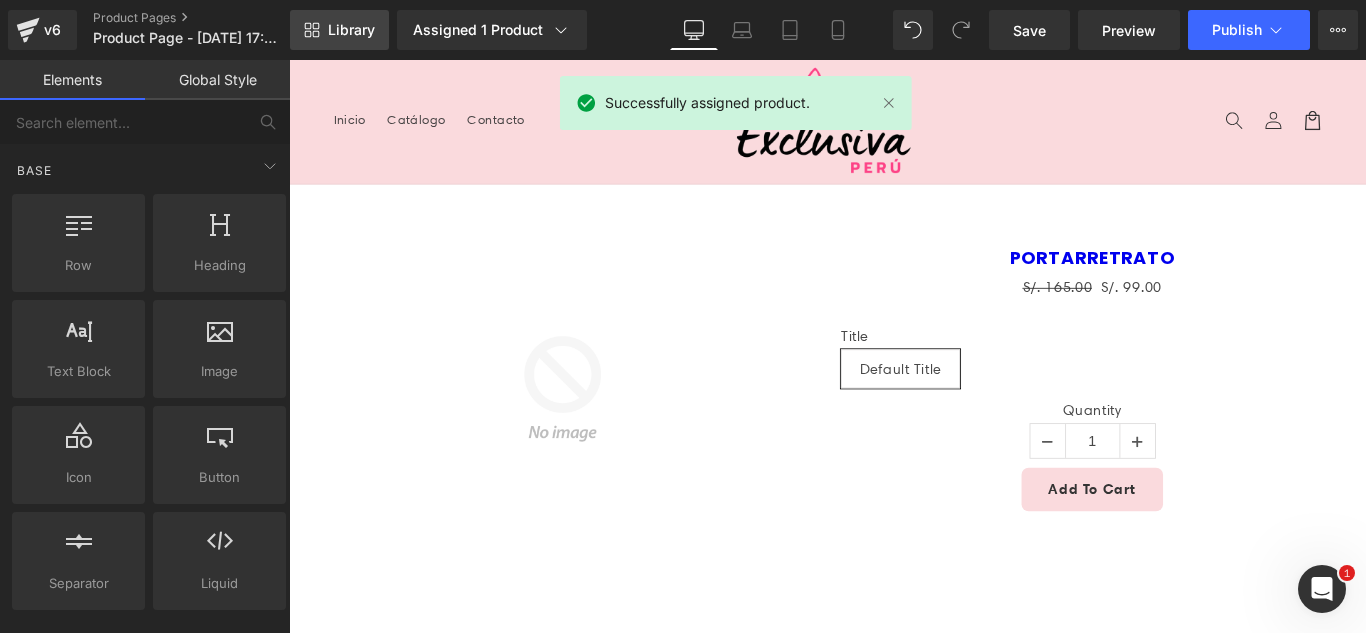 click on "Library" at bounding box center (351, 30) 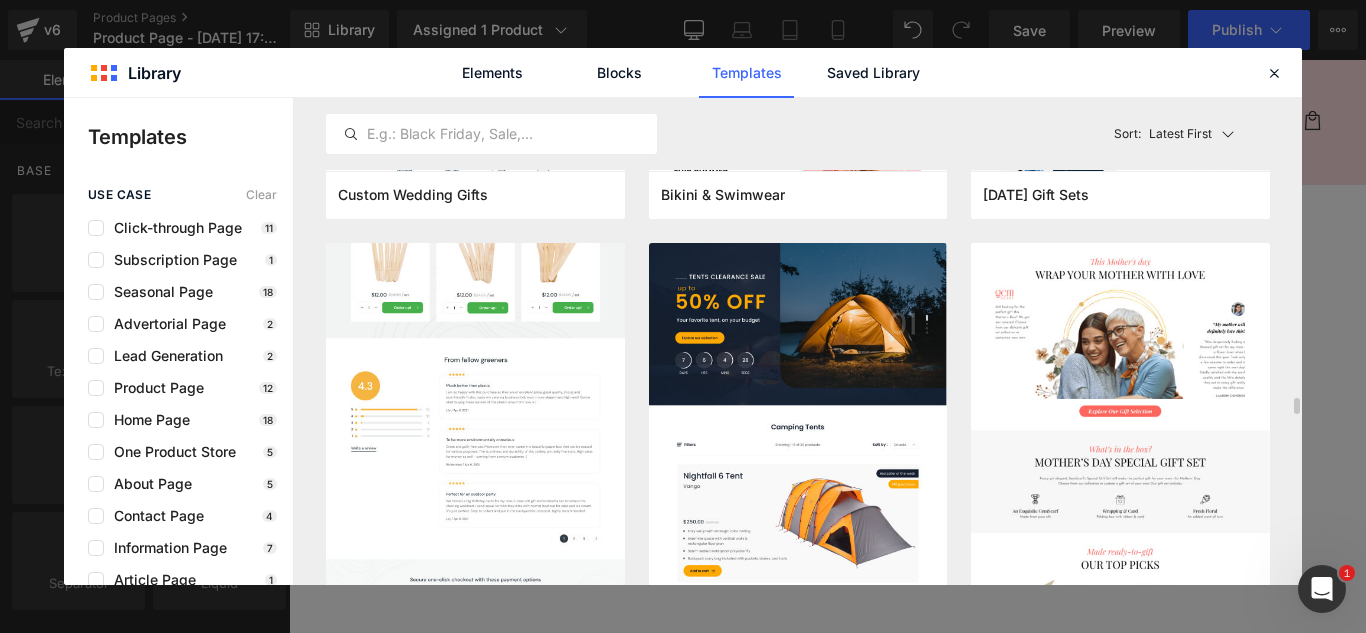 scroll, scrollTop: 8800, scrollLeft: 0, axis: vertical 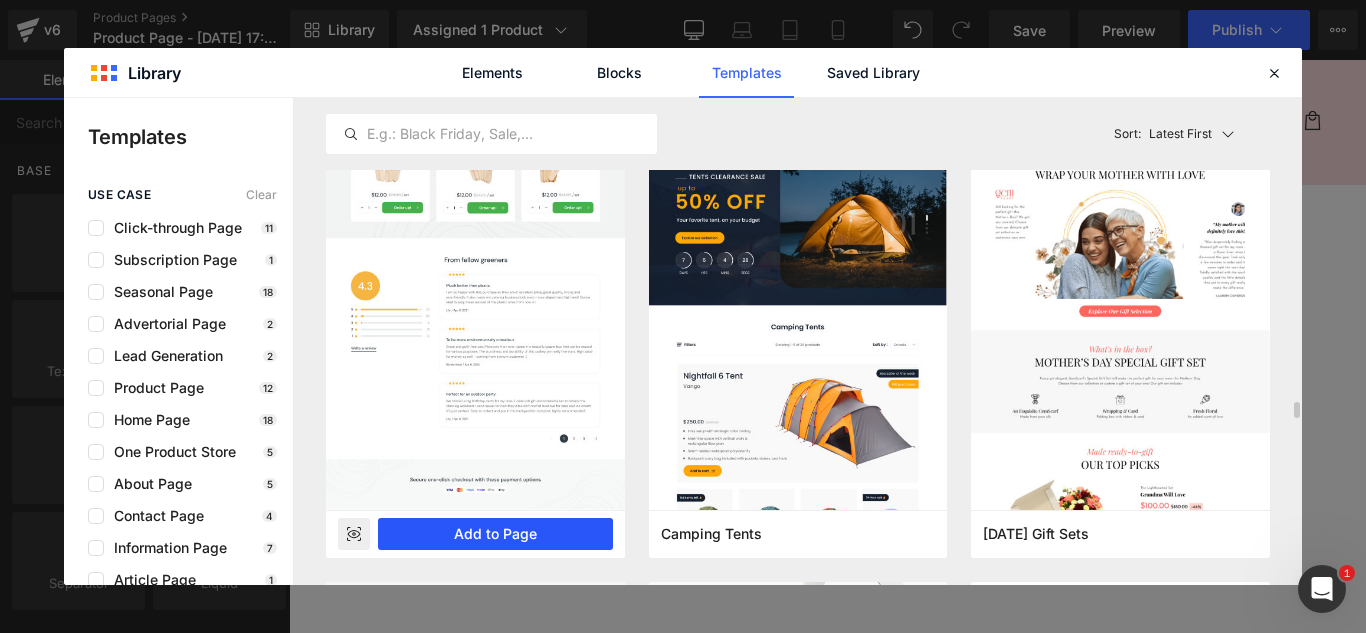 drag, startPoint x: 528, startPoint y: 540, endPoint x: 269, endPoint y: 539, distance: 259.00192 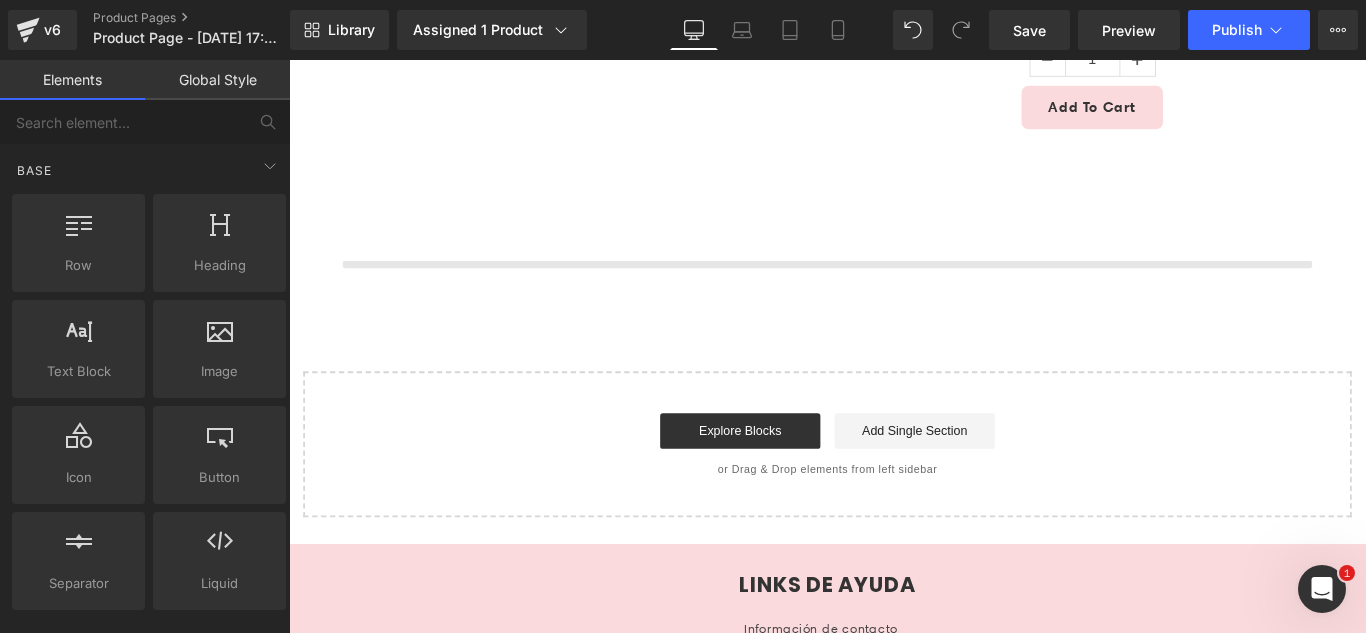 scroll, scrollTop: 475, scrollLeft: 0, axis: vertical 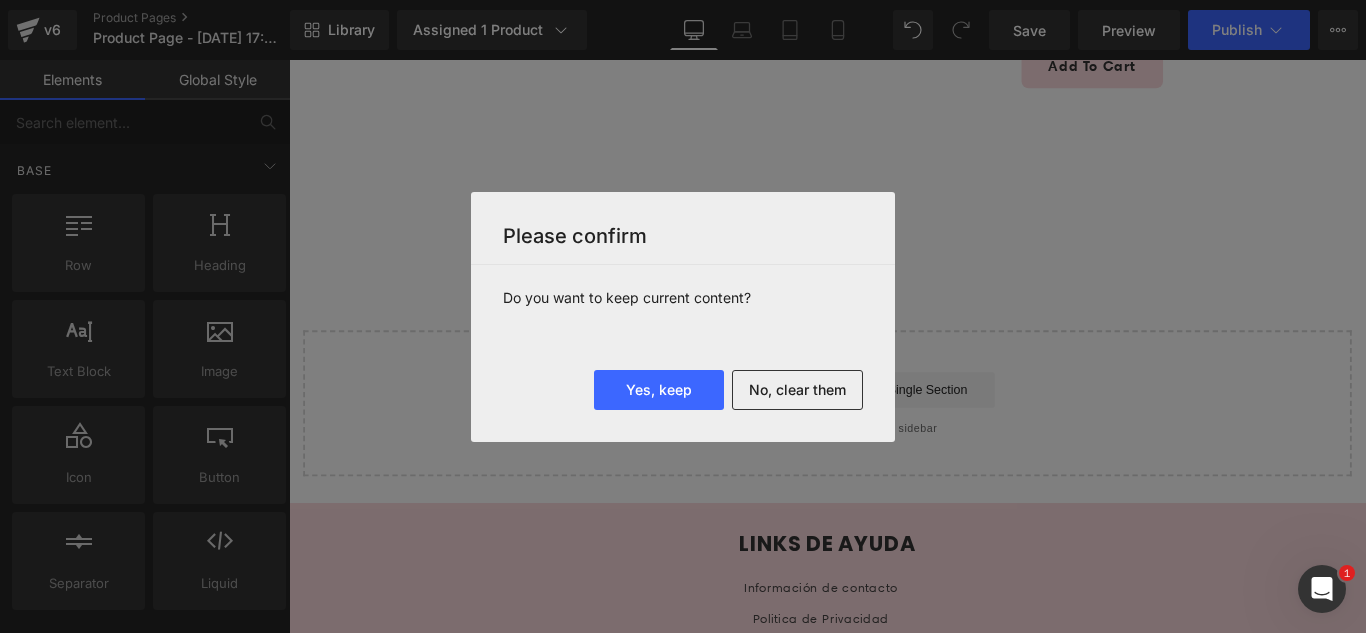 click on "No, clear them" at bounding box center [797, 390] 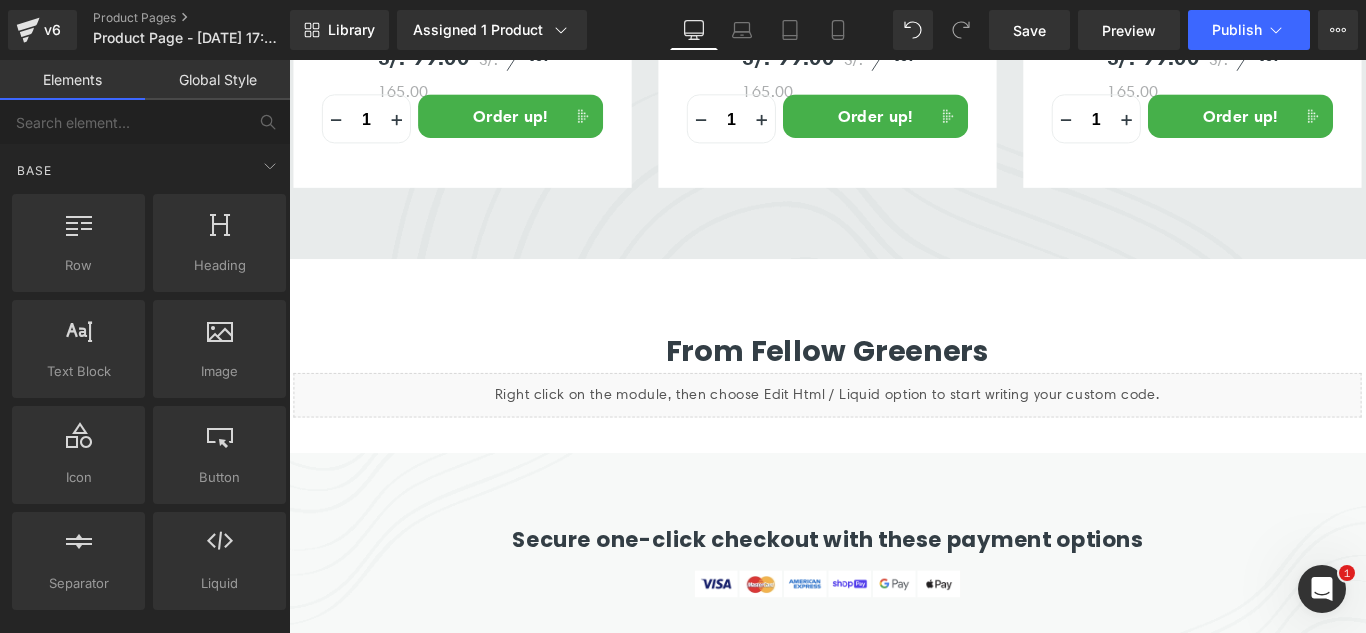 scroll, scrollTop: 6033, scrollLeft: 0, axis: vertical 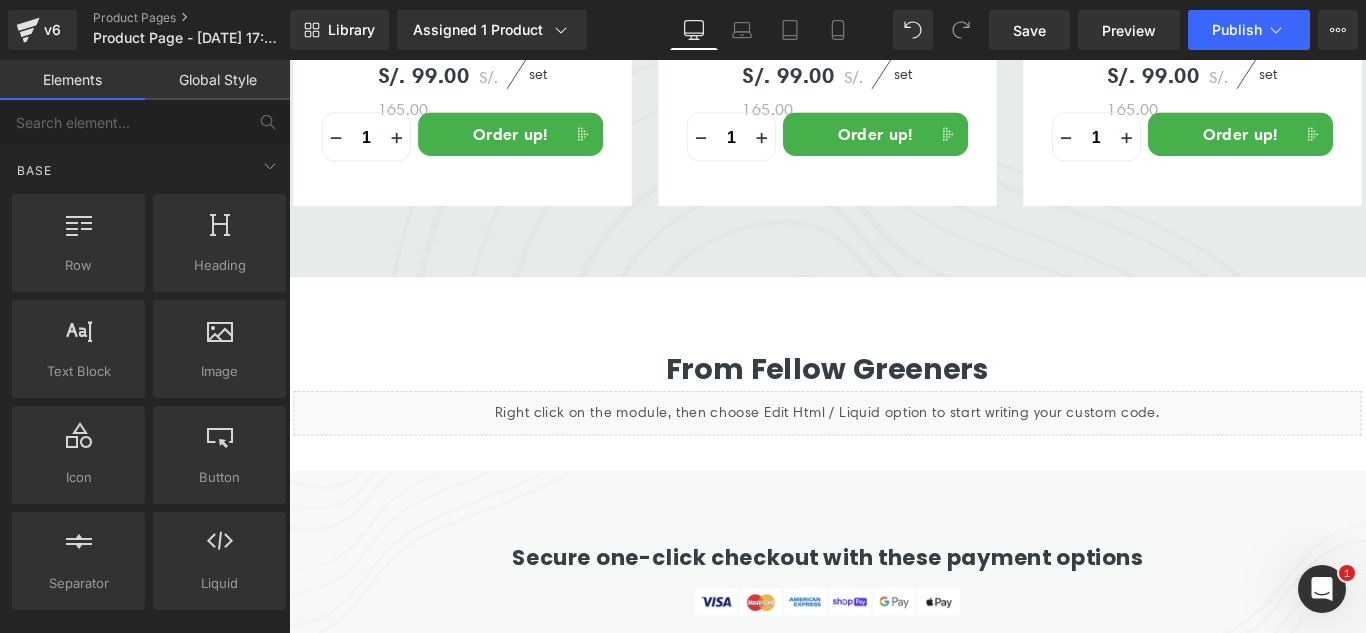 click on "From fellow greeners Heading         Liquid         Row         Row" at bounding box center (894, 413) 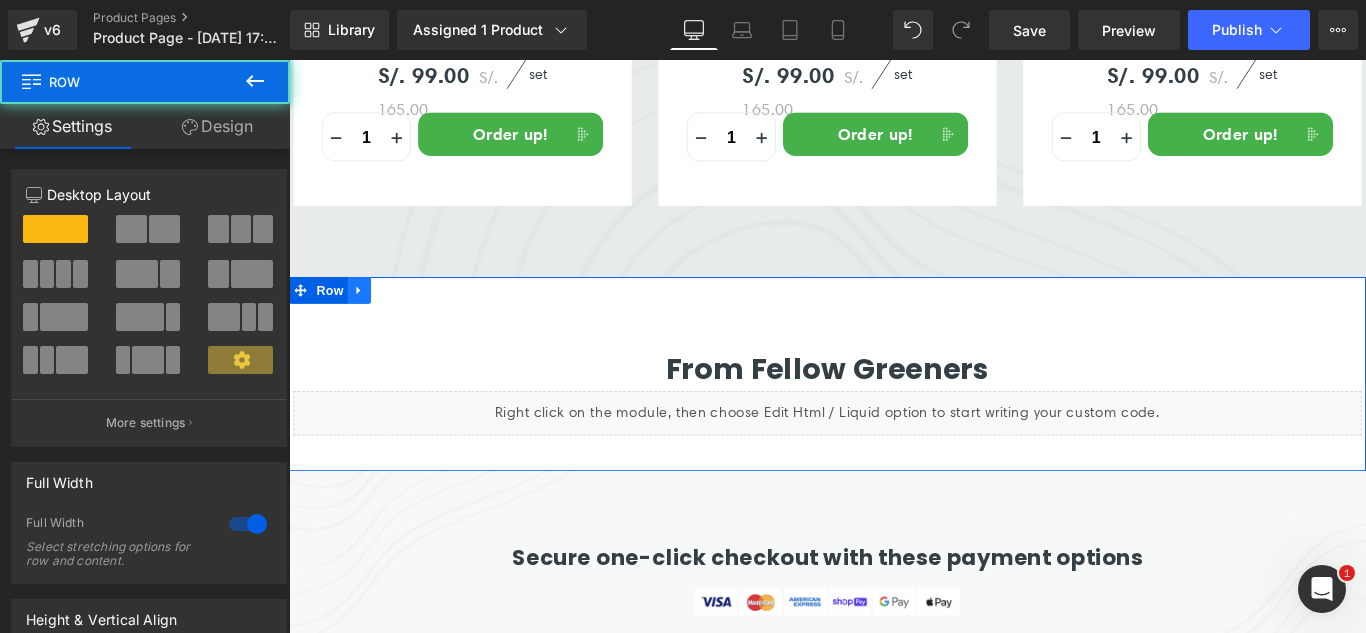 click at bounding box center [368, 319] 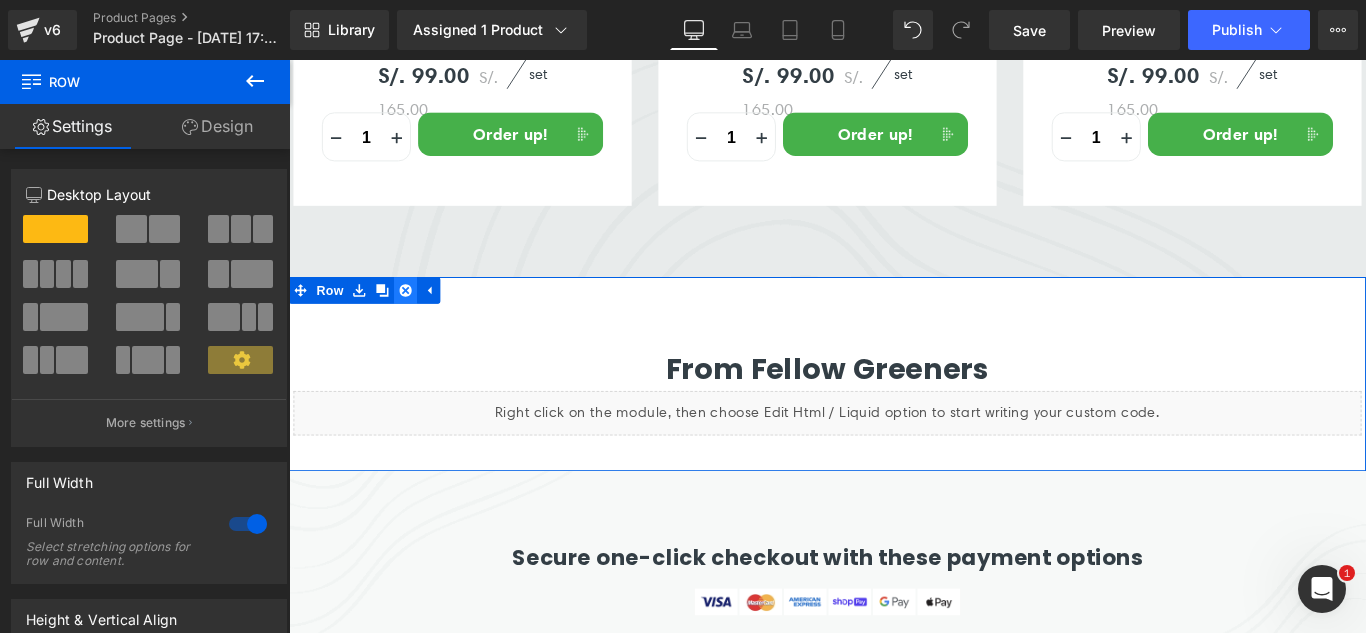 click 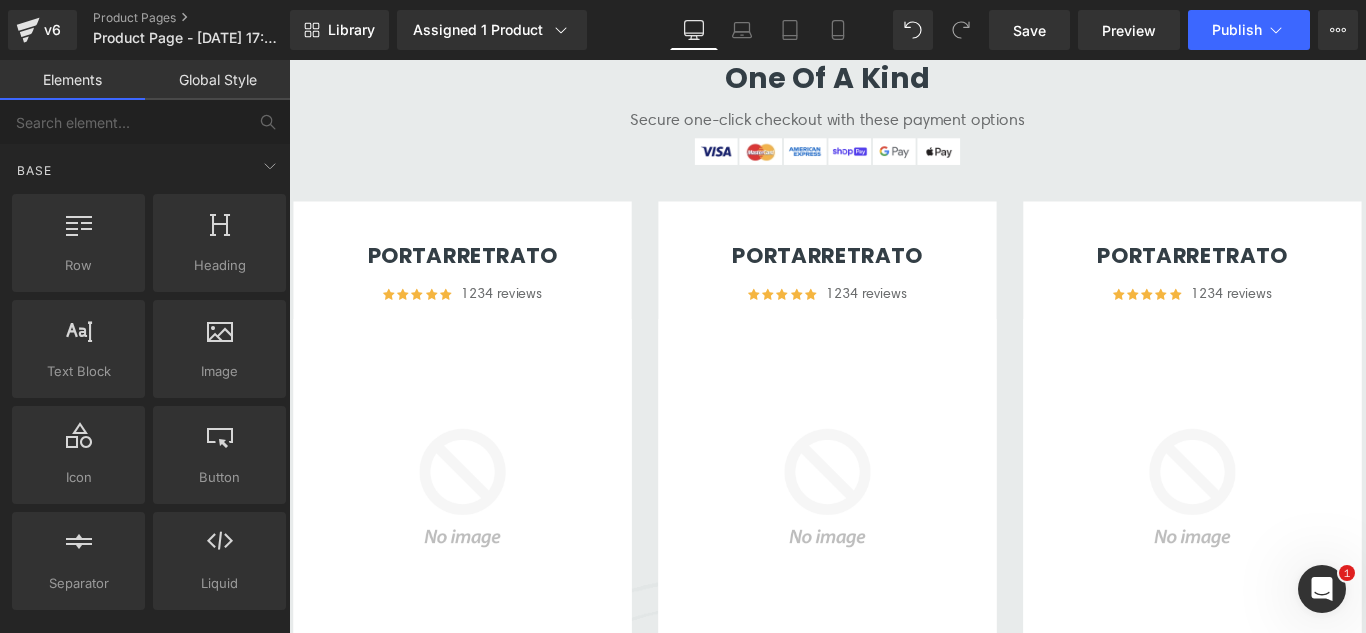 scroll, scrollTop: 5315, scrollLeft: 0, axis: vertical 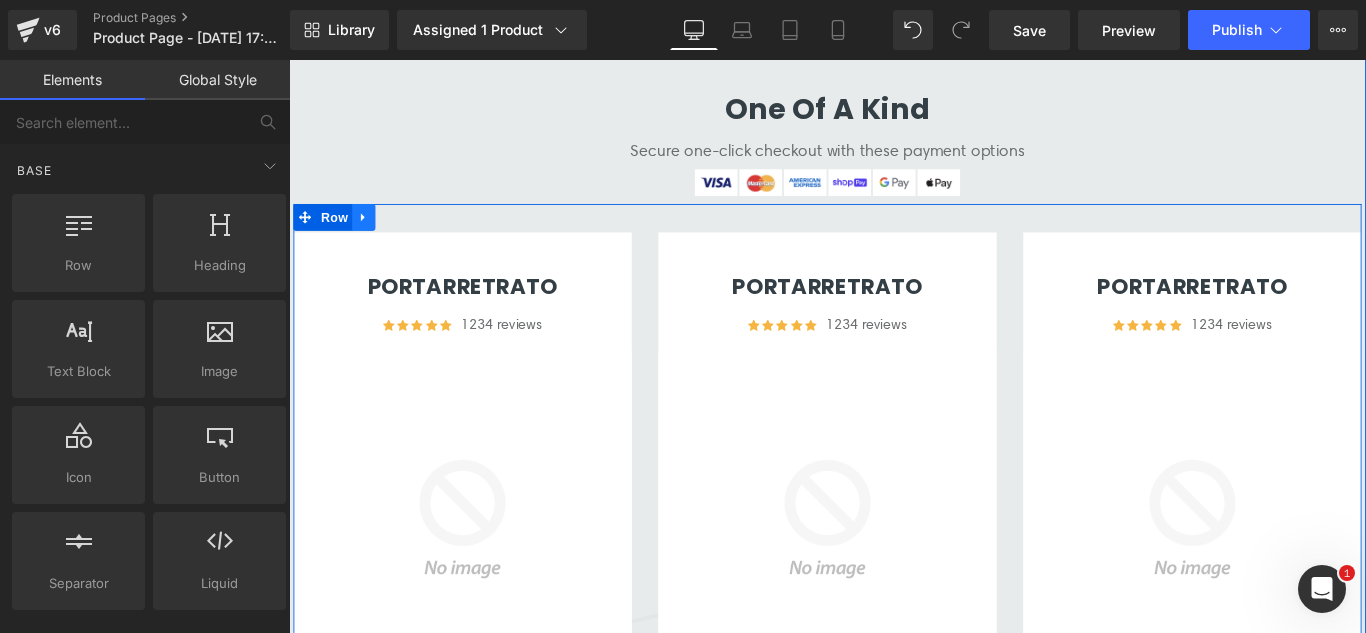 click 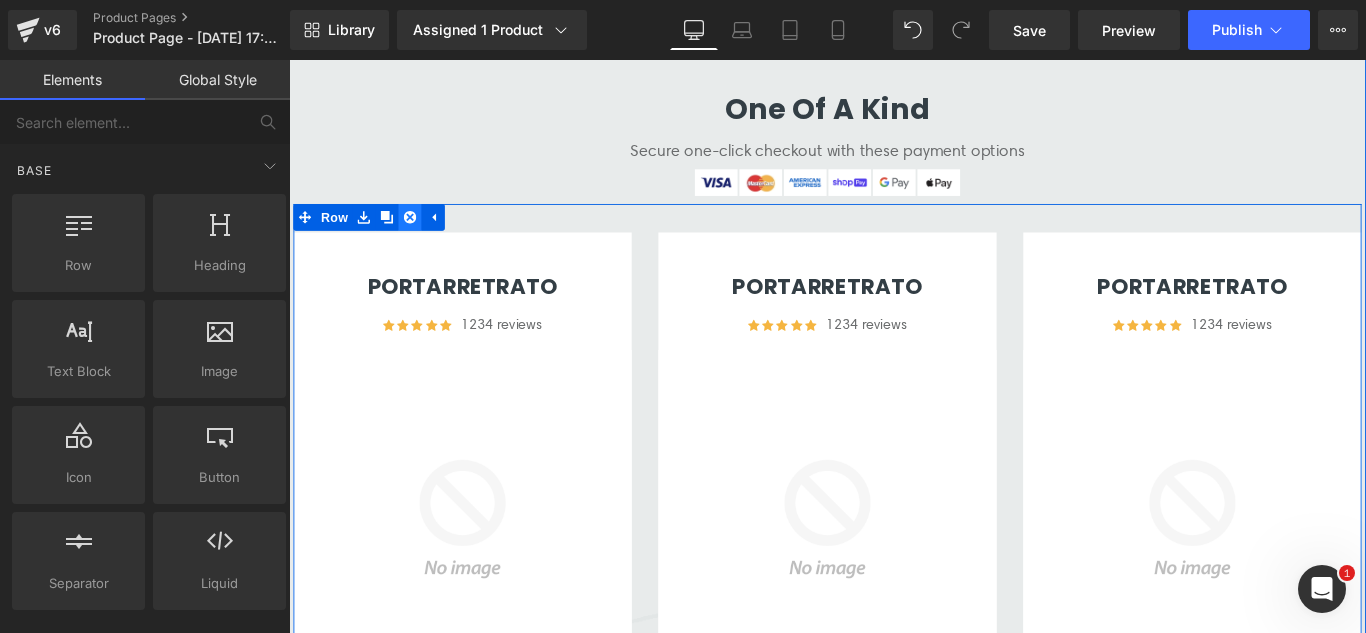 click 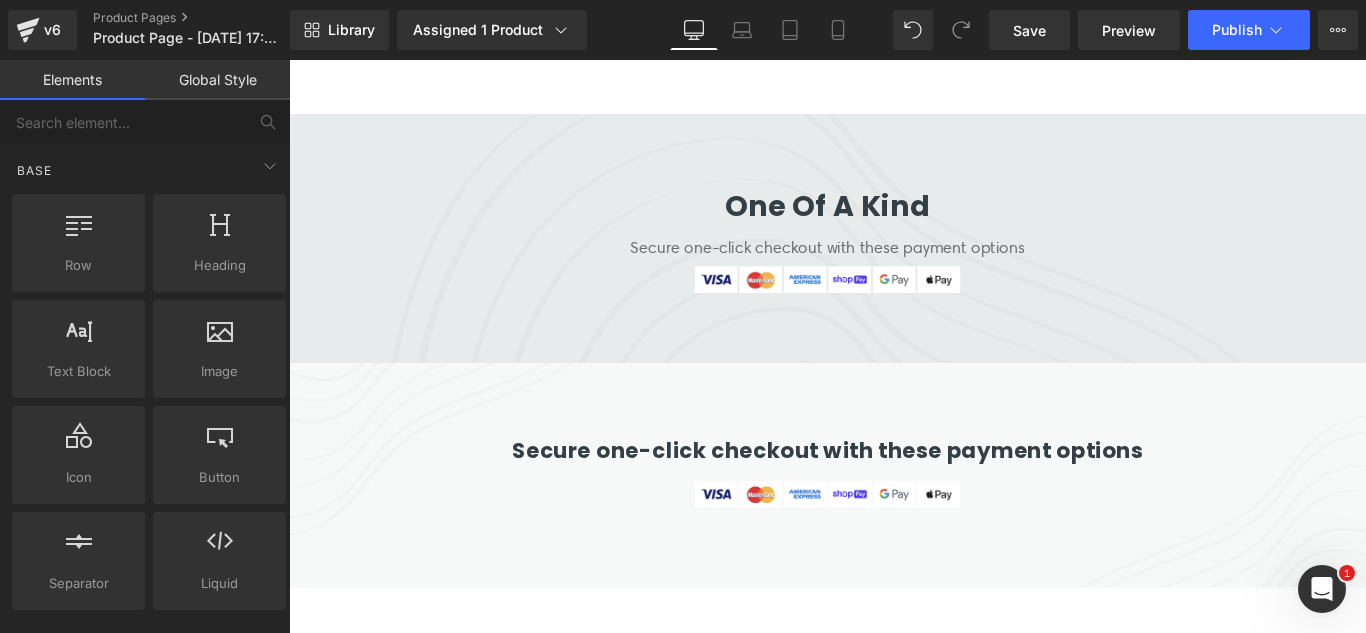scroll, scrollTop: 5015, scrollLeft: 0, axis: vertical 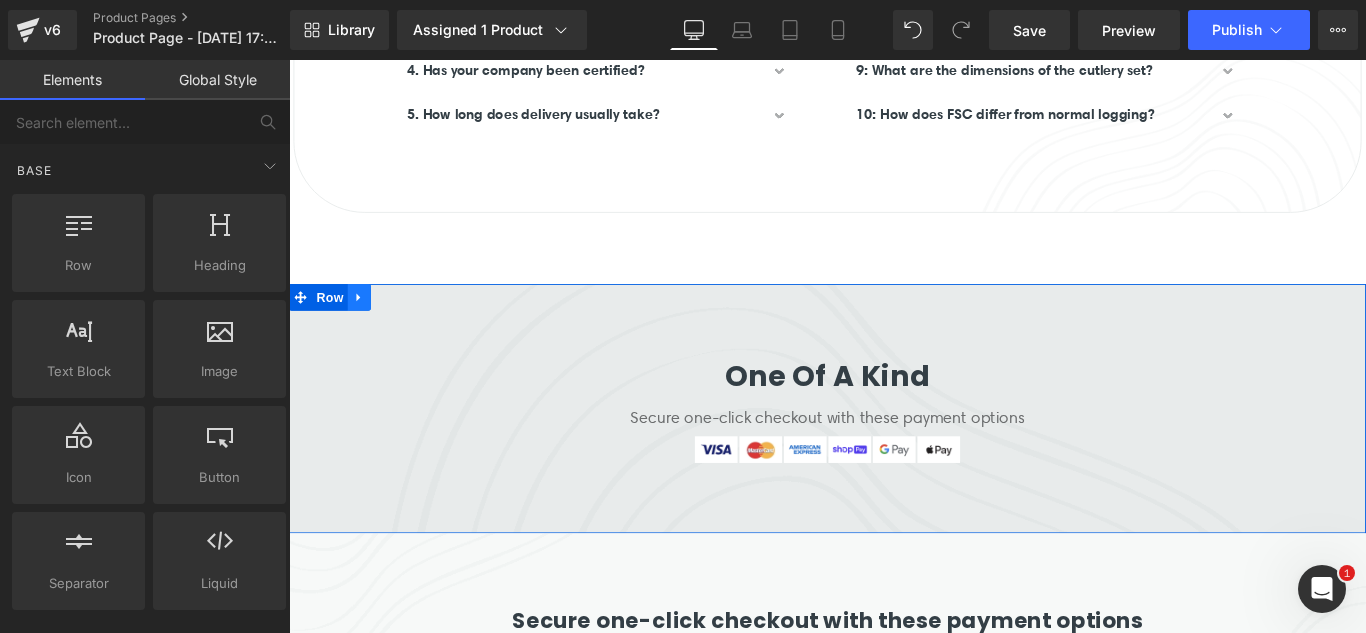 click 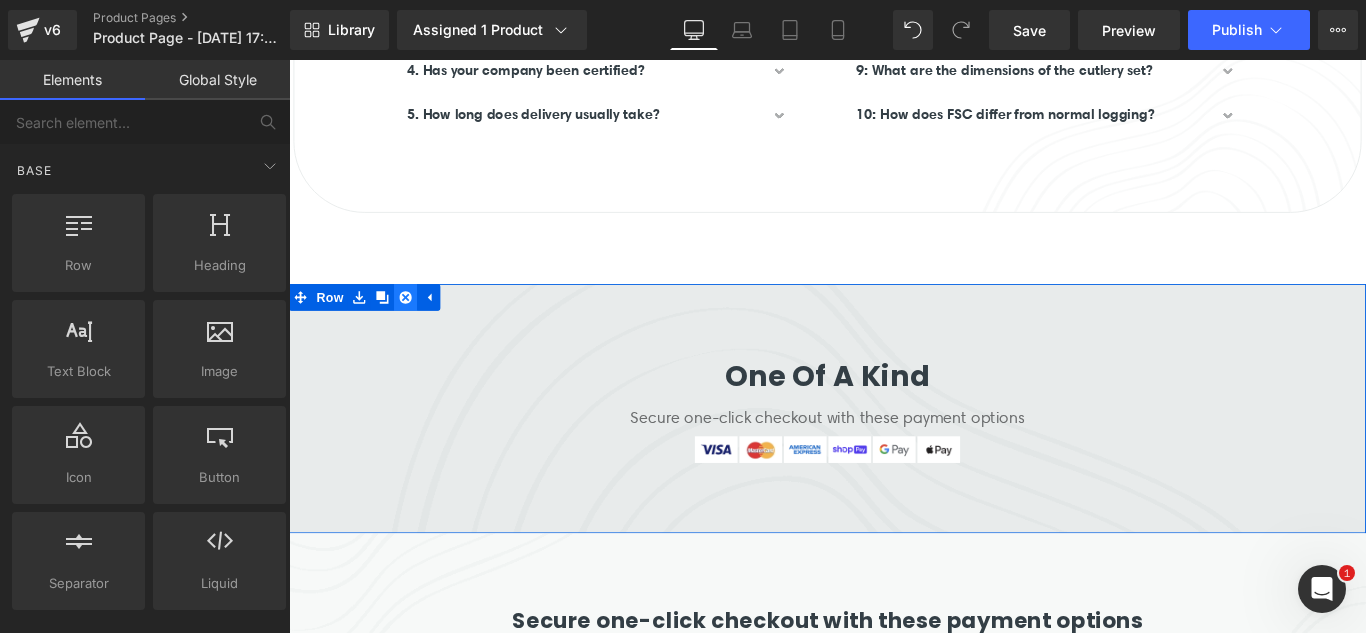click 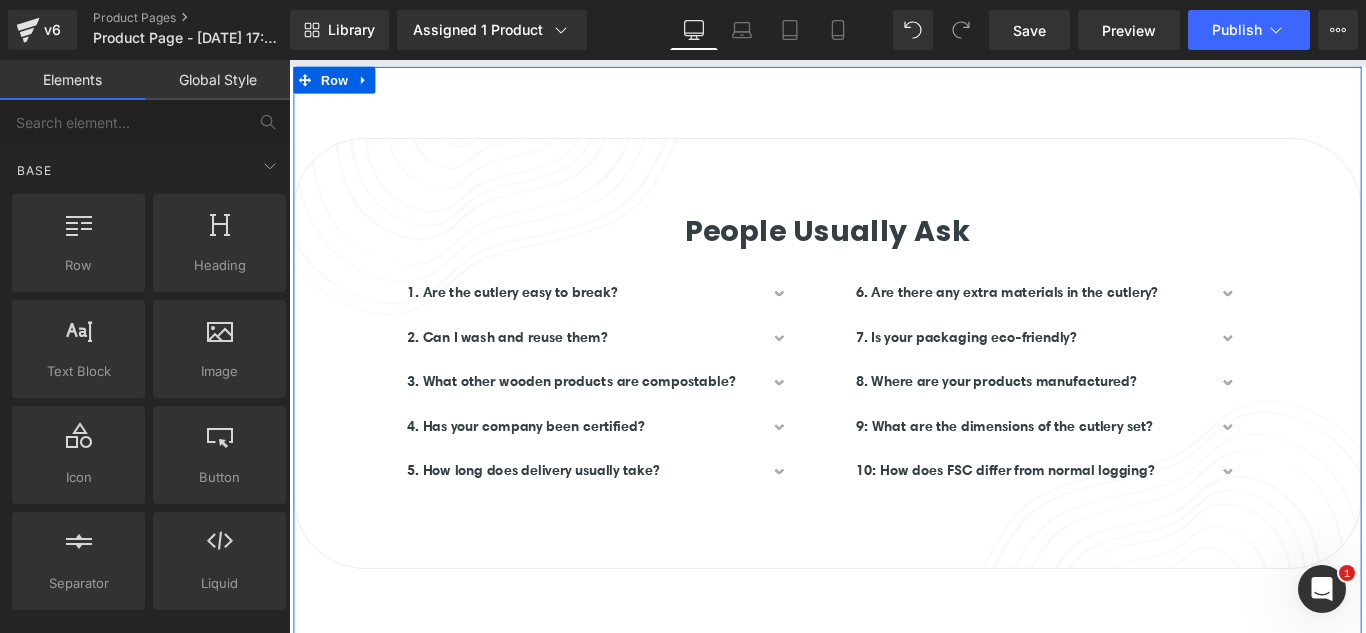 scroll, scrollTop: 4415, scrollLeft: 0, axis: vertical 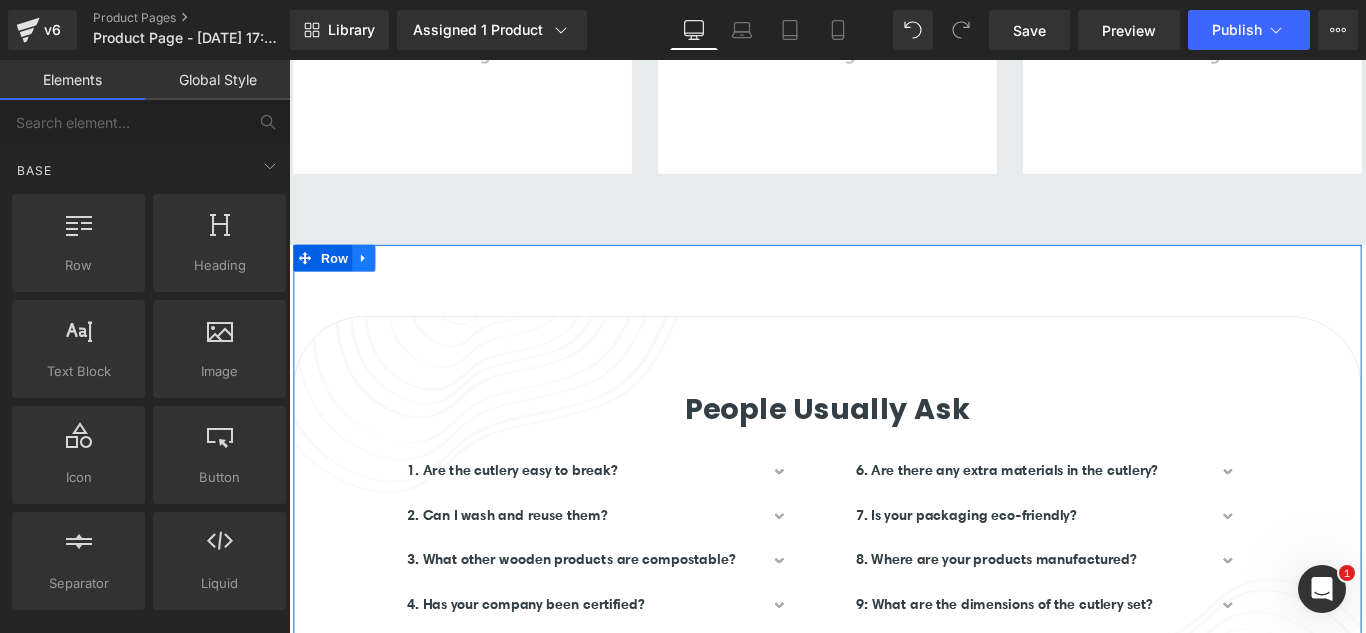click 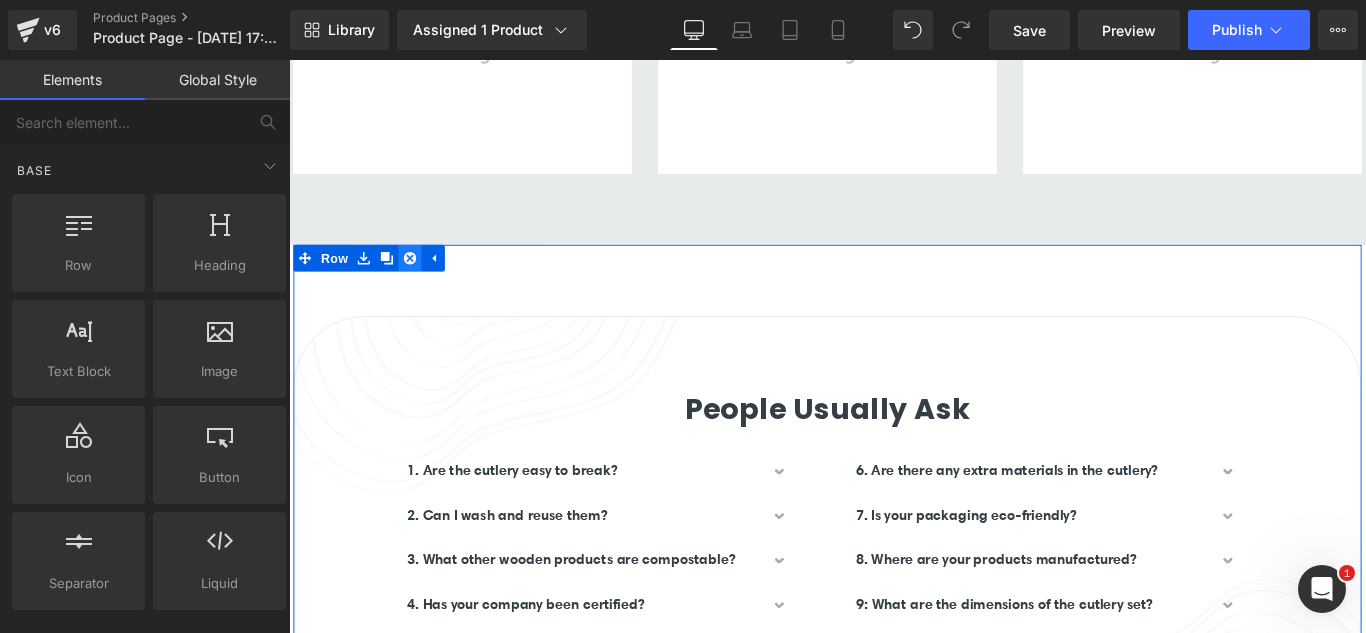 click 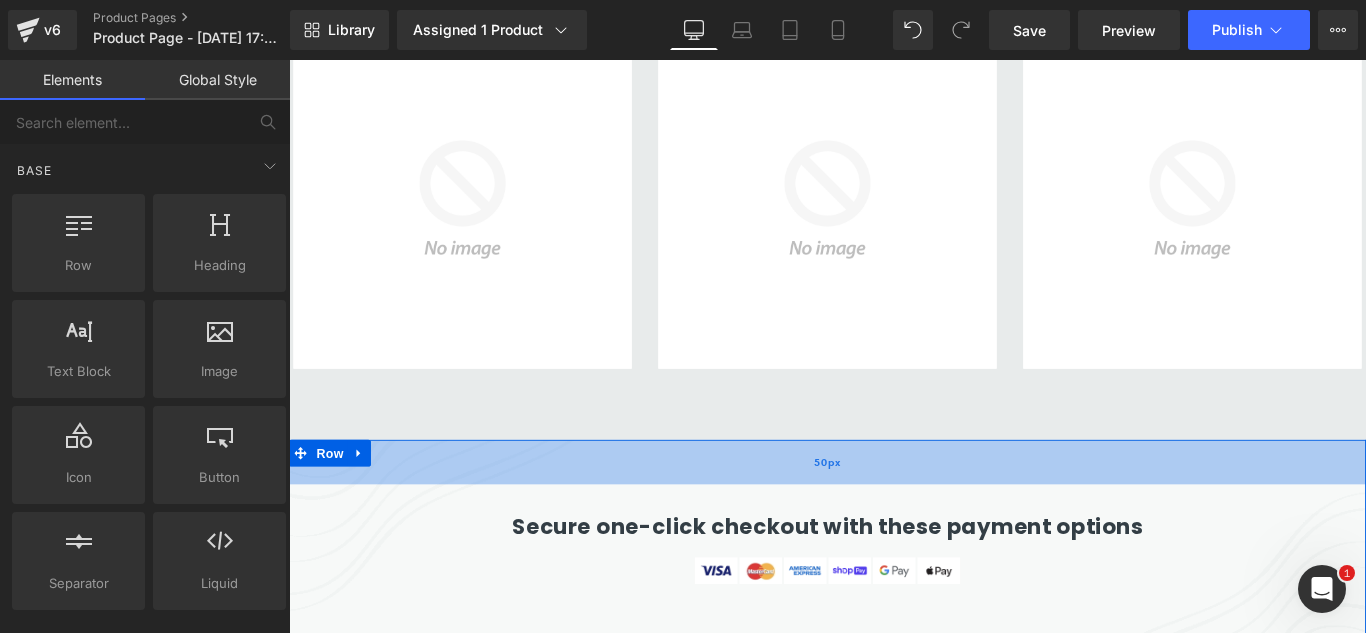 scroll, scrollTop: 3915, scrollLeft: 0, axis: vertical 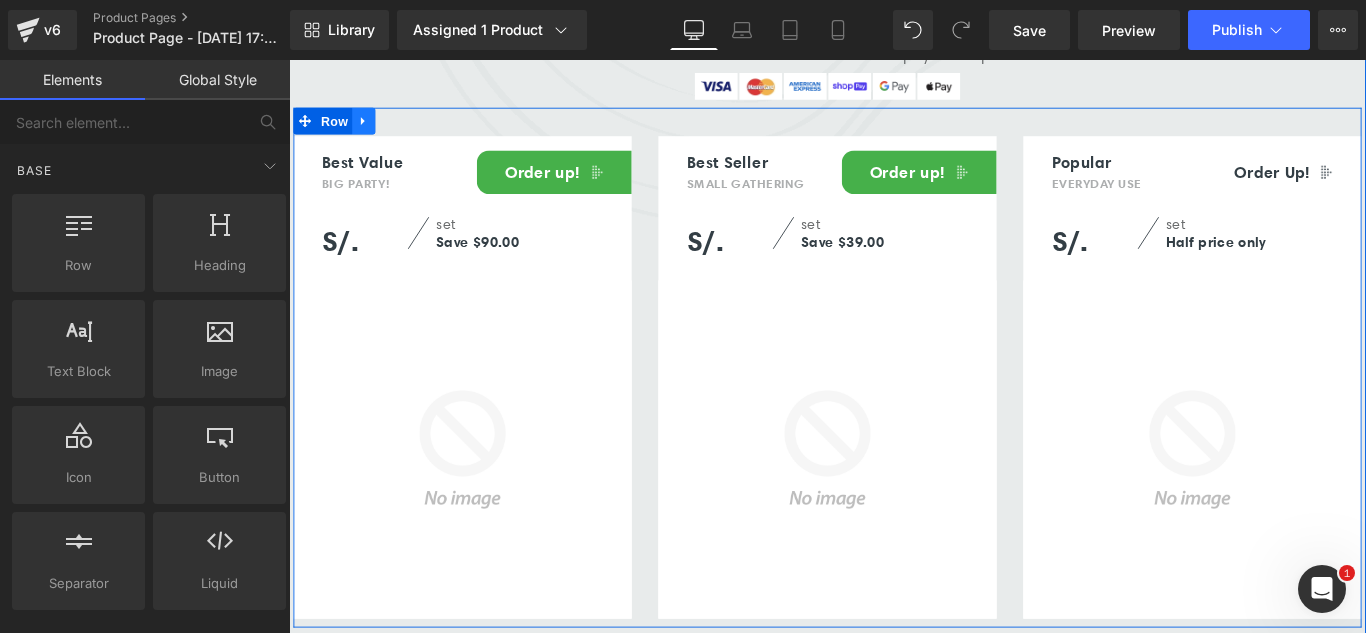 click 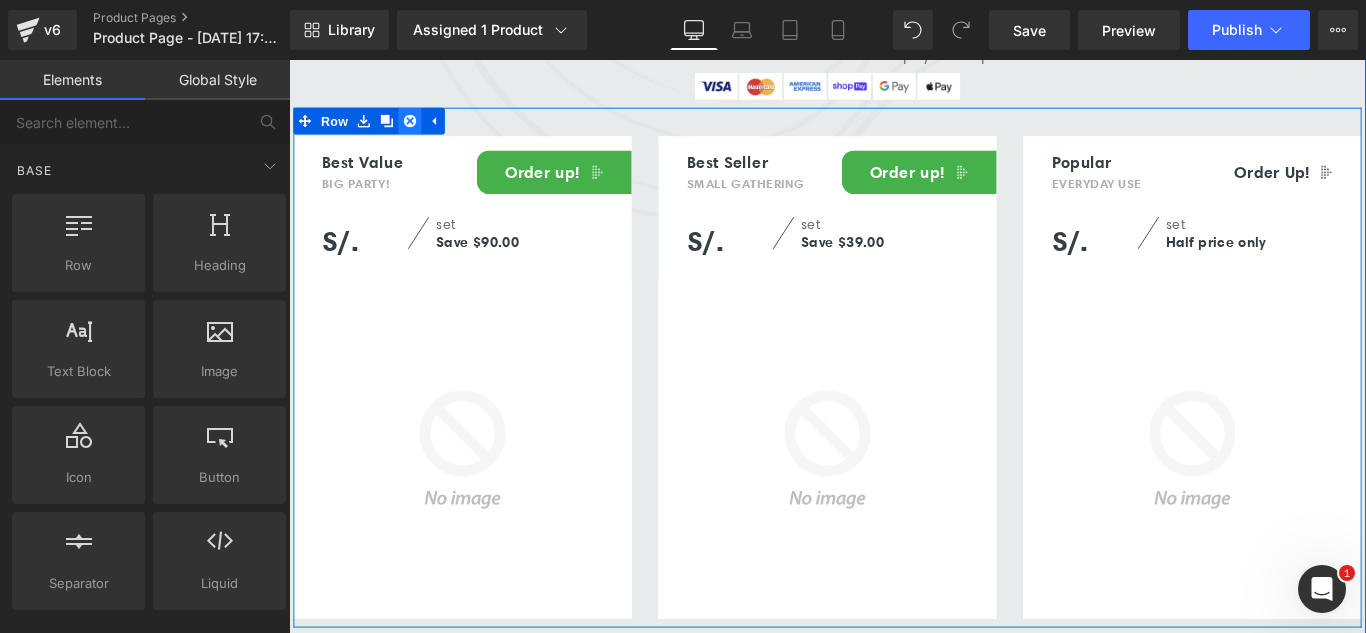click 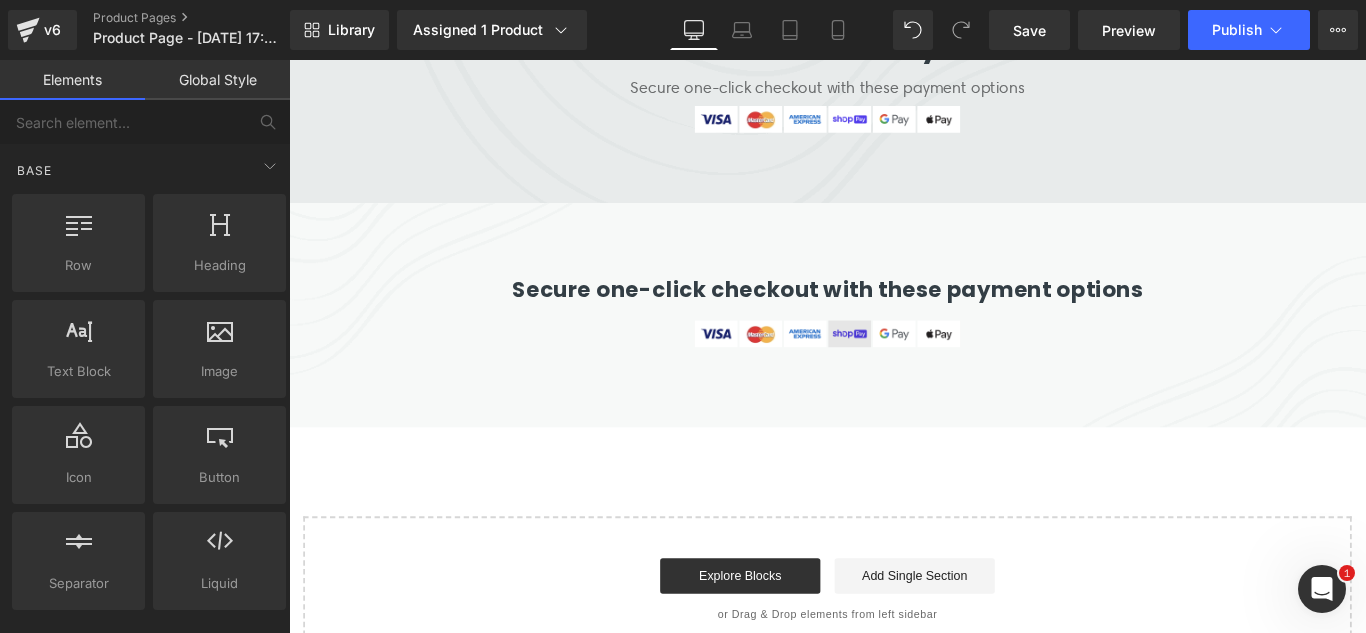 scroll, scrollTop: 3478, scrollLeft: 0, axis: vertical 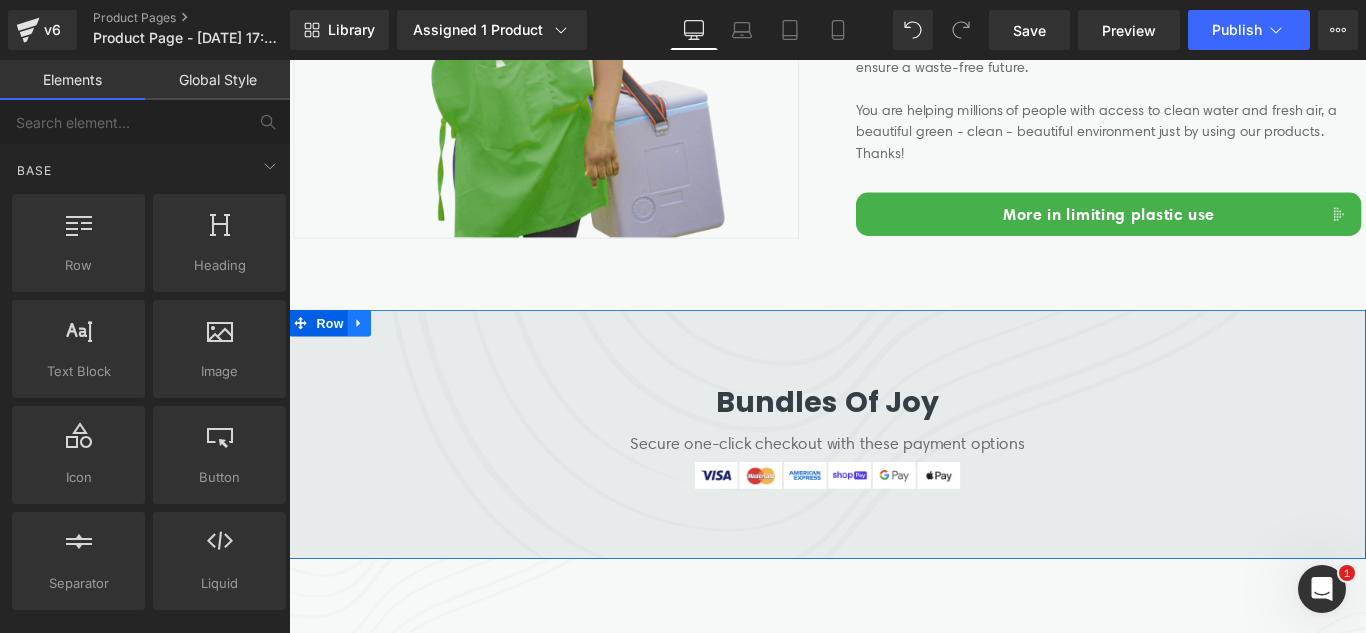 click 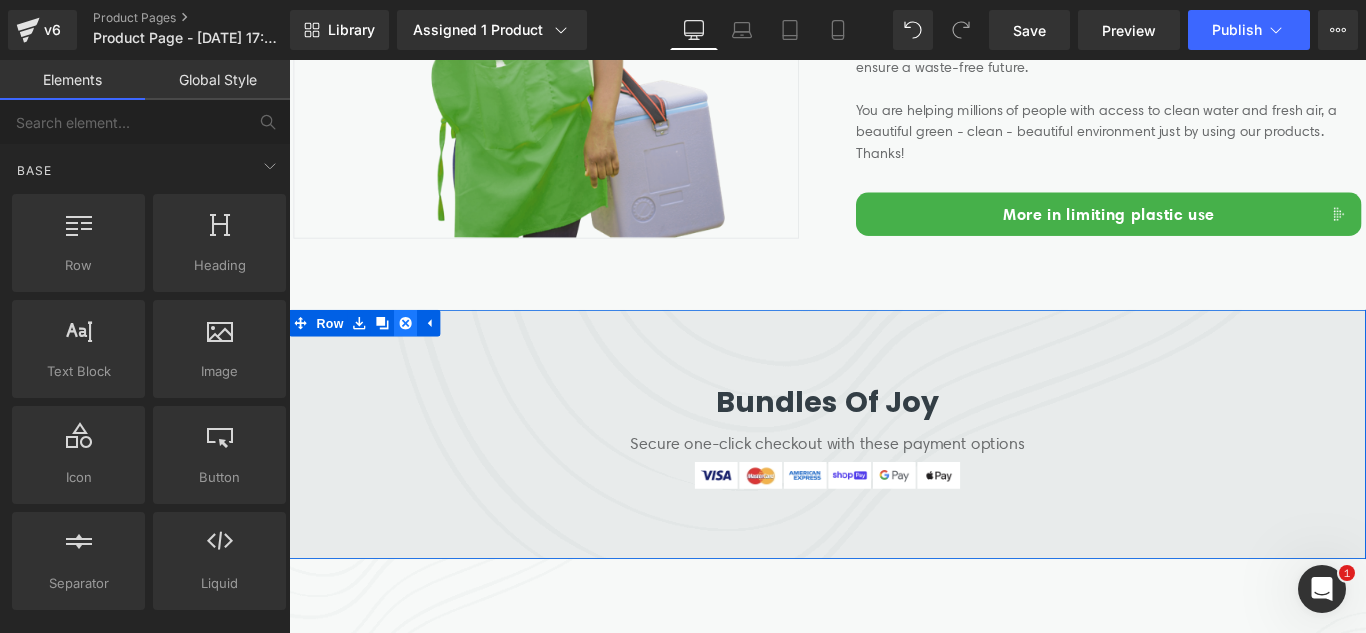 click 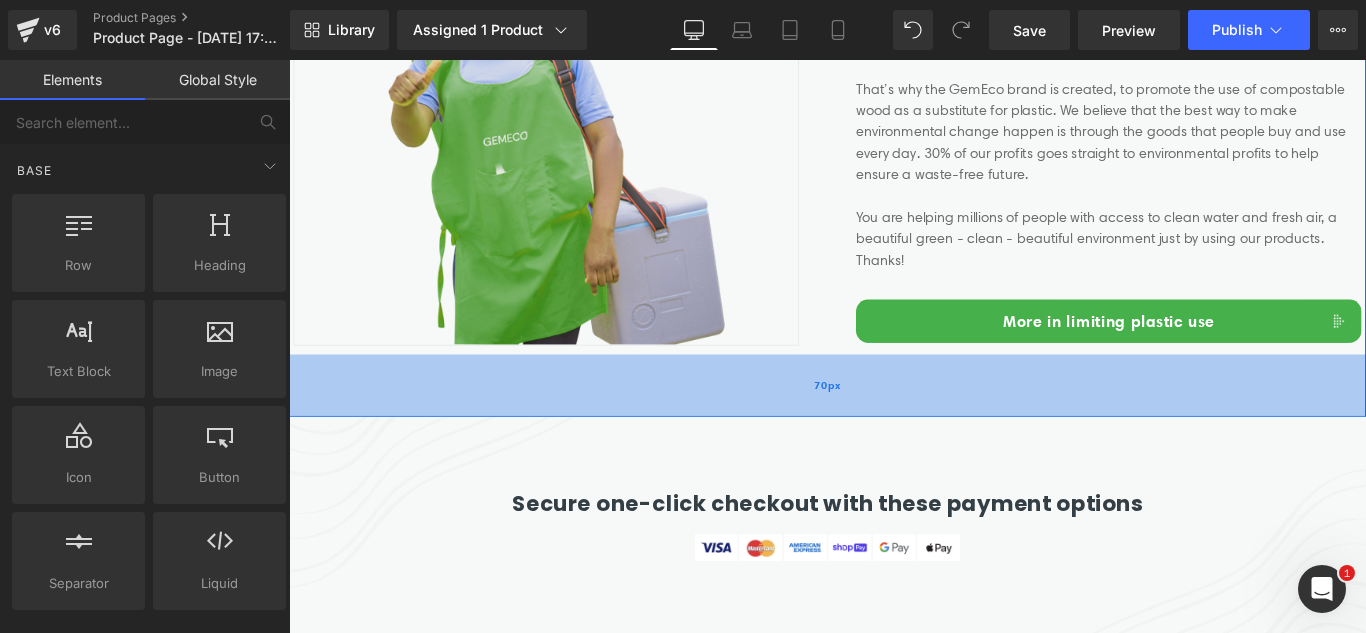scroll, scrollTop: 2978, scrollLeft: 0, axis: vertical 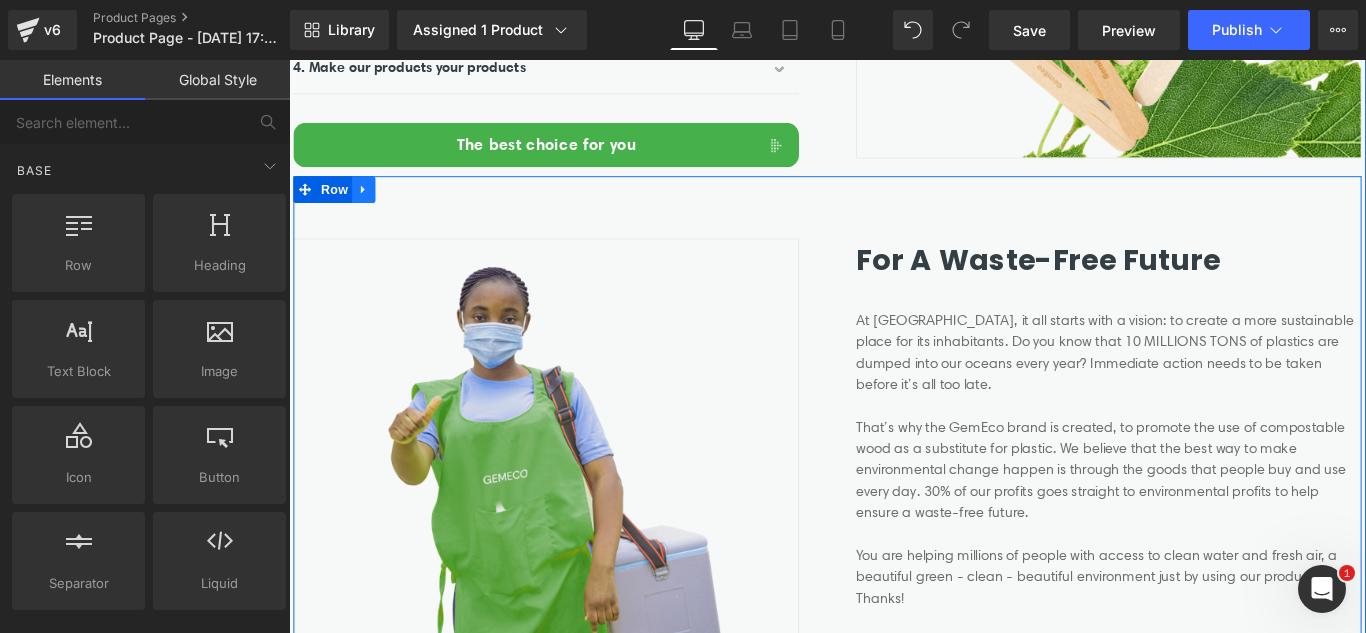 click 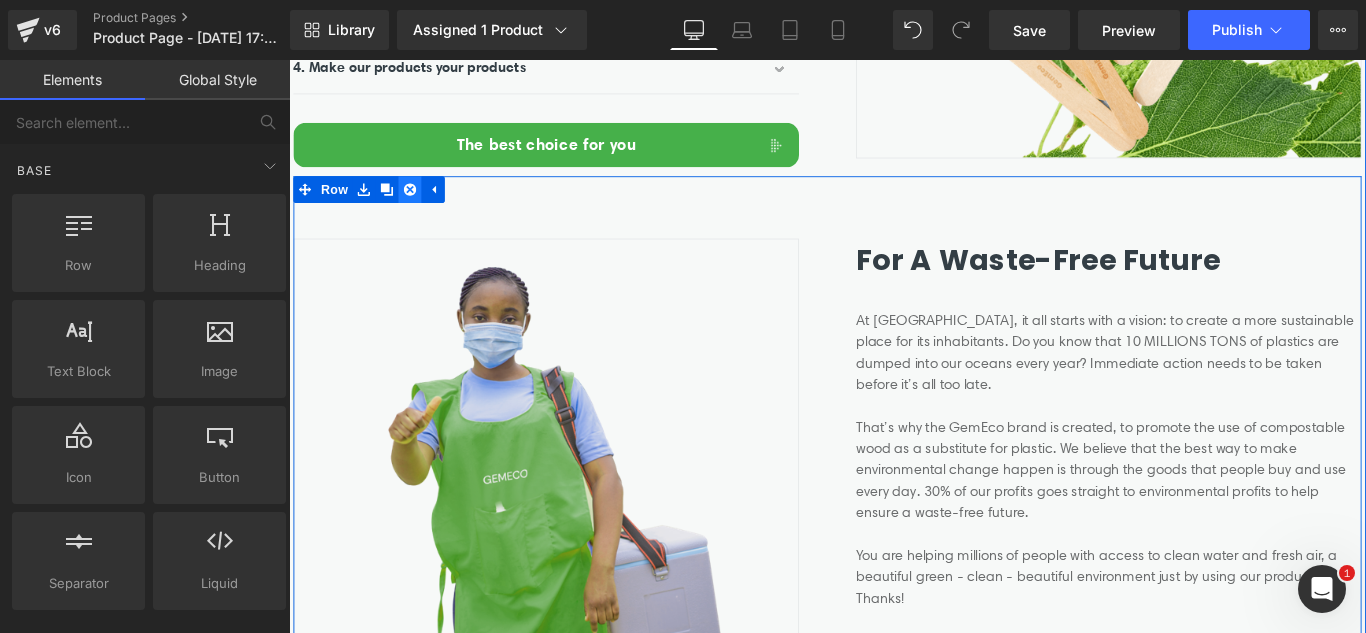 click 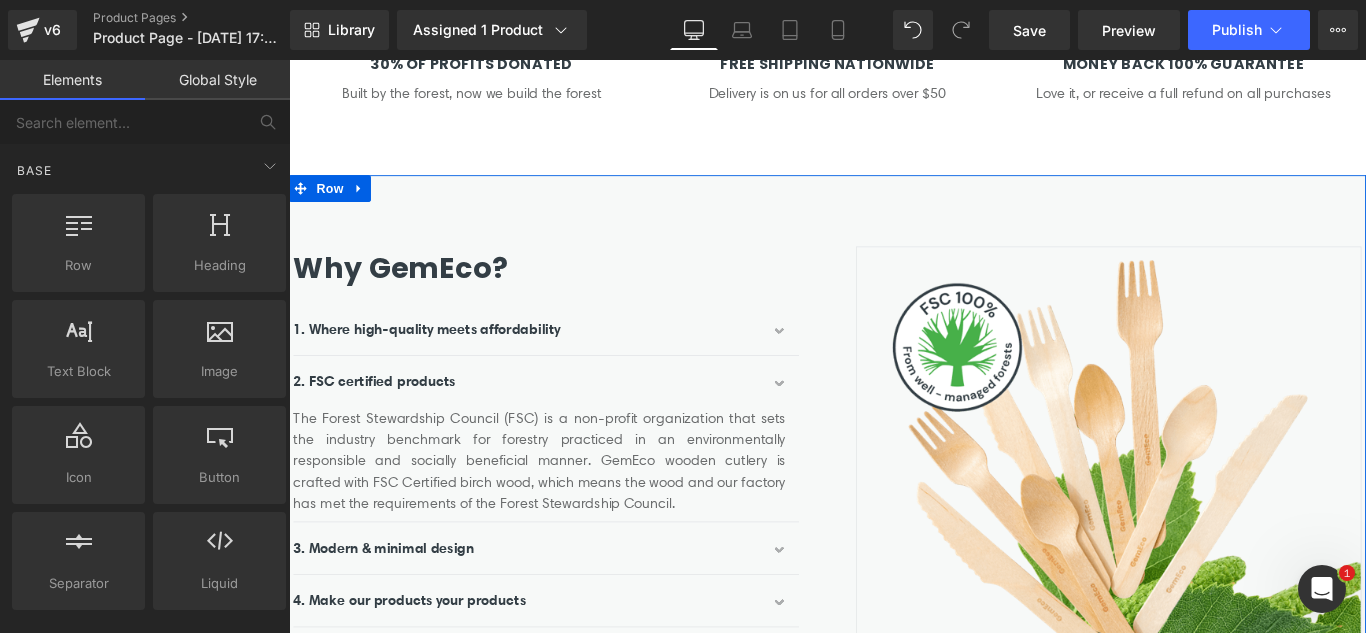scroll, scrollTop: 2378, scrollLeft: 0, axis: vertical 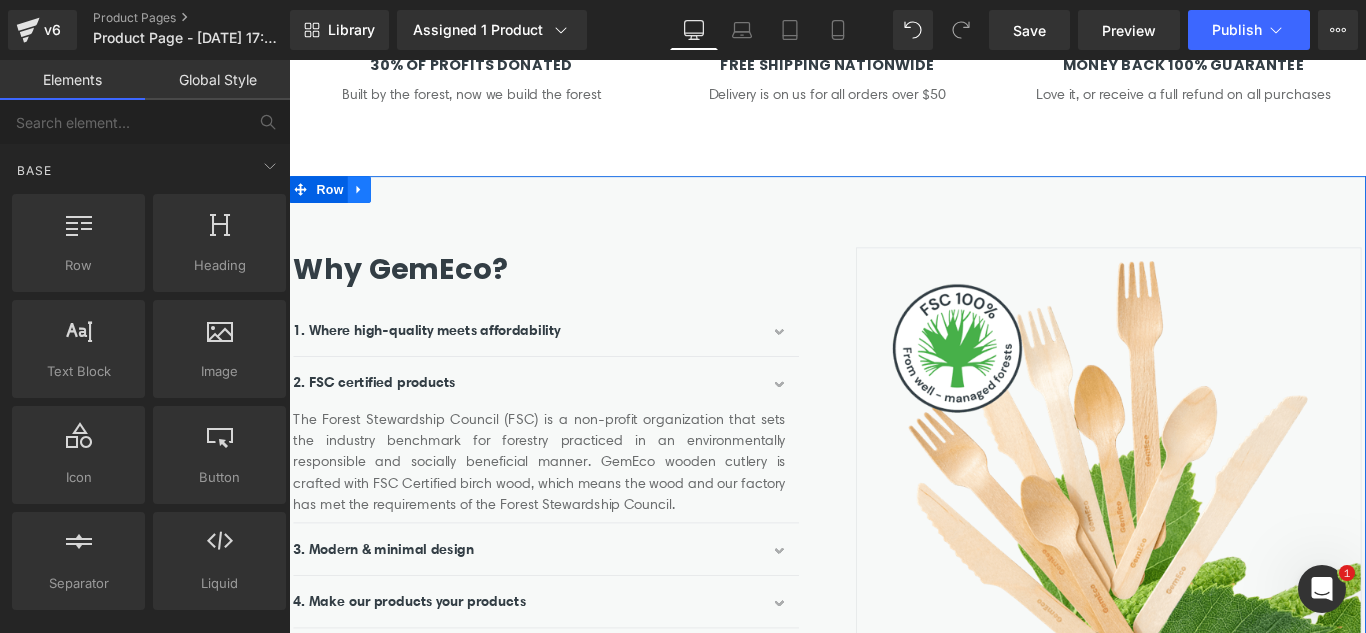 click 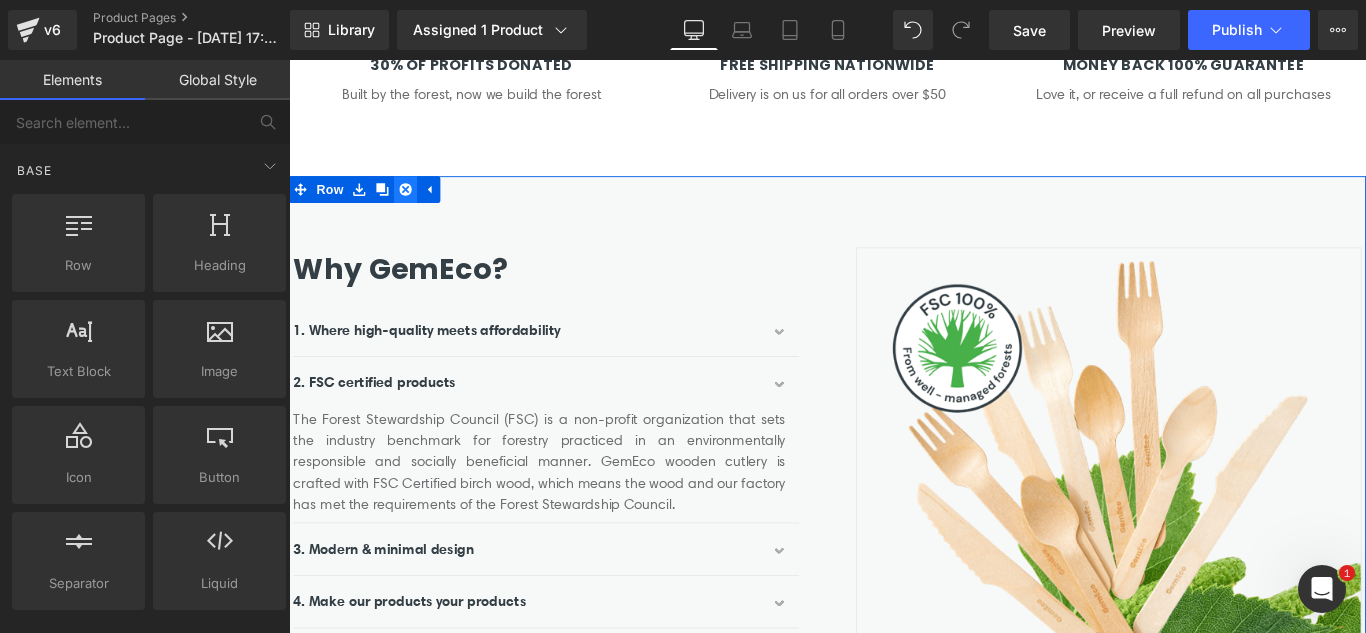 click 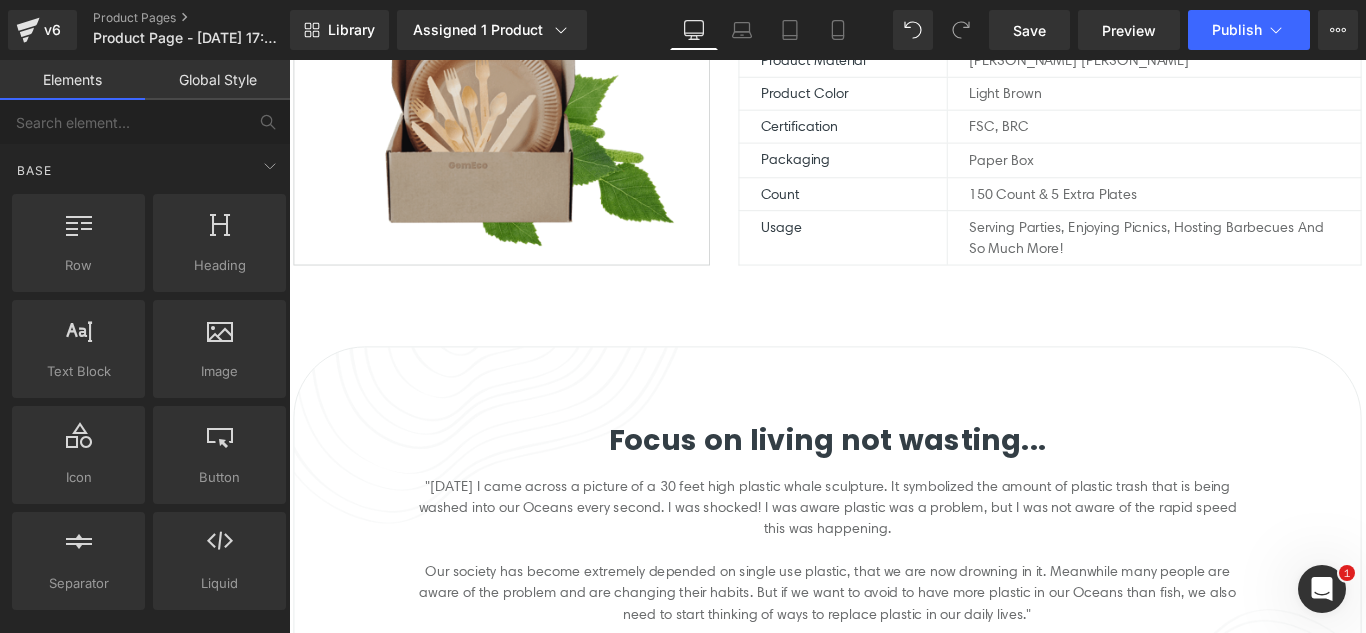 scroll, scrollTop: 1278, scrollLeft: 0, axis: vertical 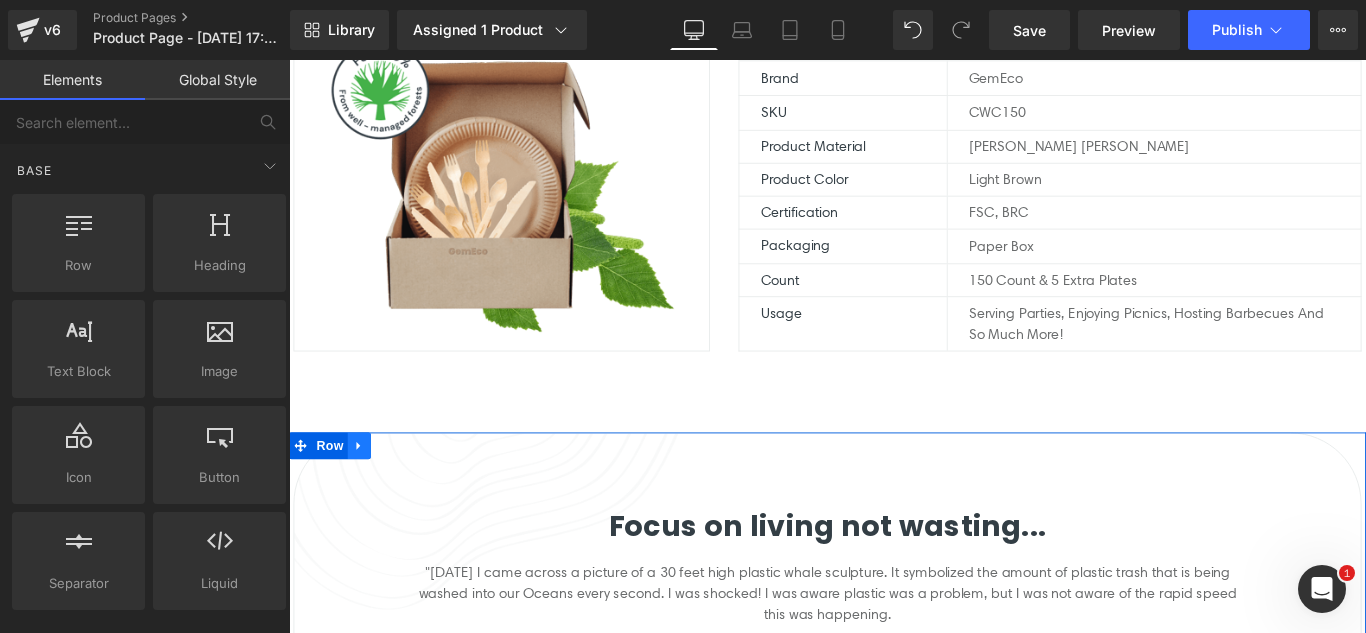 click 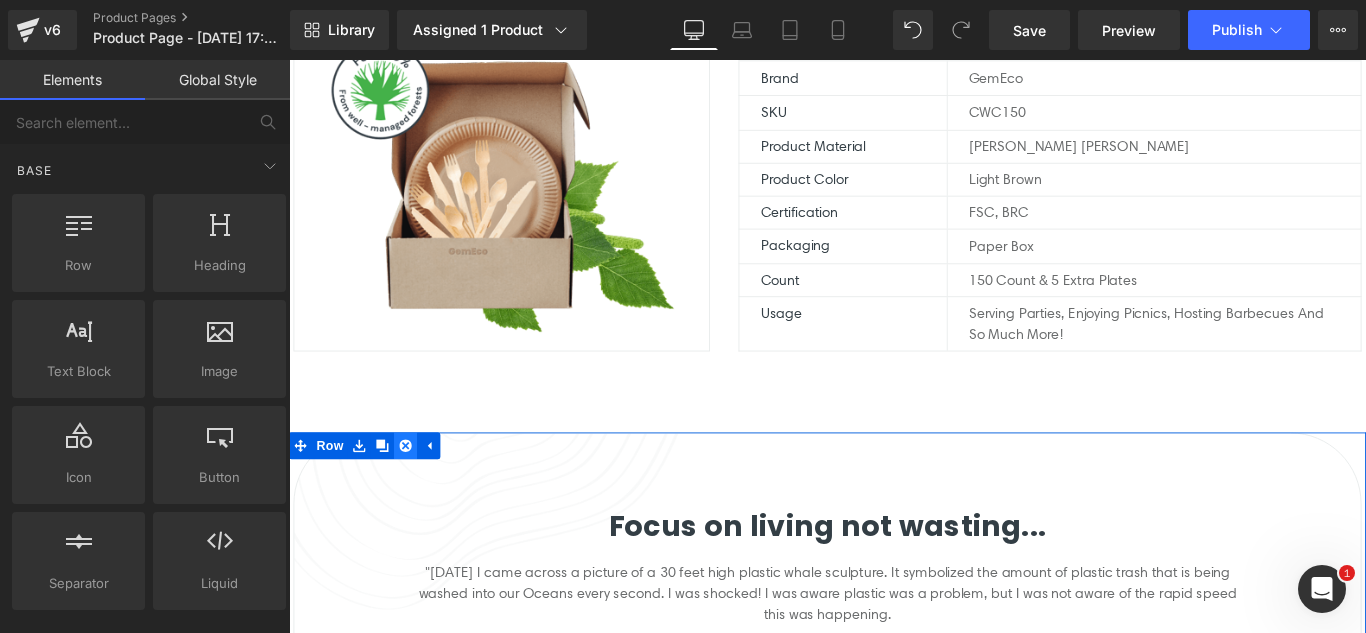 click 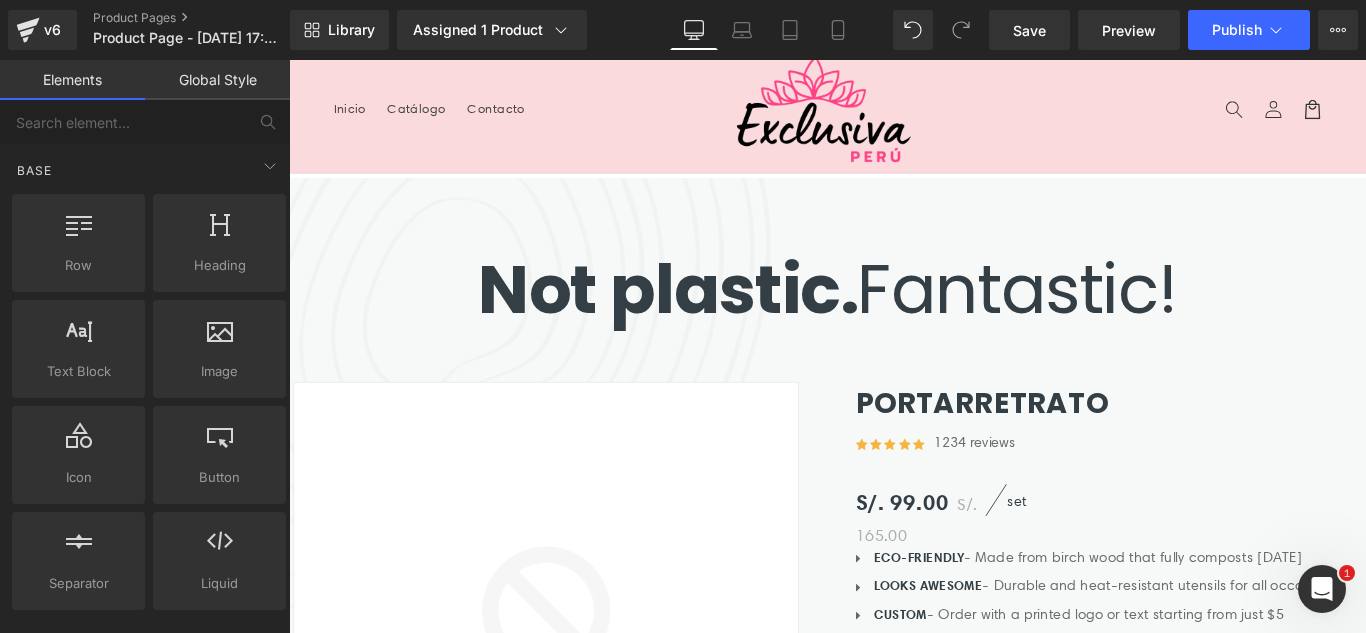 scroll, scrollTop: 0, scrollLeft: 0, axis: both 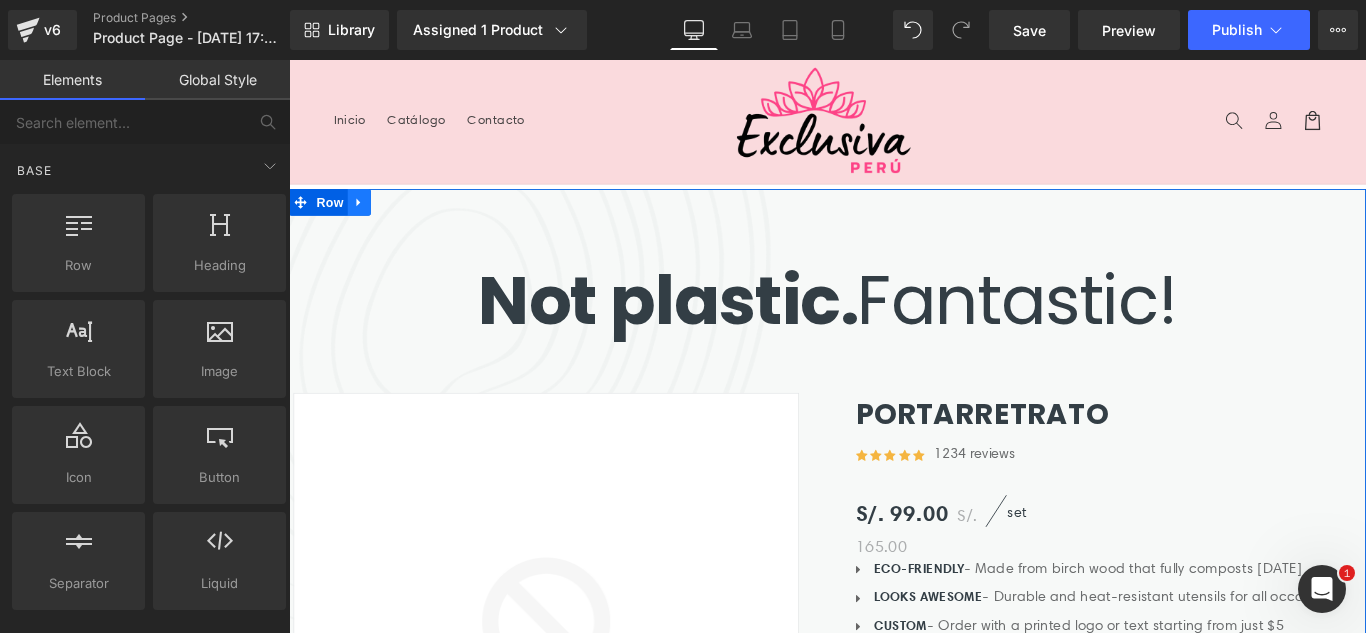 click 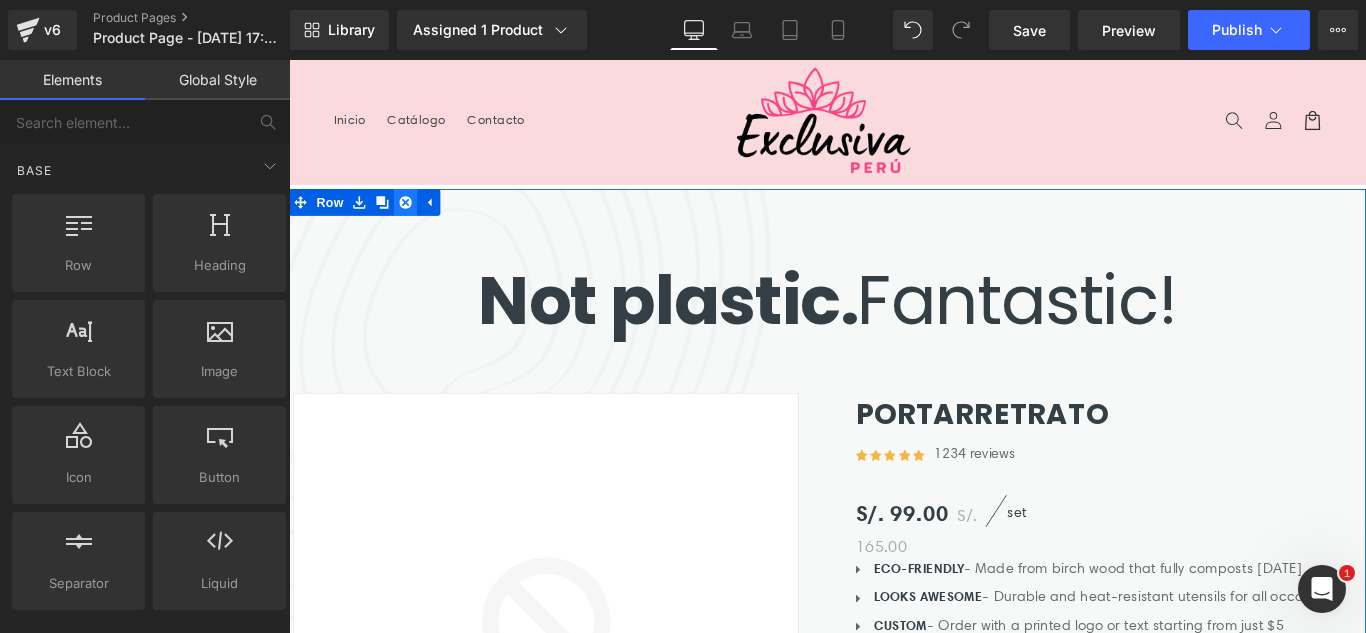 click 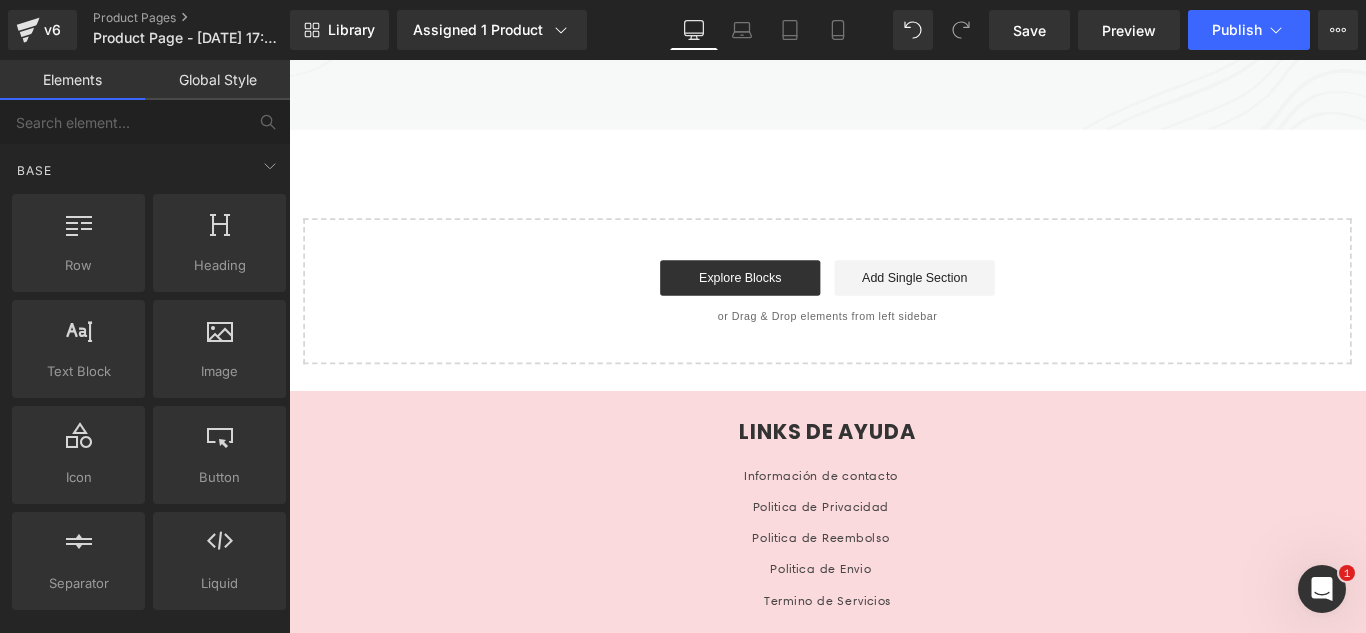 scroll, scrollTop: 1017, scrollLeft: 0, axis: vertical 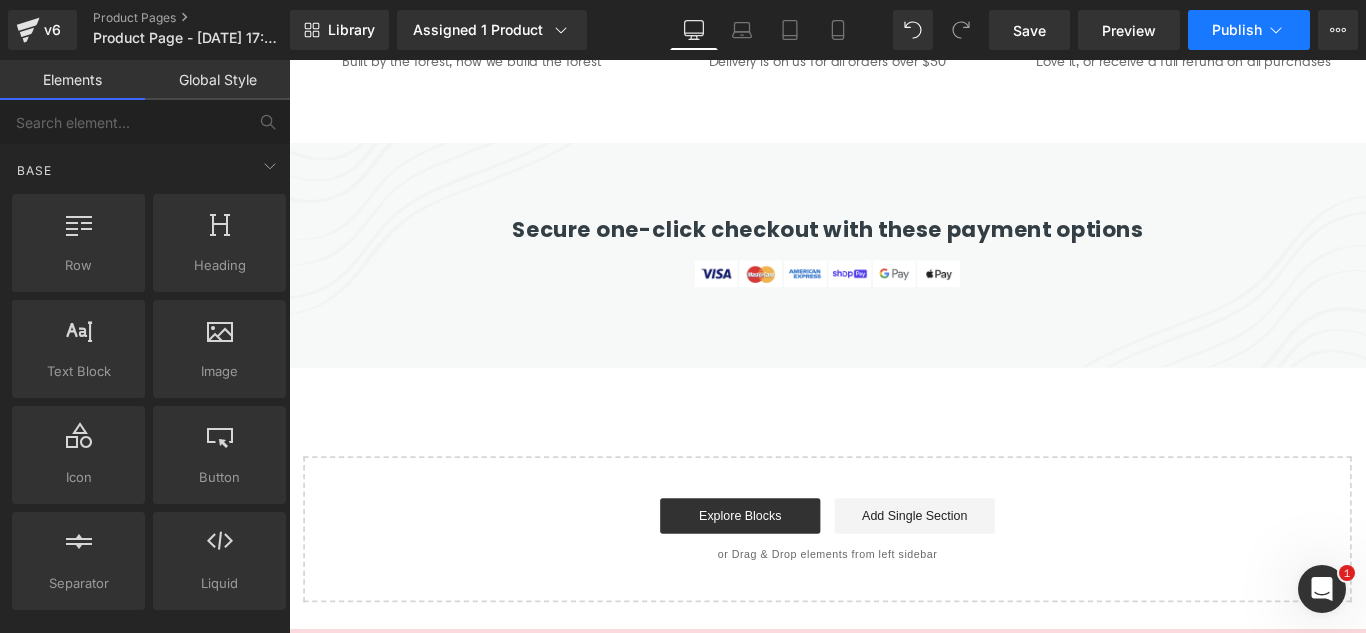 click on "Publish" at bounding box center (1237, 30) 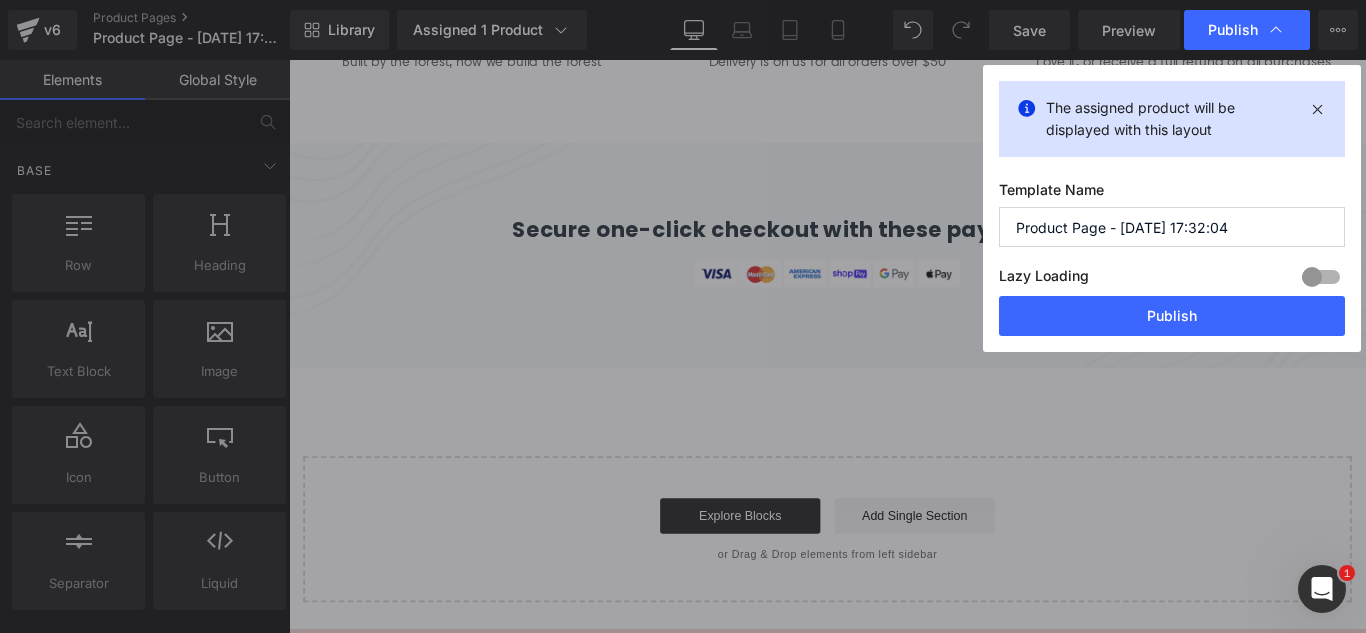 click on "Product Page - Jul 17, 17:32:04" at bounding box center (1172, 227) 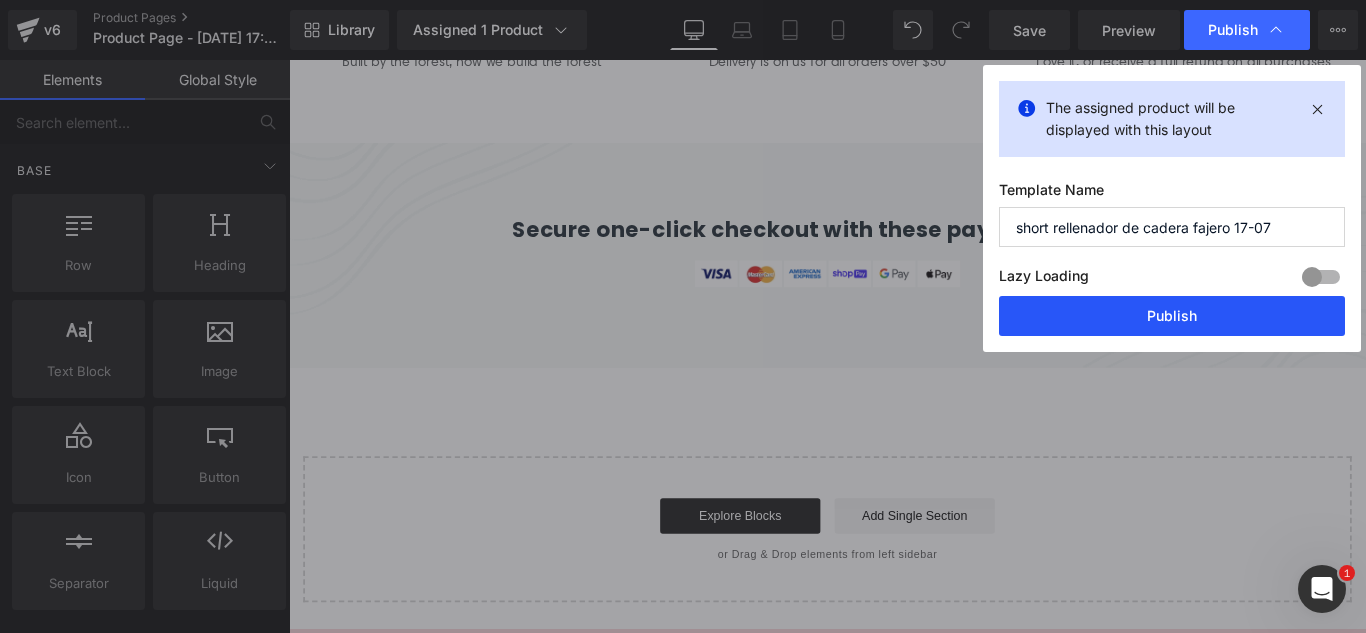 type on "short rellenador de cadera fajero 17-07" 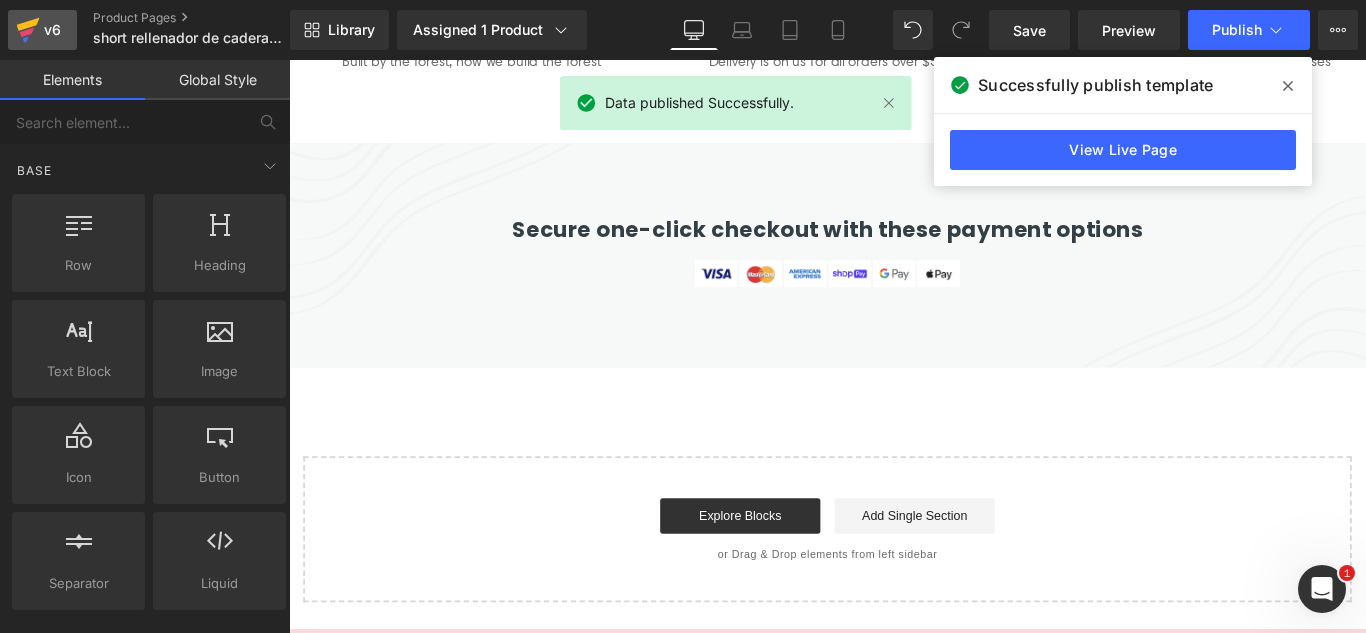 click 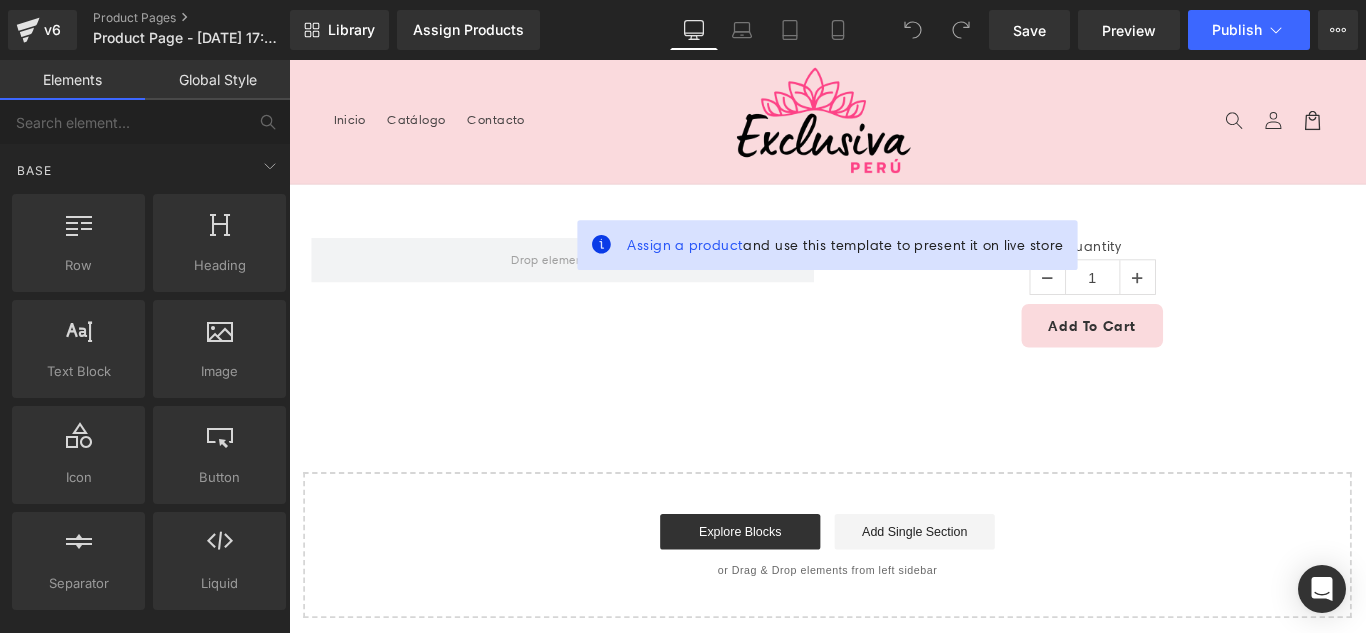 scroll, scrollTop: 0, scrollLeft: 0, axis: both 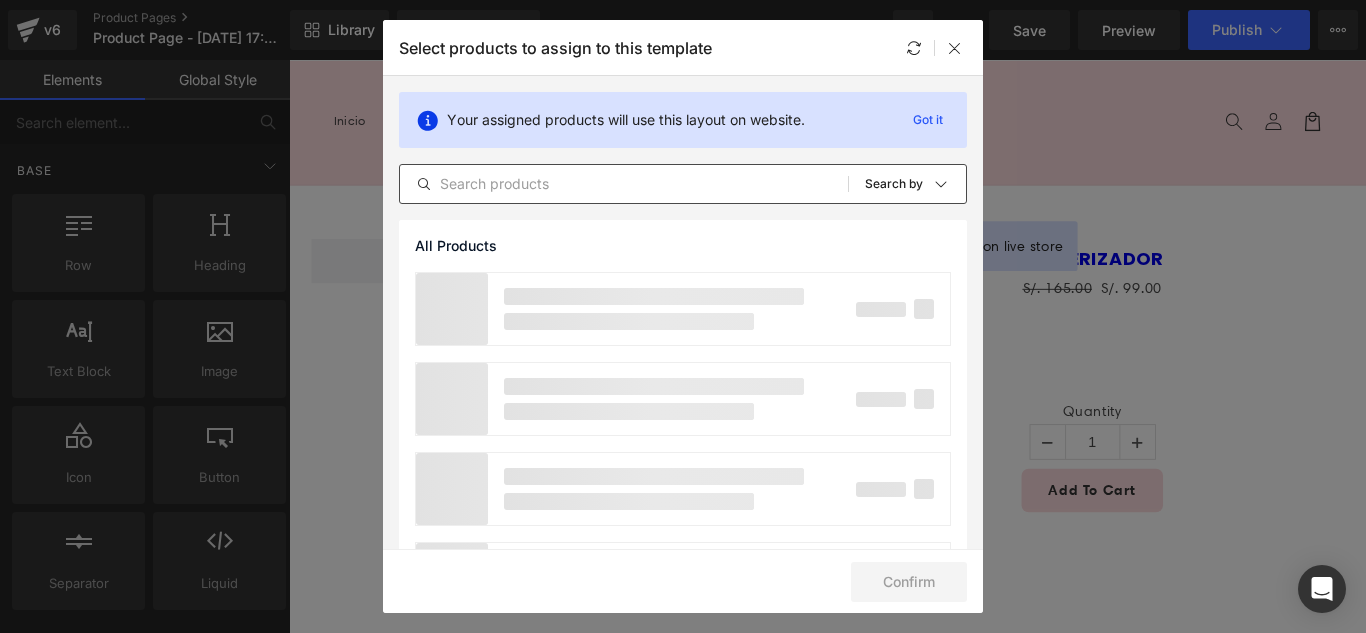 click at bounding box center [624, 184] 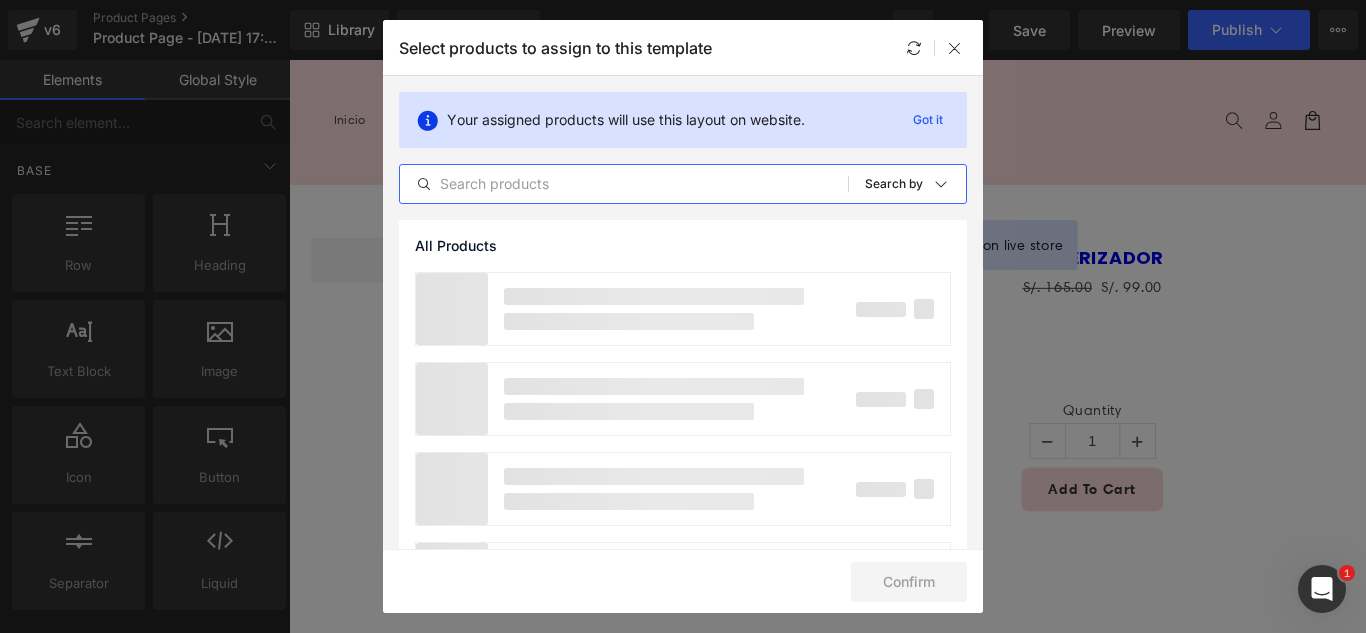 scroll, scrollTop: 0, scrollLeft: 0, axis: both 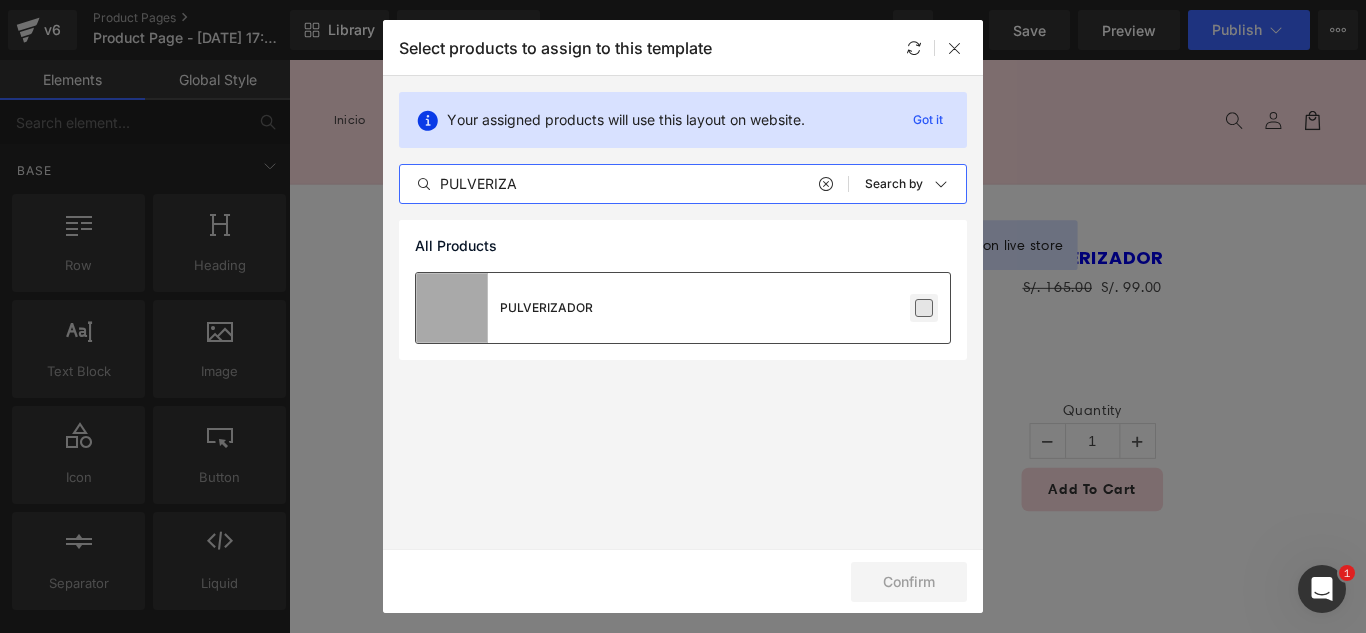 type on "PULVERIZA" 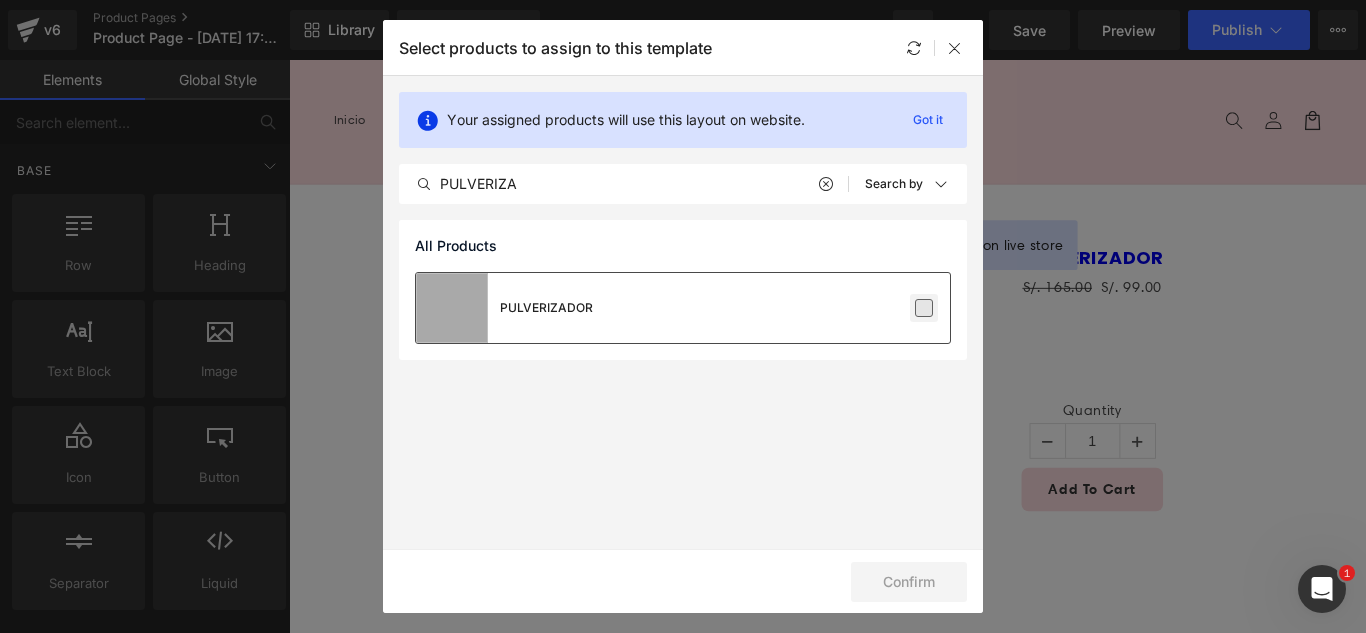 click at bounding box center (924, 308) 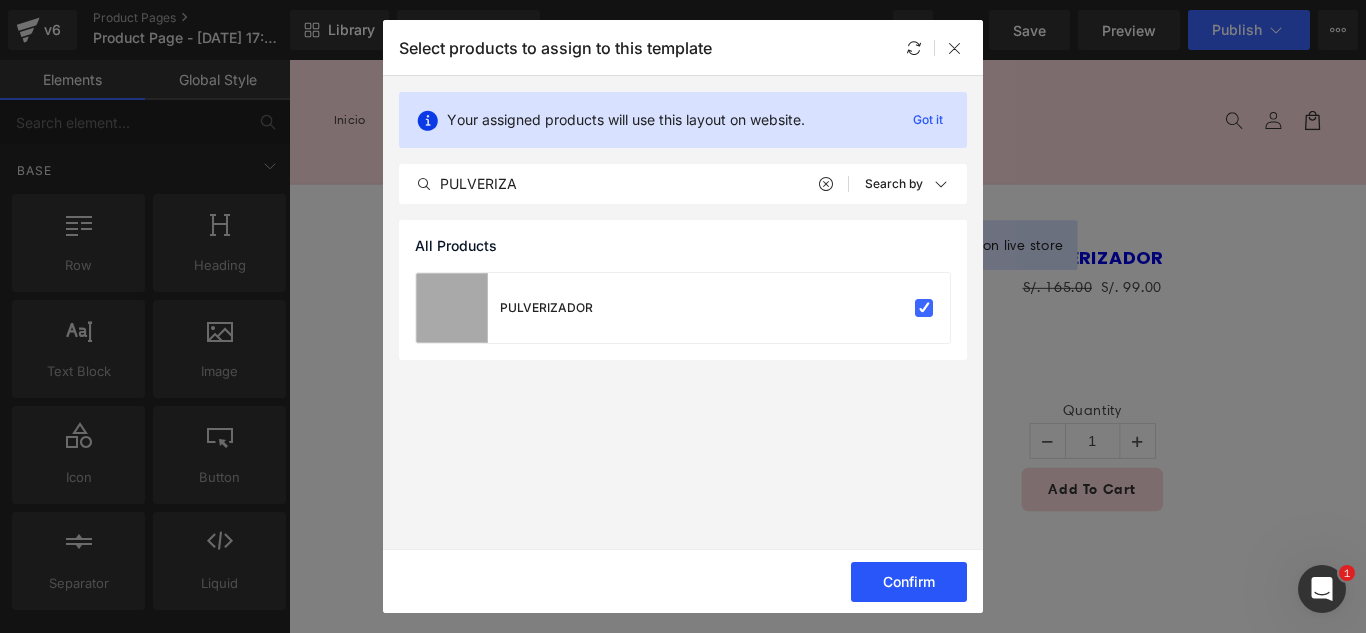 click on "Confirm" at bounding box center (909, 582) 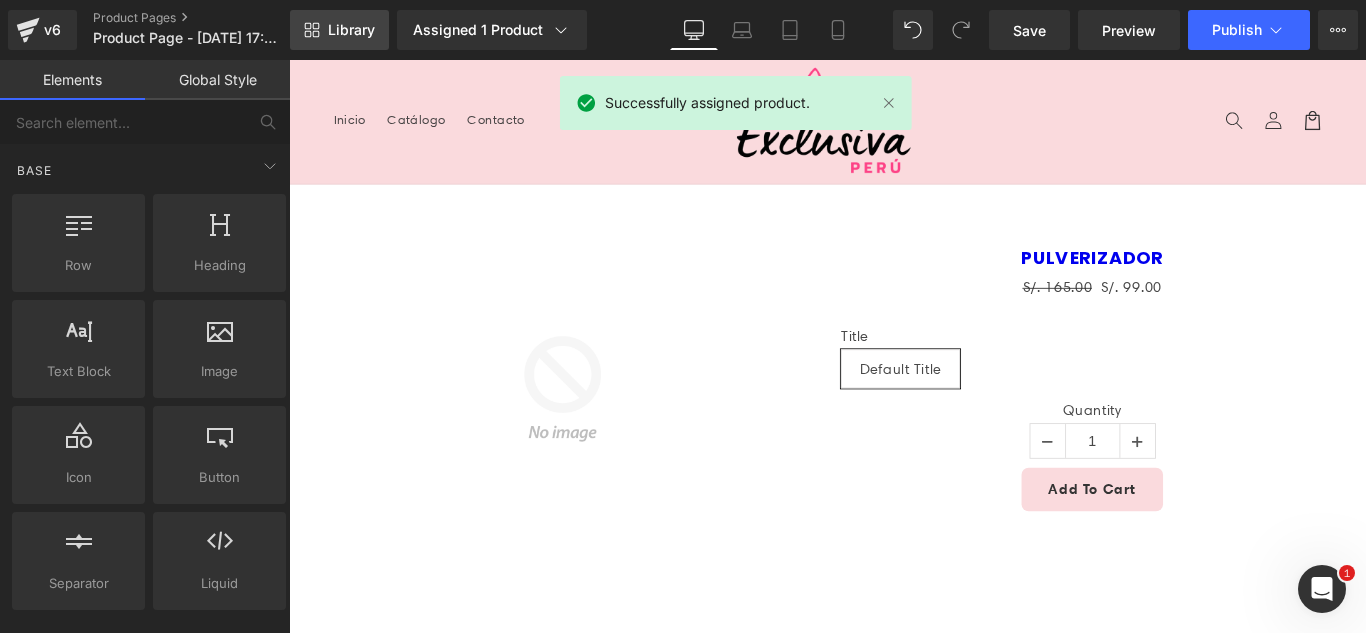 click on "Library" at bounding box center (351, 30) 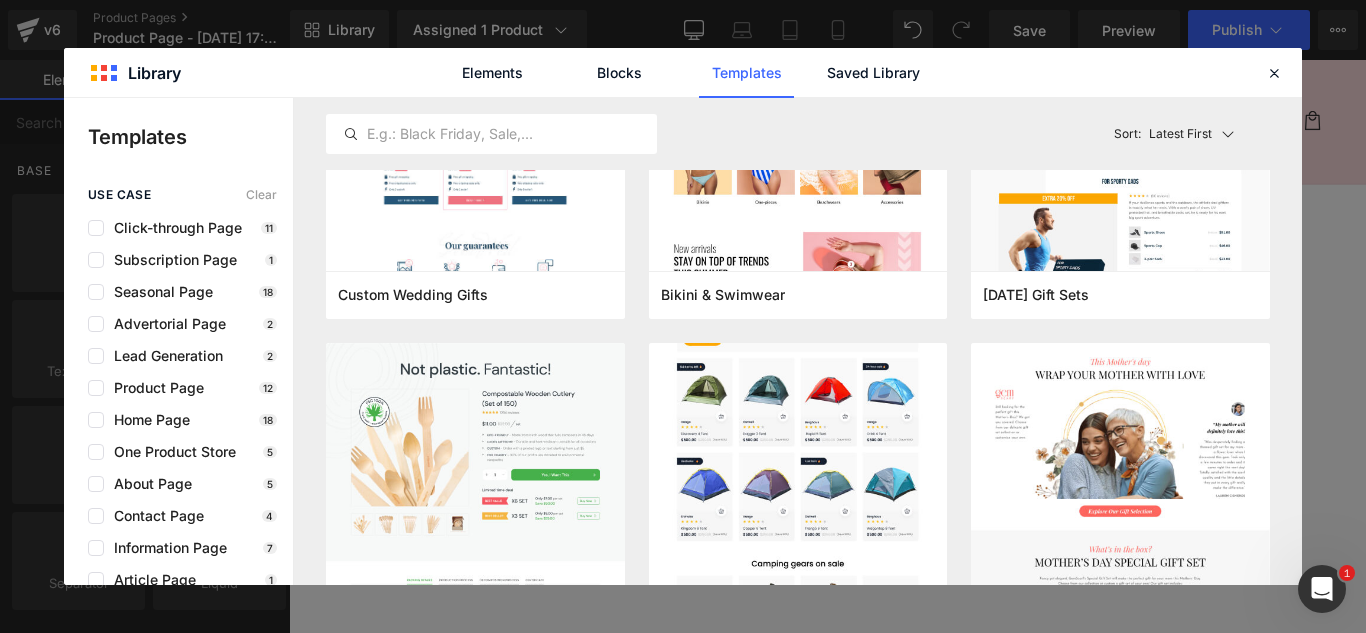 scroll, scrollTop: 8900, scrollLeft: 0, axis: vertical 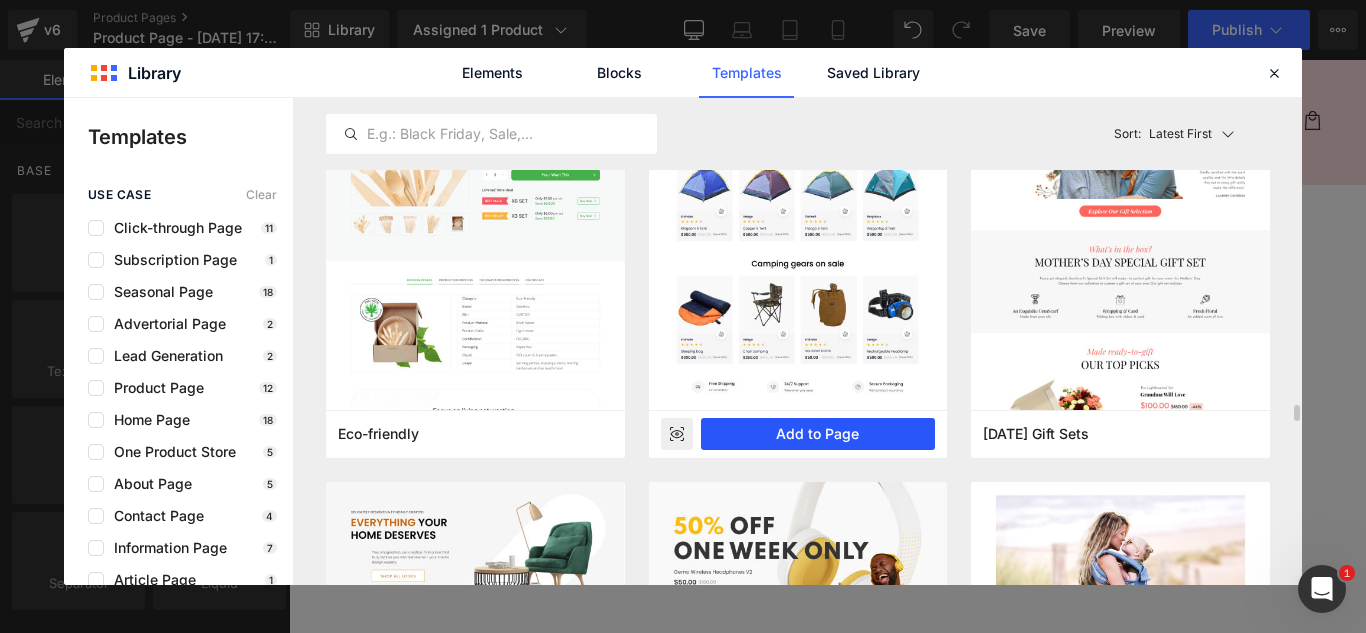 click on "Add to Page" at bounding box center (818, 434) 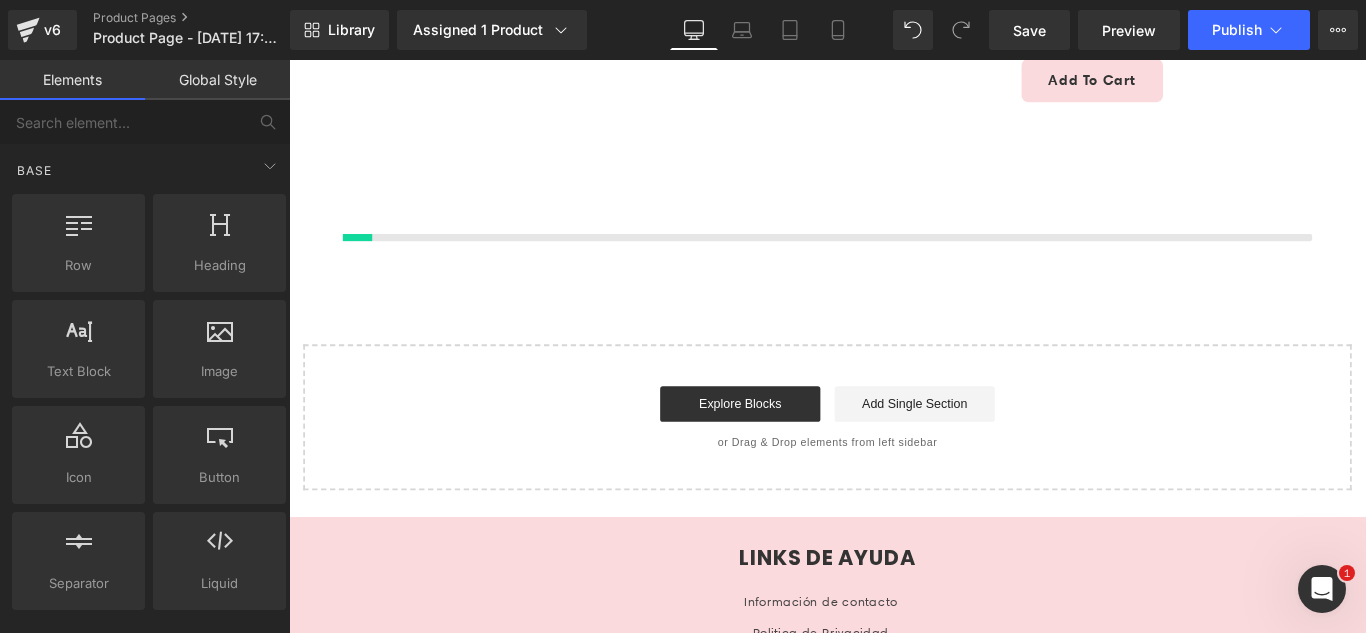scroll, scrollTop: 475, scrollLeft: 0, axis: vertical 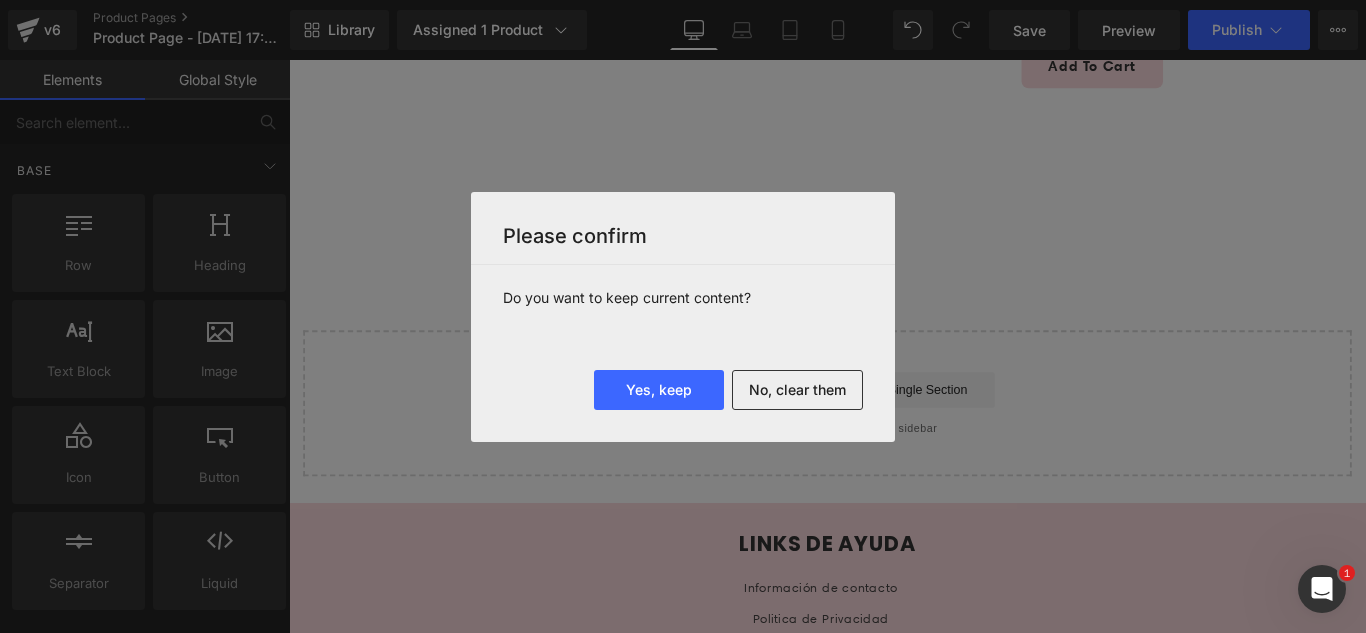 click on "No, clear them" at bounding box center (797, 390) 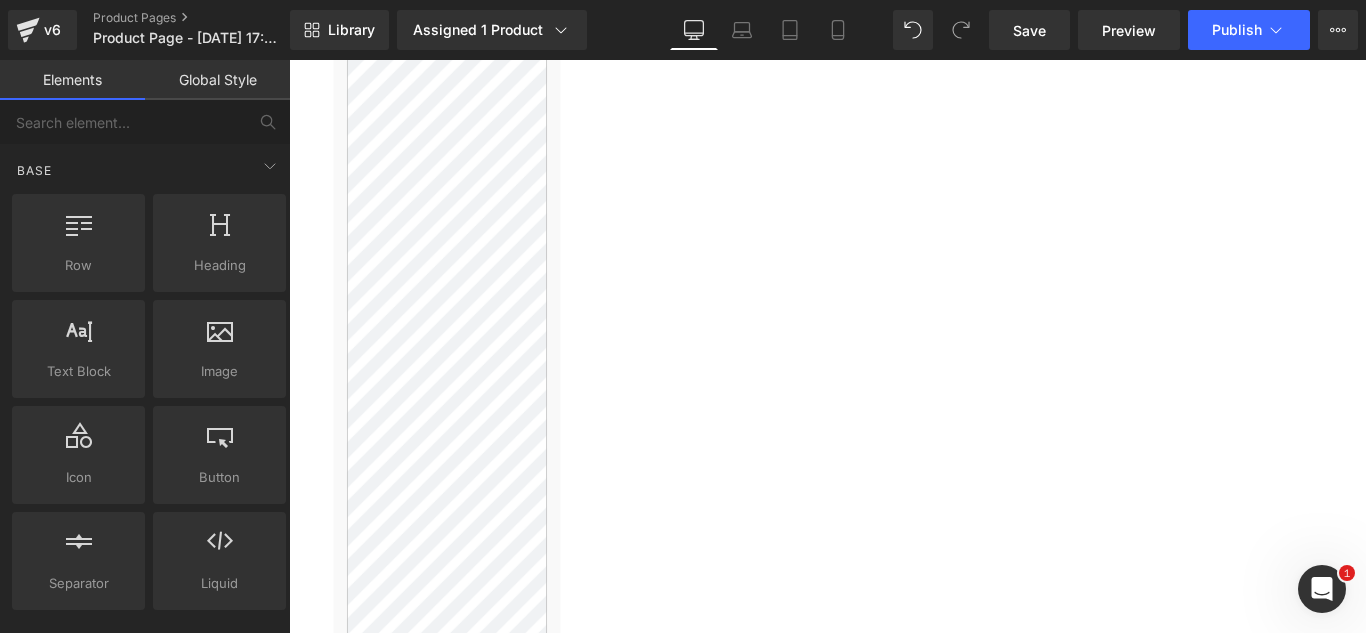 scroll, scrollTop: 10601, scrollLeft: 0, axis: vertical 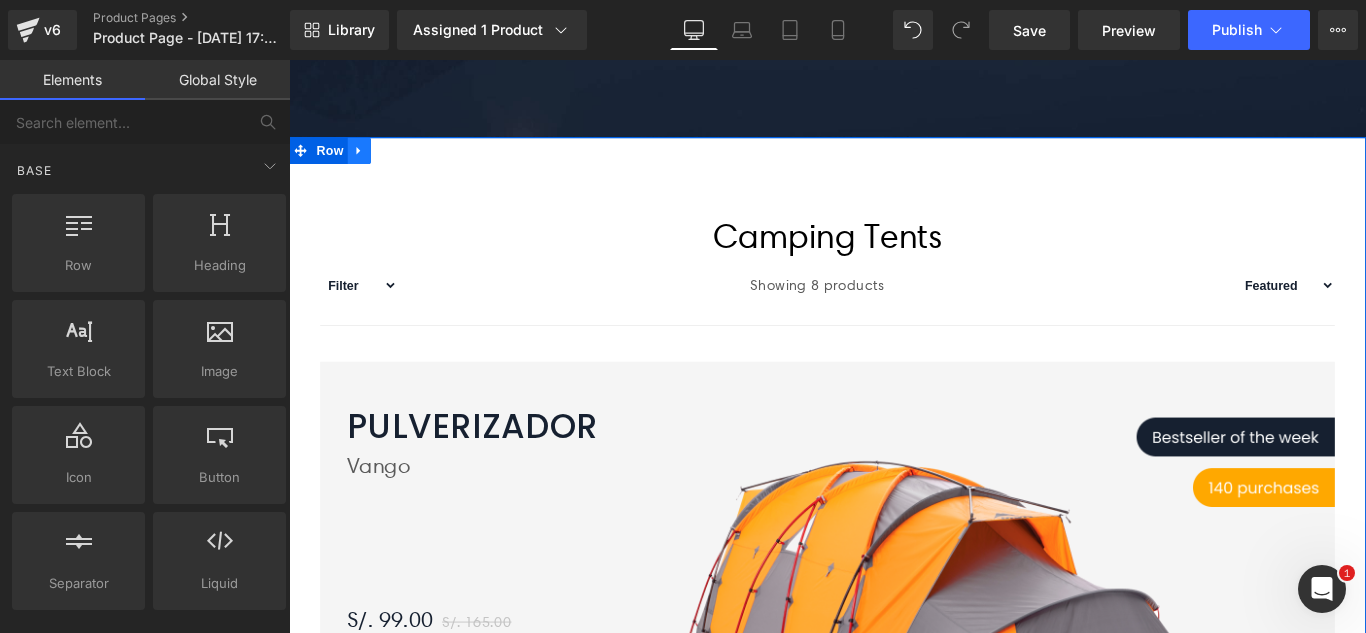 click 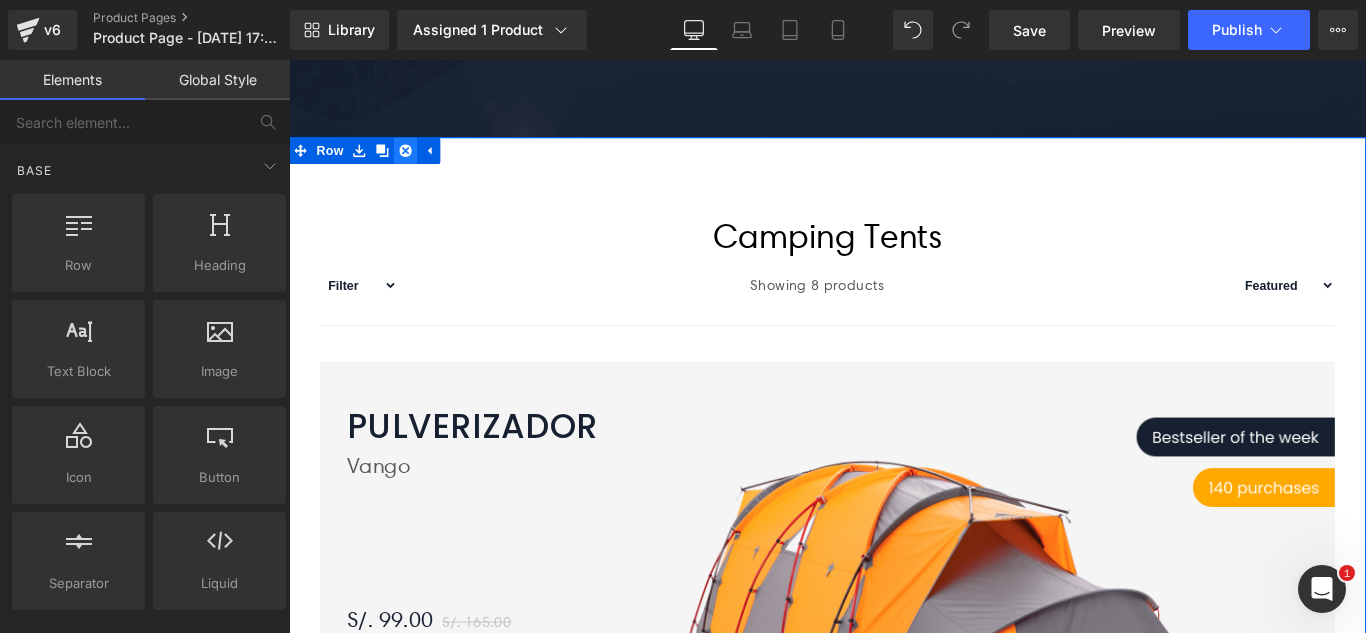 click 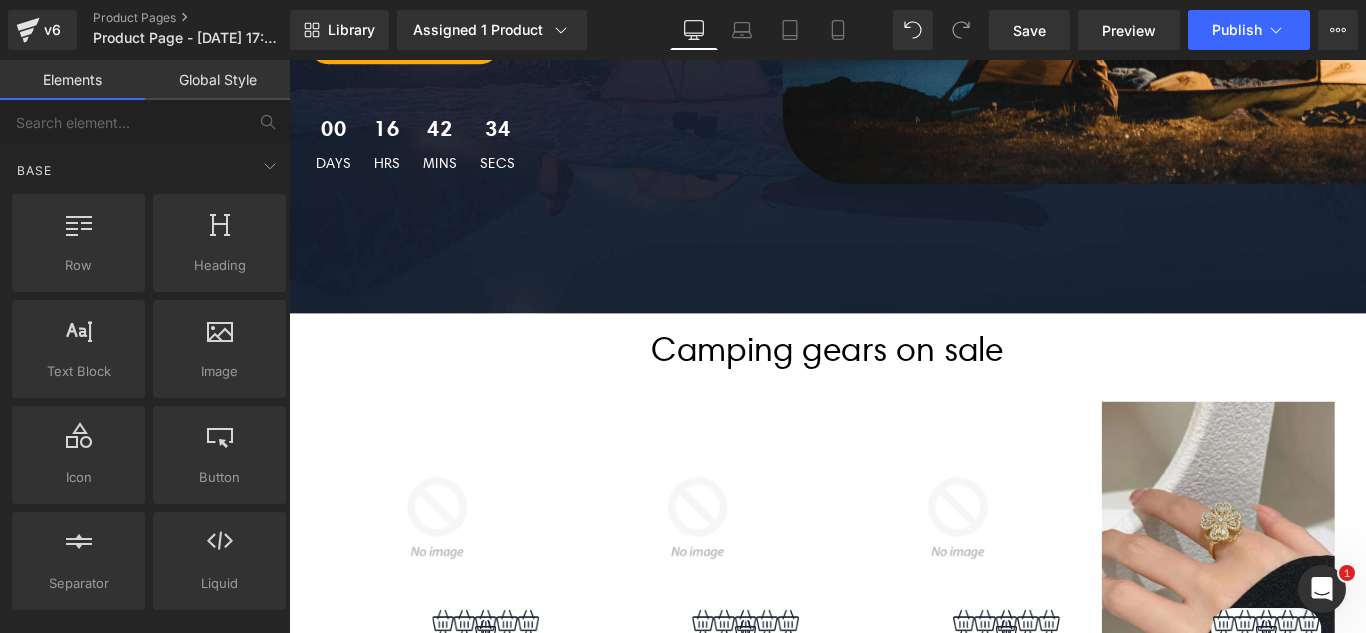scroll, scrollTop: 610, scrollLeft: 0, axis: vertical 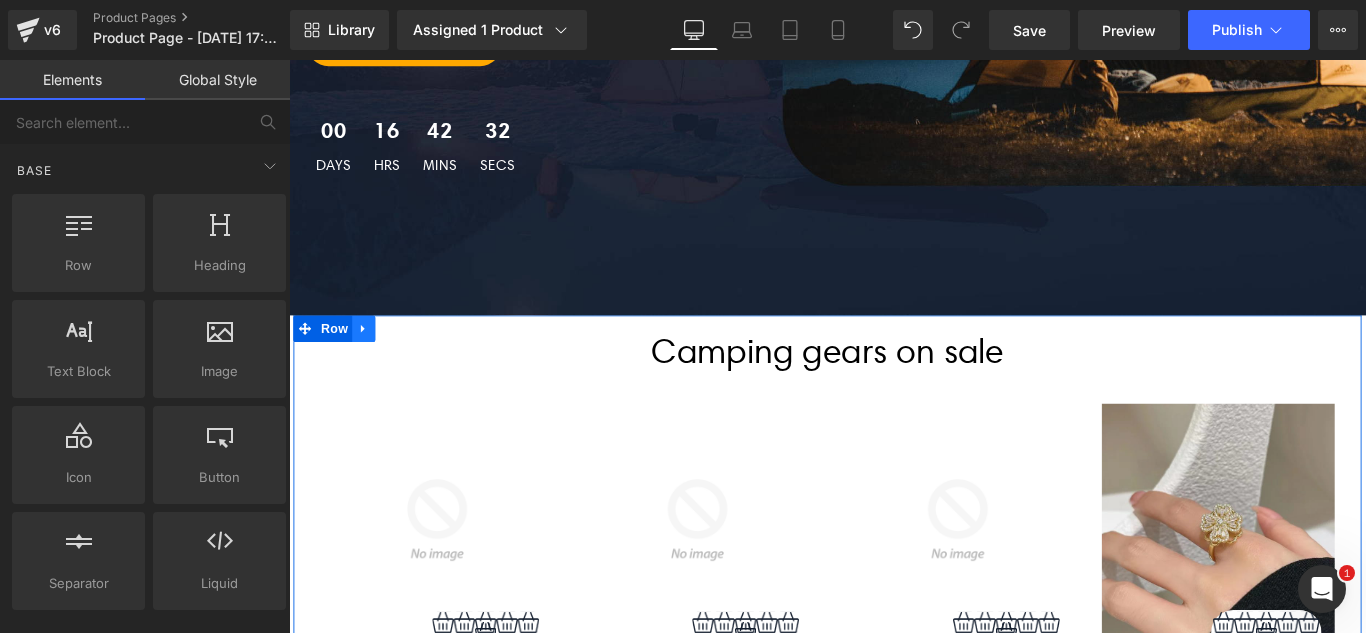 click 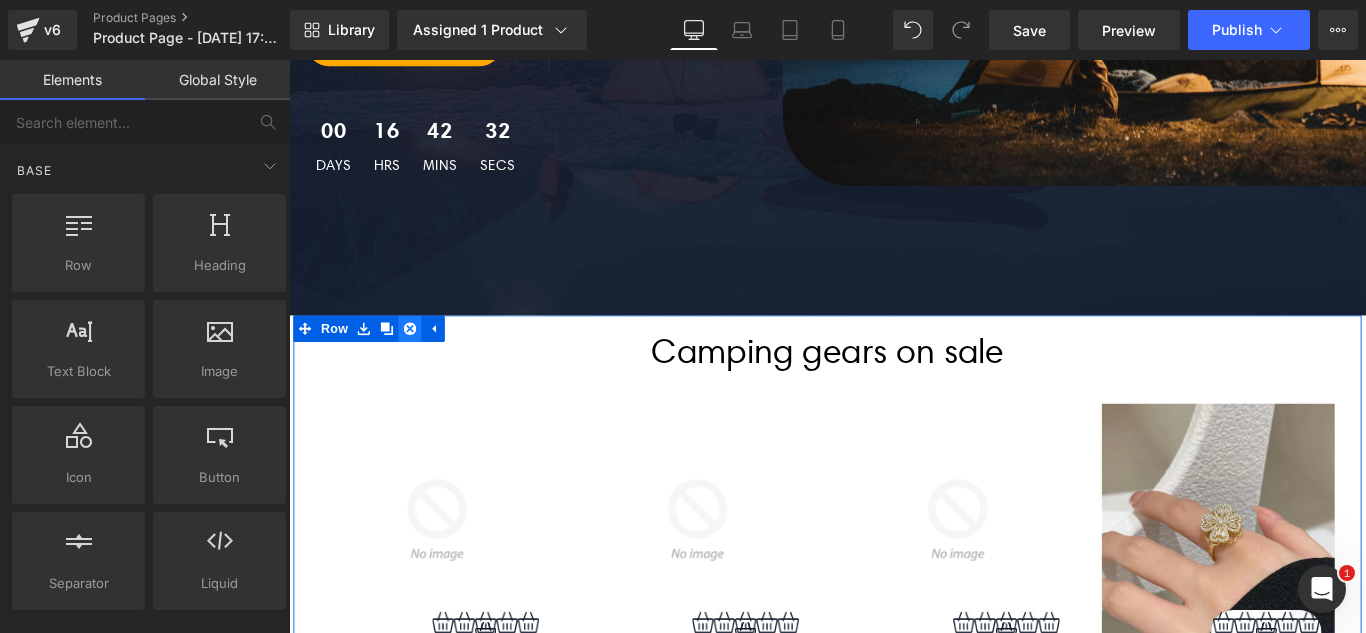 click 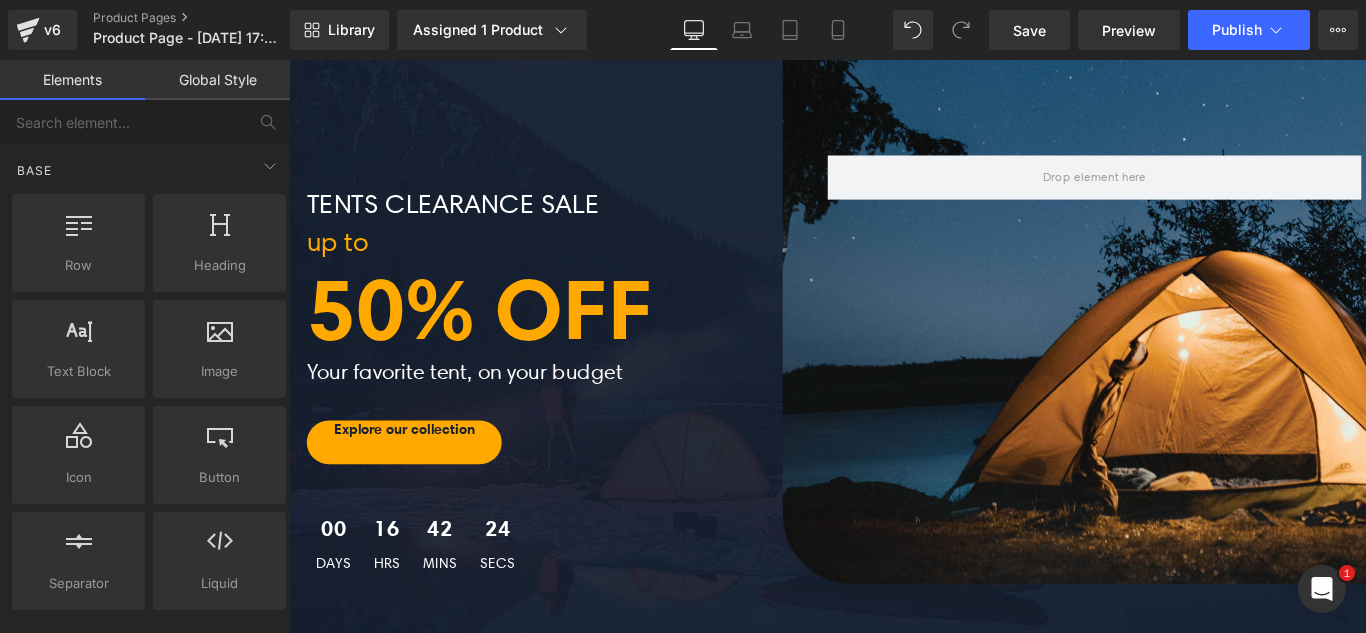 scroll, scrollTop: 0, scrollLeft: 0, axis: both 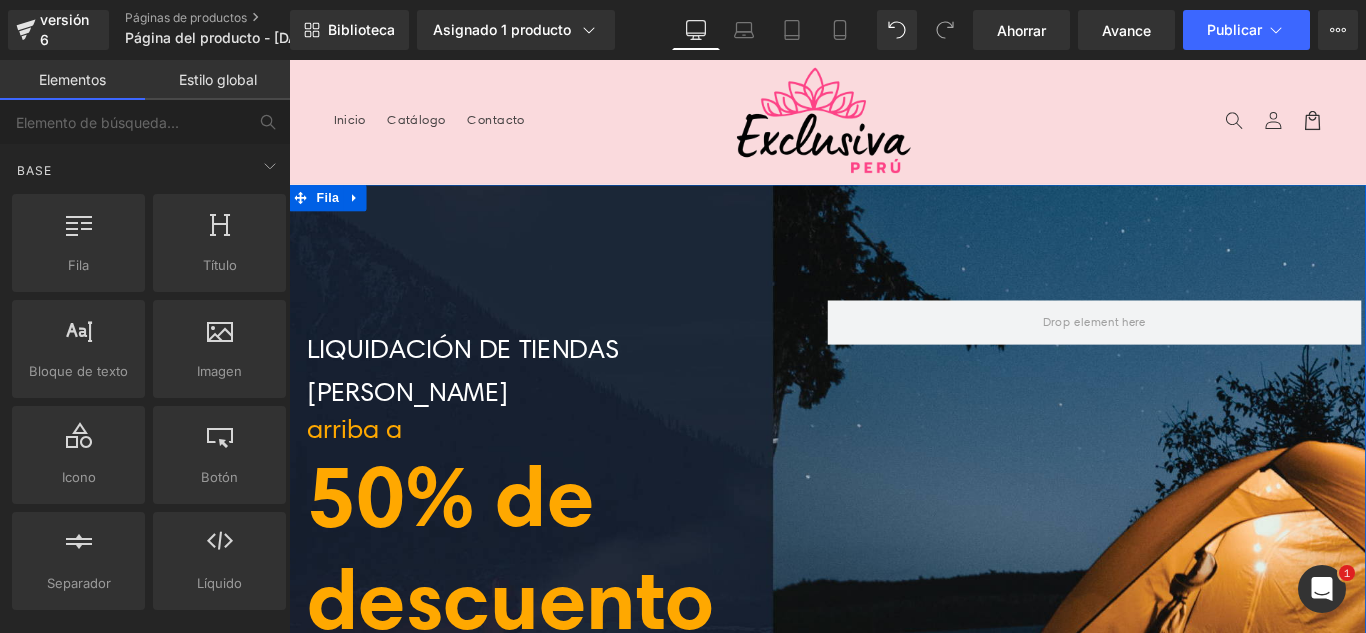drag, startPoint x: 627, startPoint y: 249, endPoint x: 628, endPoint y: 262, distance: 13.038404 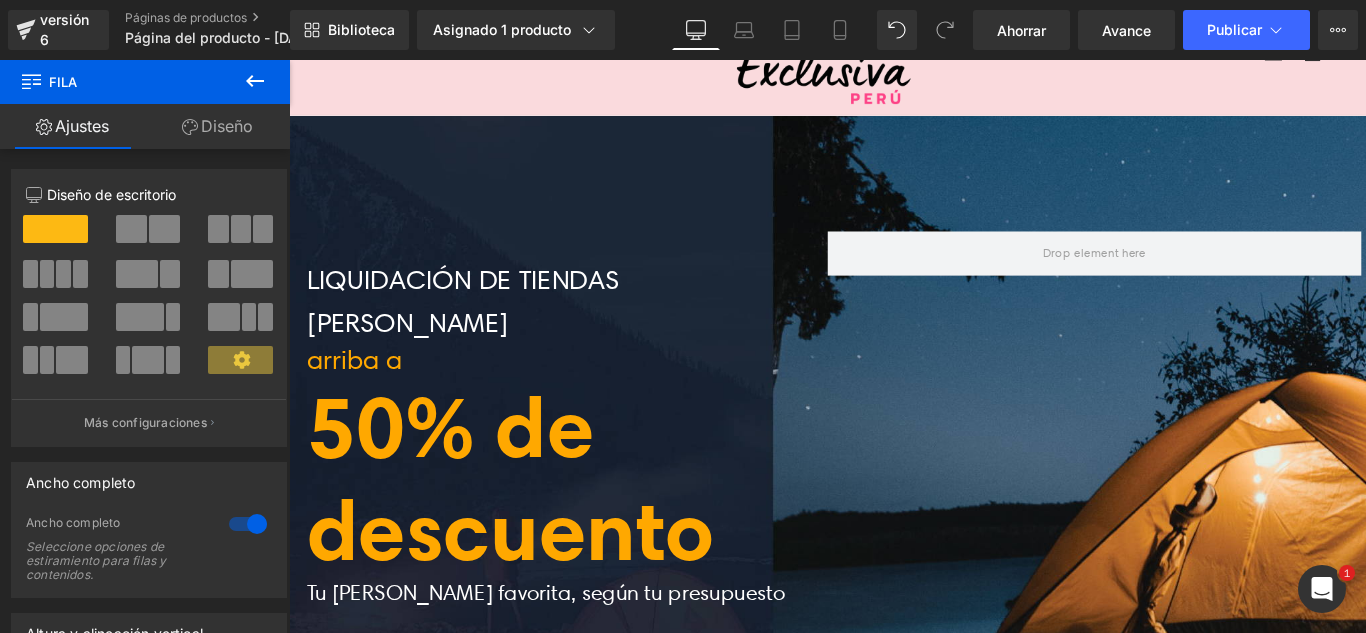 scroll, scrollTop: 0, scrollLeft: 0, axis: both 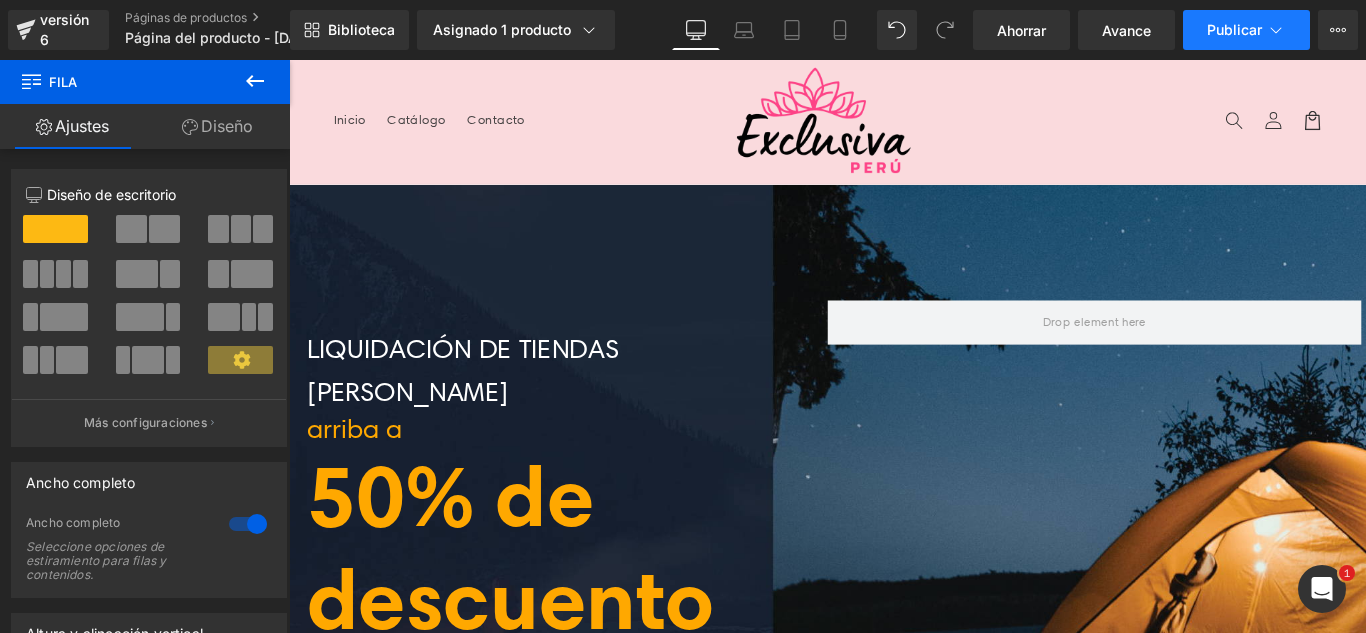 click on "Publicar" at bounding box center (1246, 30) 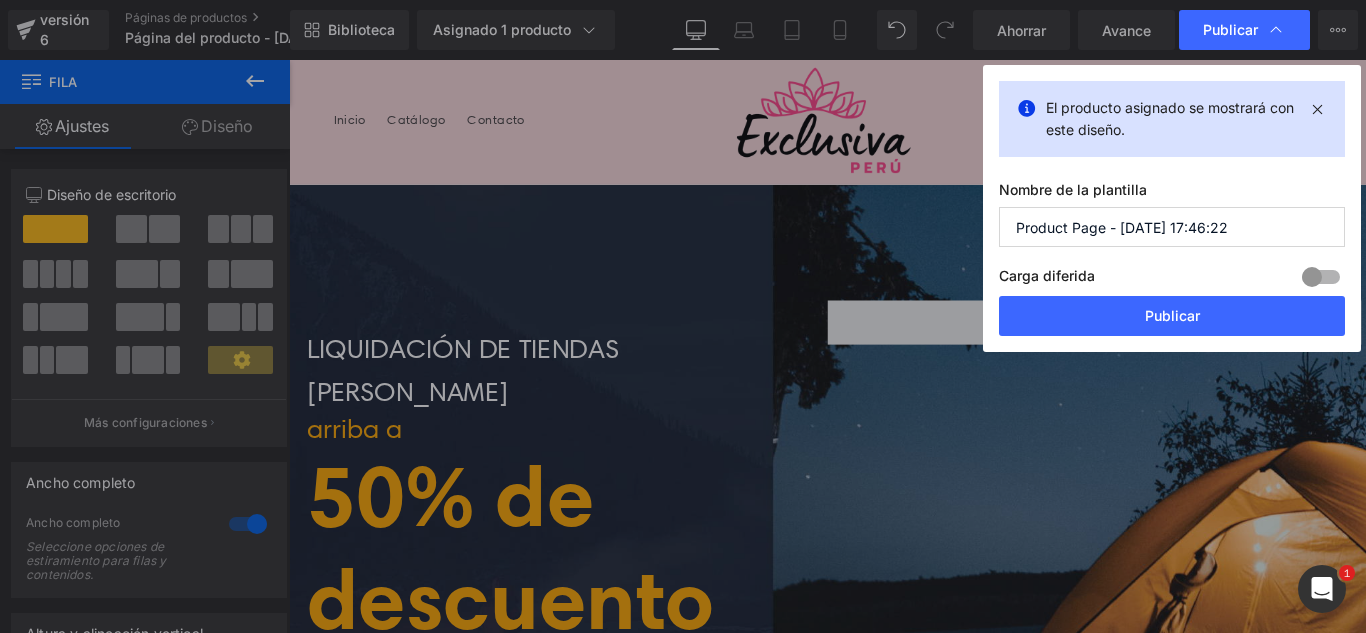 click on "Product Page - [DATE] 17:46:22" at bounding box center [1172, 227] 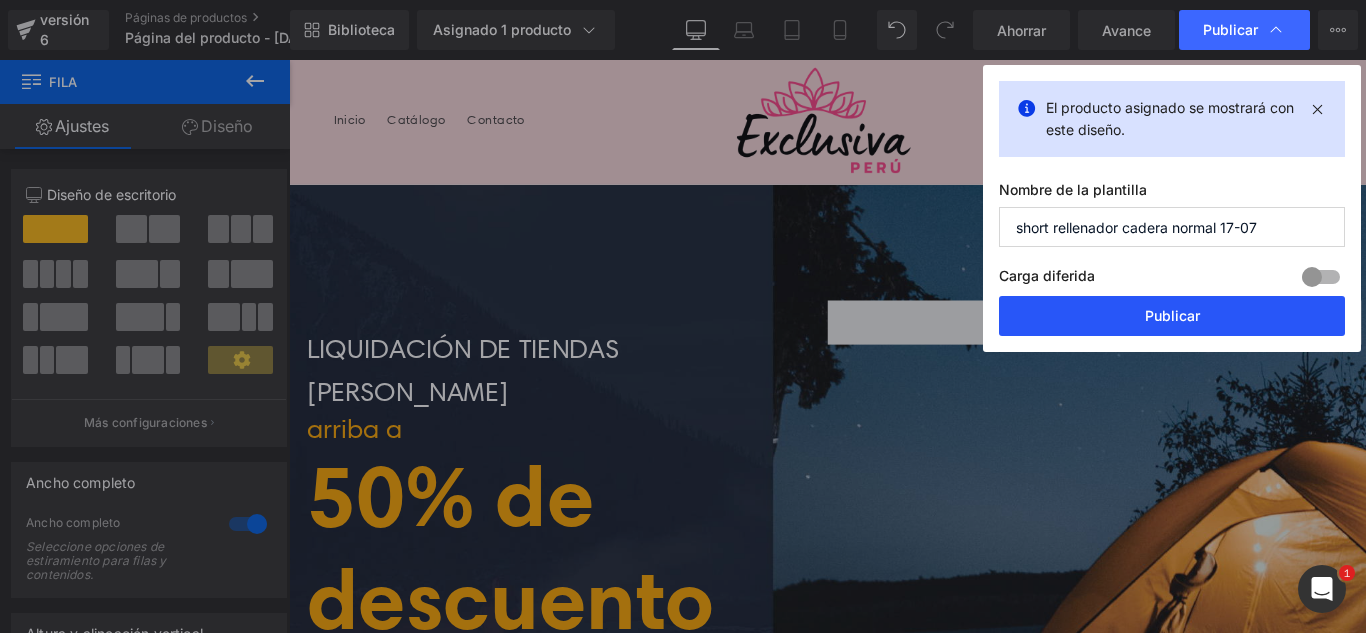 type on "short rellenador cadera normal 17-07" 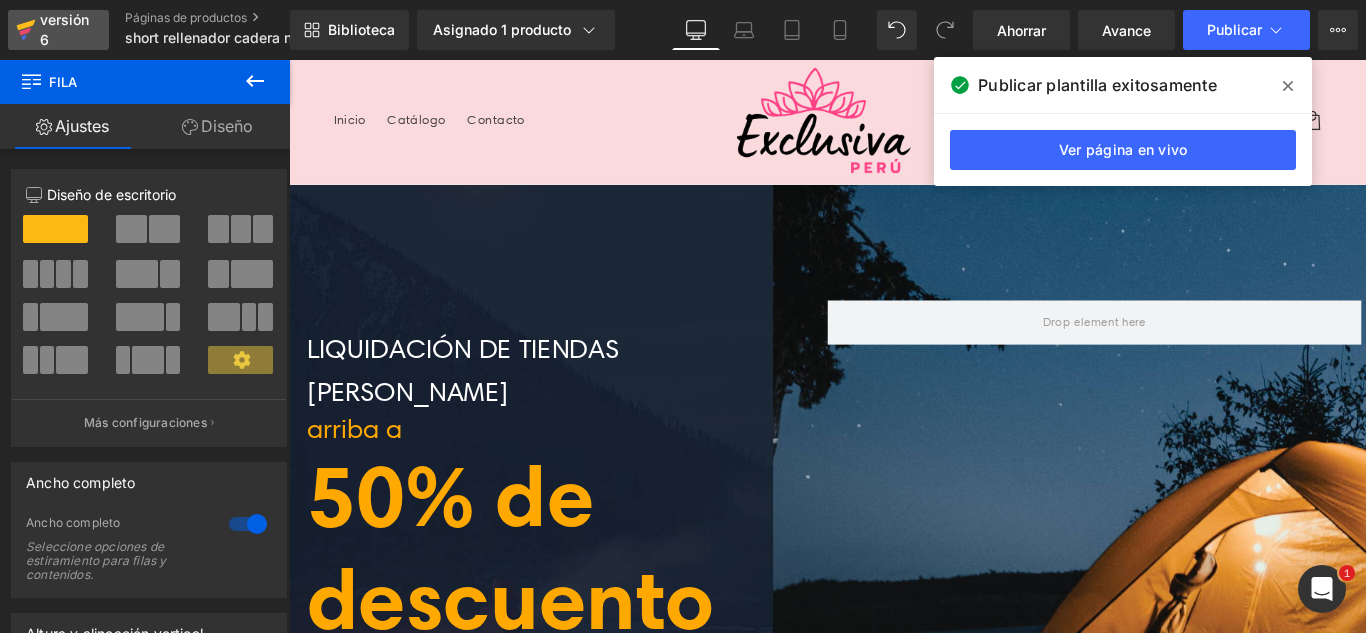 click on "versión 6" at bounding box center [64, 29] 